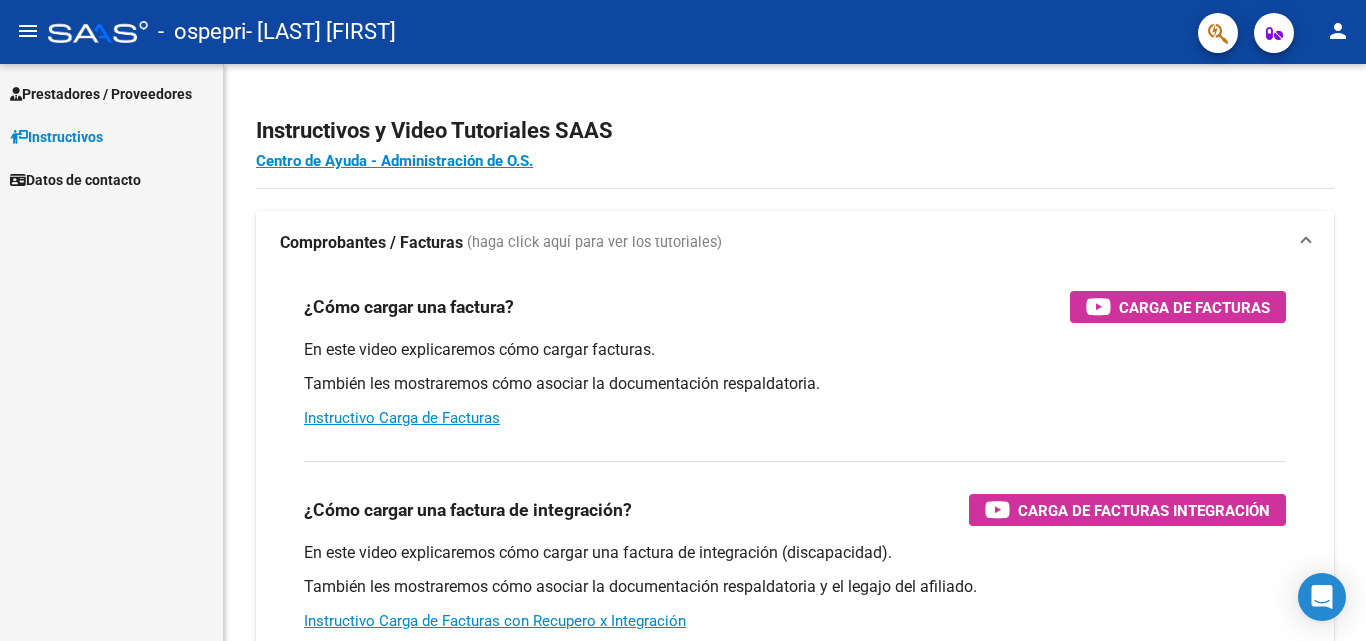 scroll, scrollTop: 0, scrollLeft: 0, axis: both 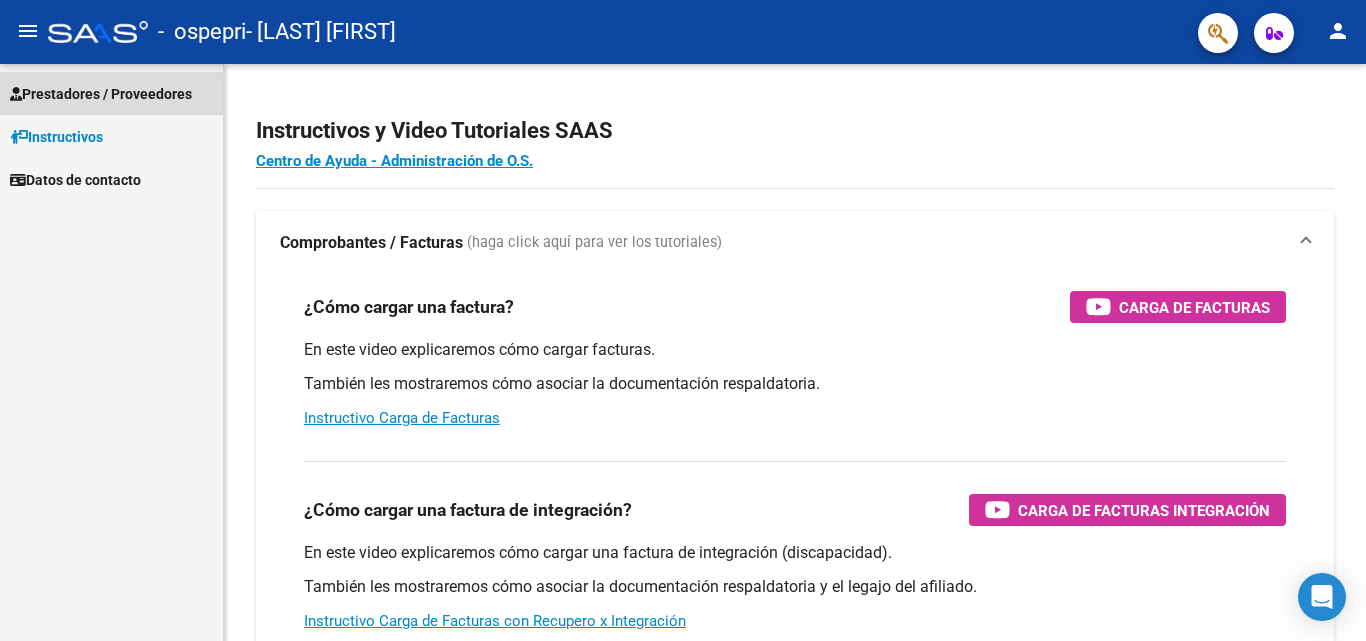 click on "Prestadores / Proveedores" at bounding box center (111, 93) 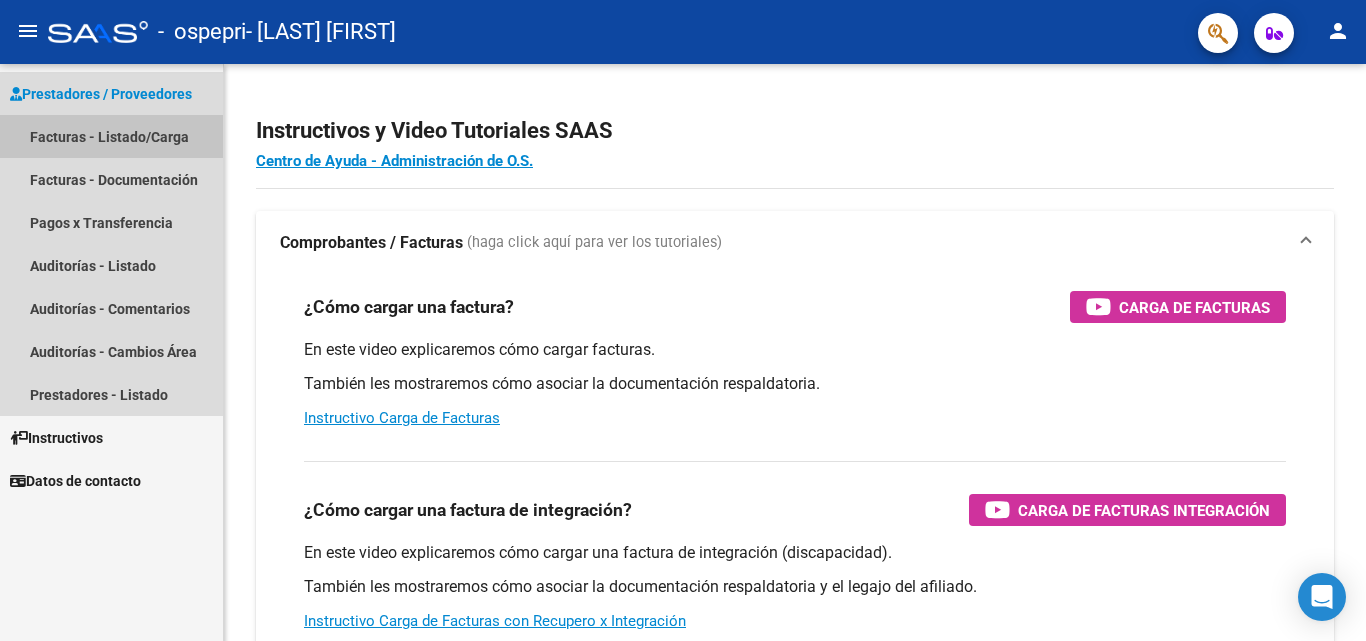 click on "Facturas - Listado/Carga" at bounding box center (111, 136) 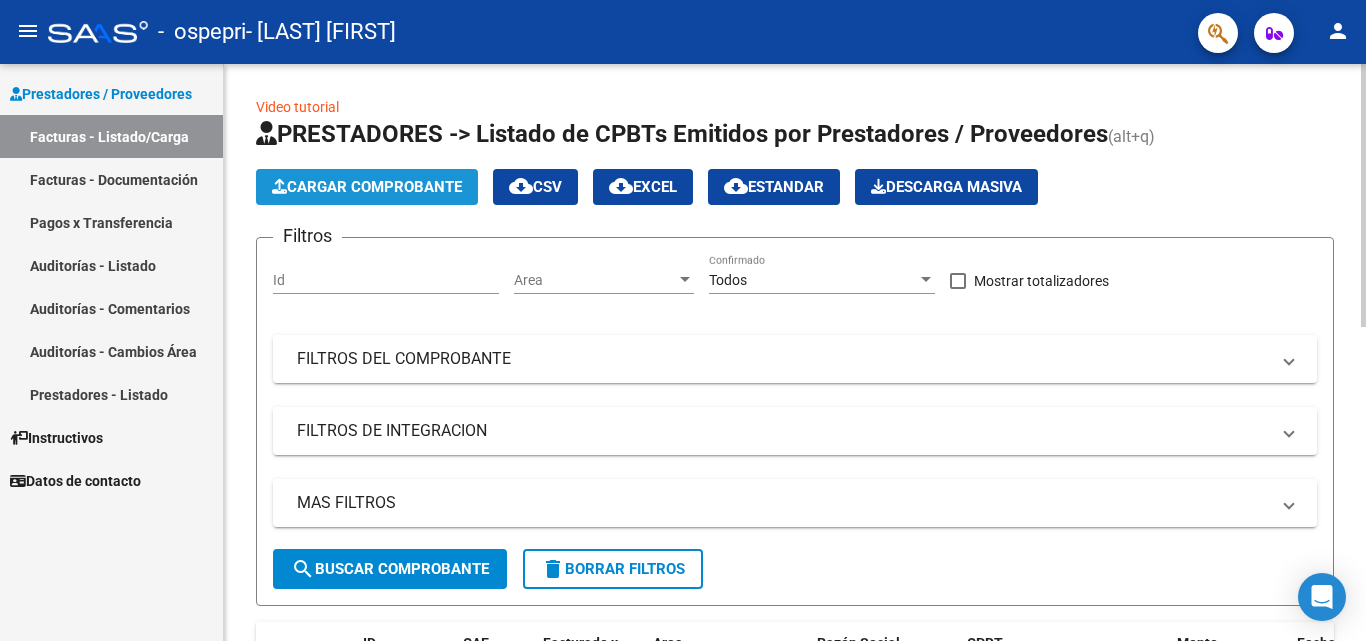 click on "Cargar Comprobante" 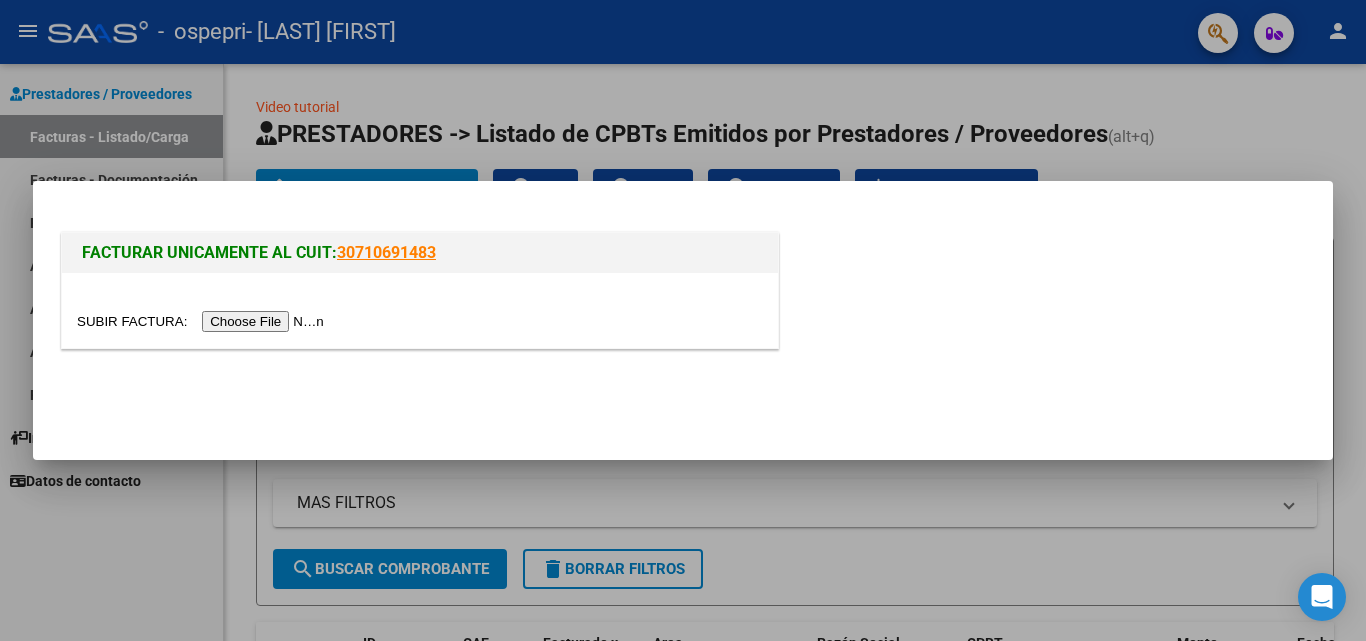 click at bounding box center (203, 321) 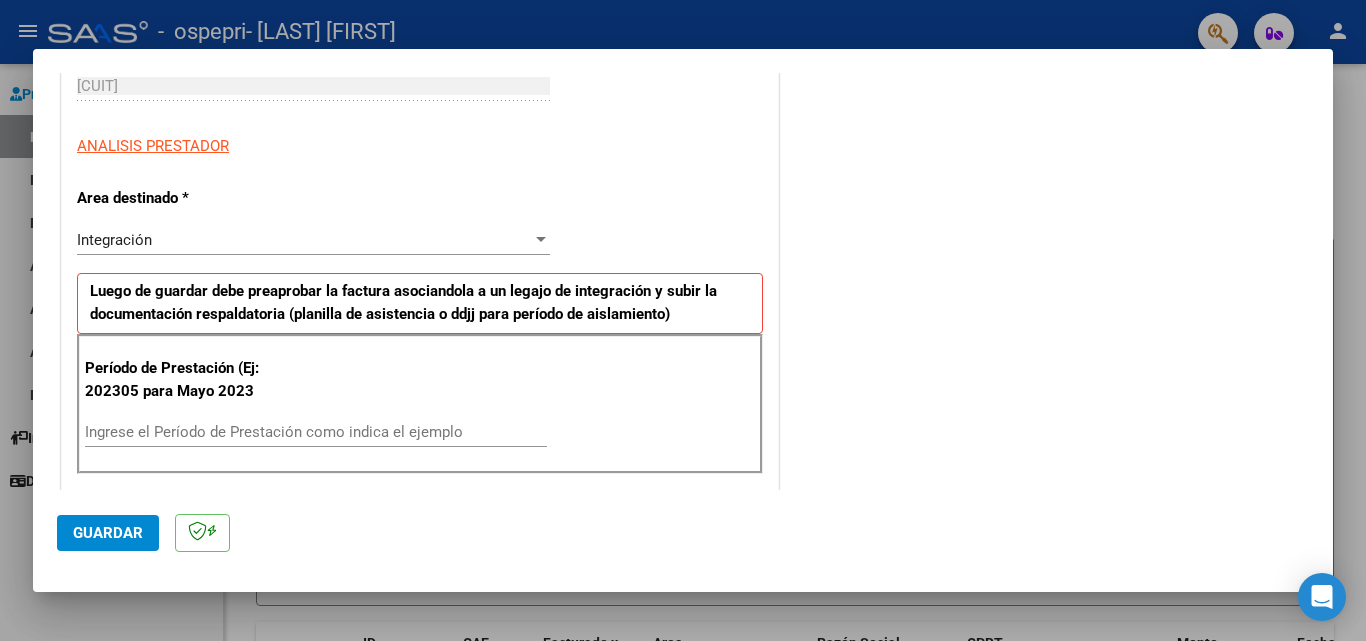 scroll, scrollTop: 453, scrollLeft: 0, axis: vertical 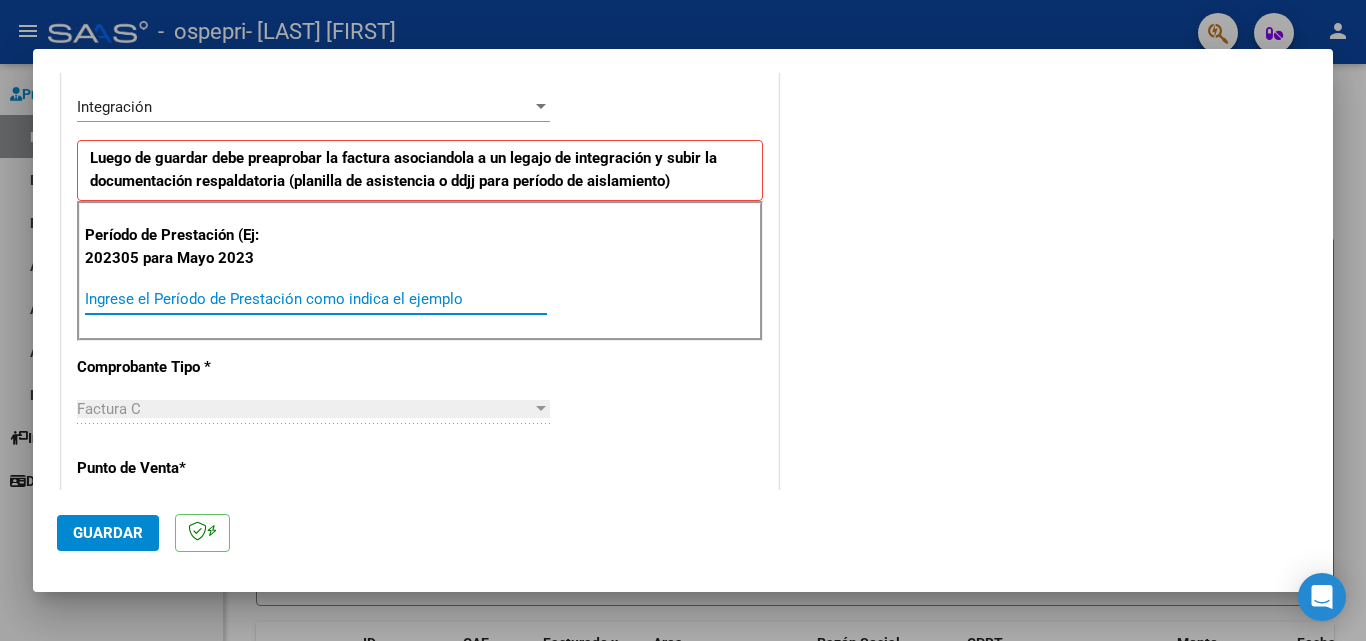 click on "Ingrese el Período de Prestación como indica el ejemplo" at bounding box center [316, 299] 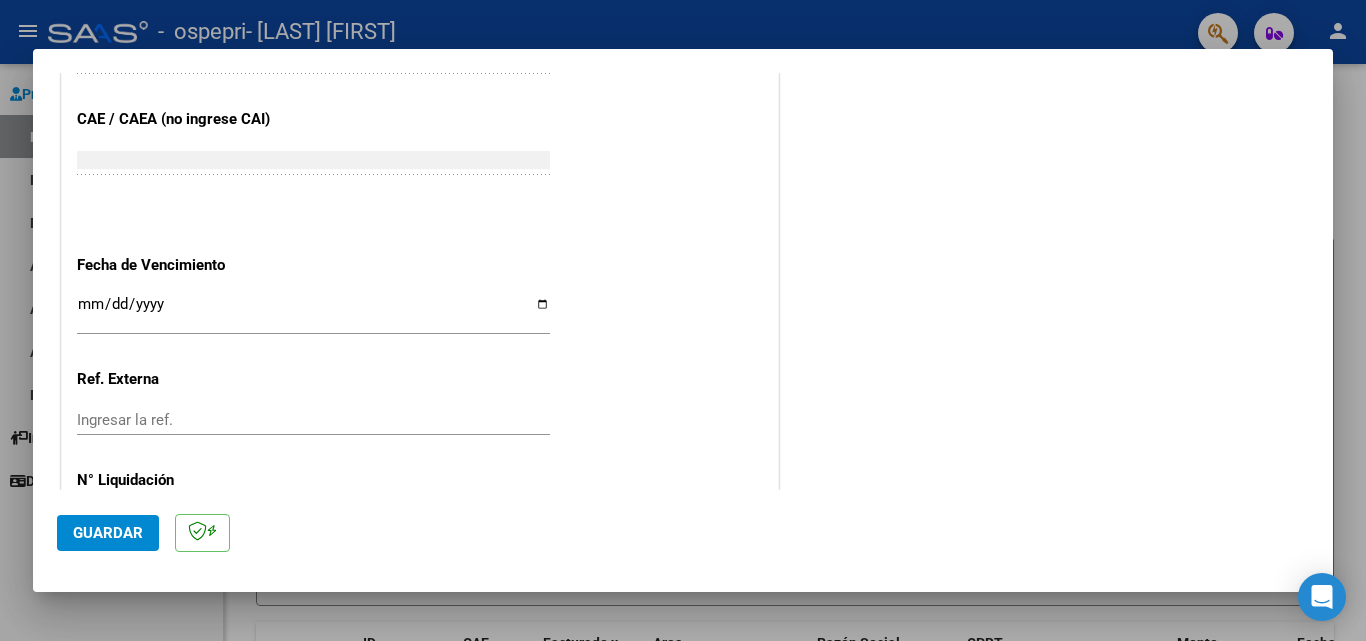 scroll, scrollTop: 1233, scrollLeft: 0, axis: vertical 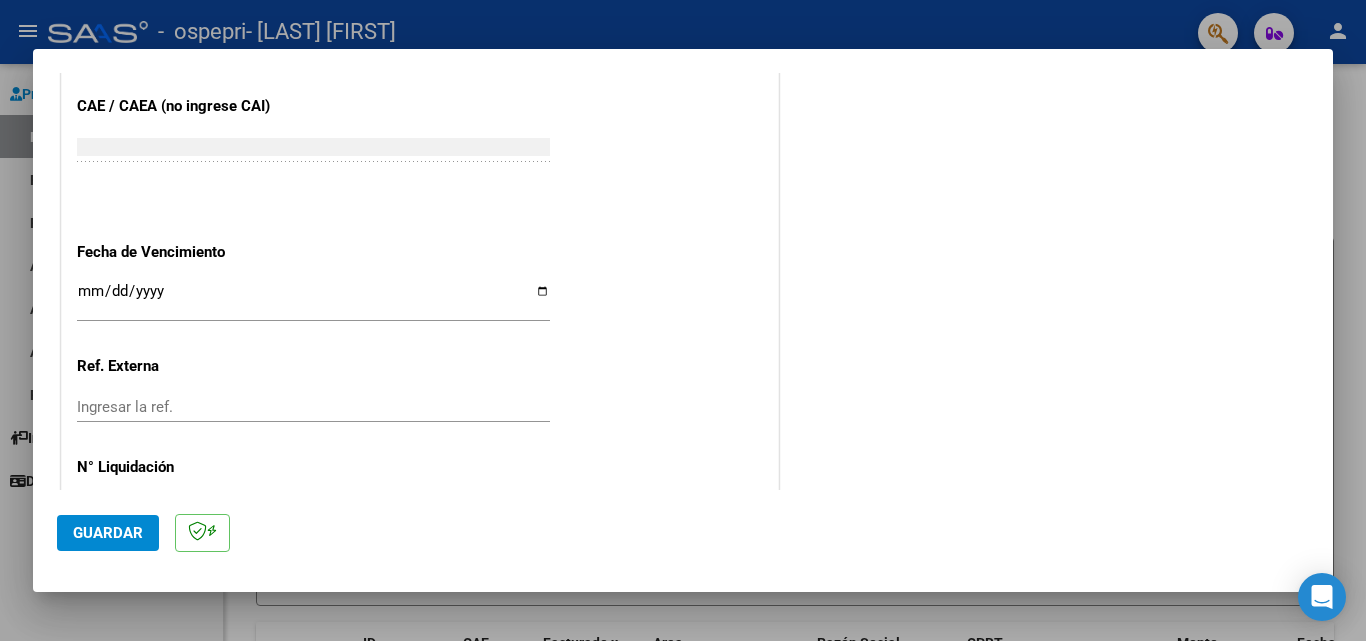 type on "202507" 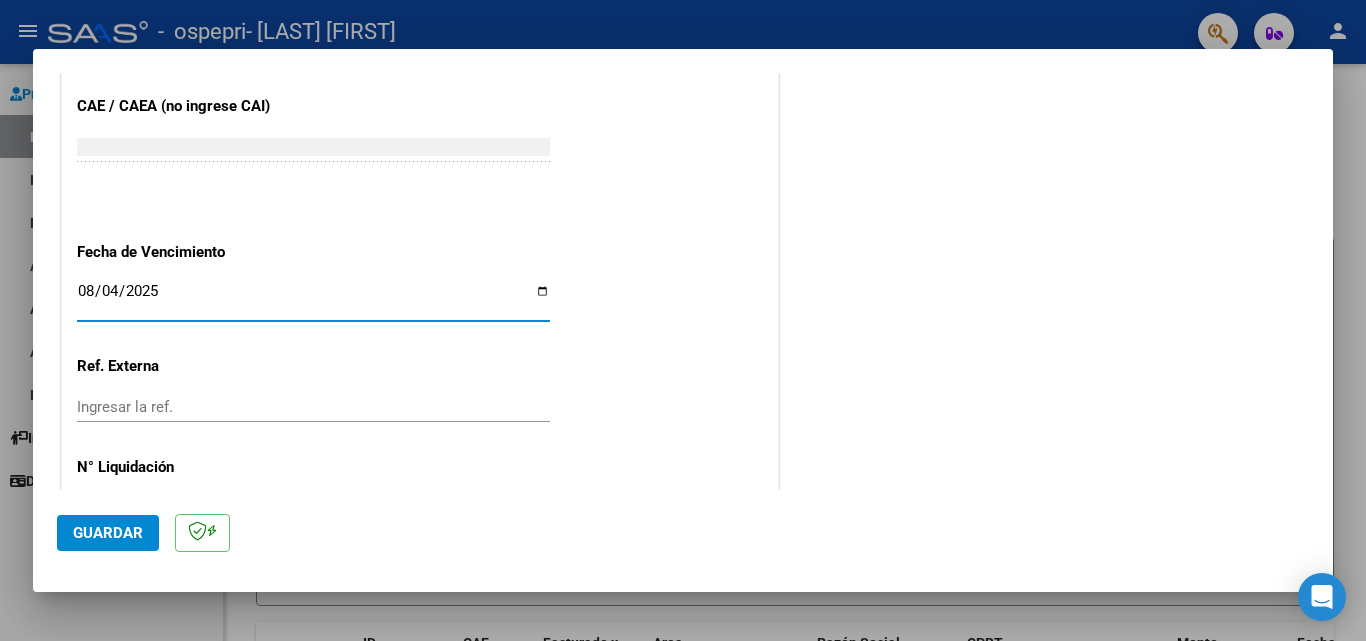 type on "2025-08-04" 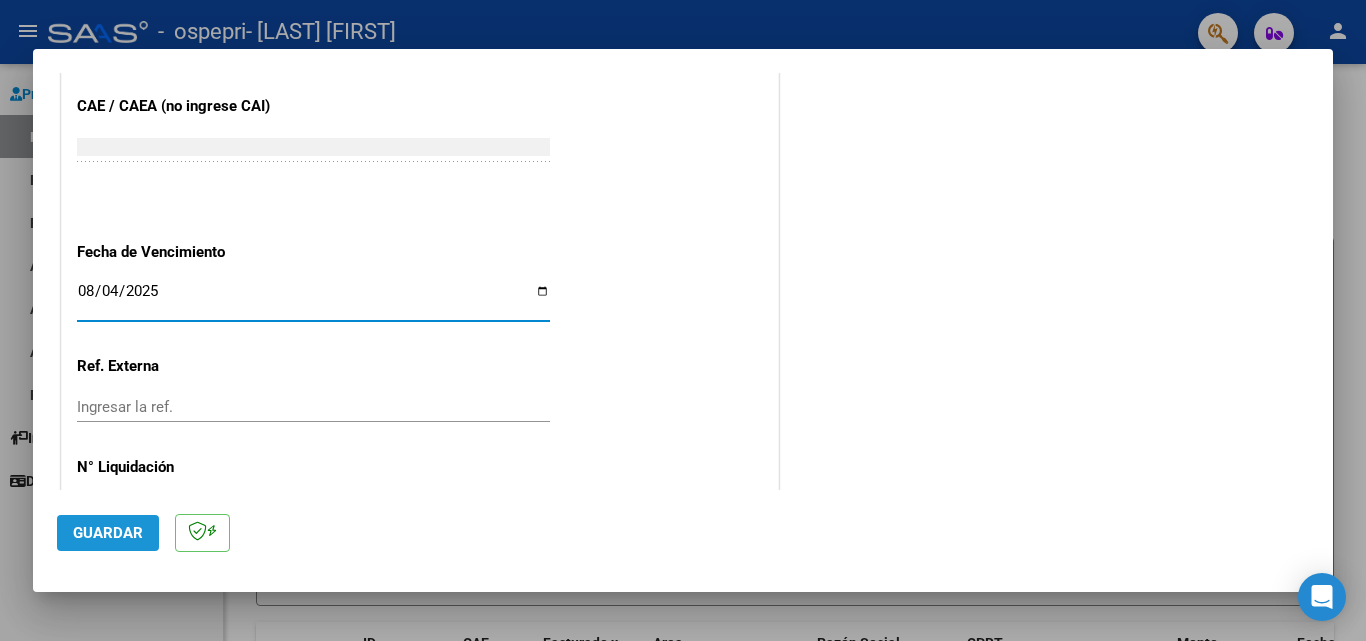 click on "Guardar" 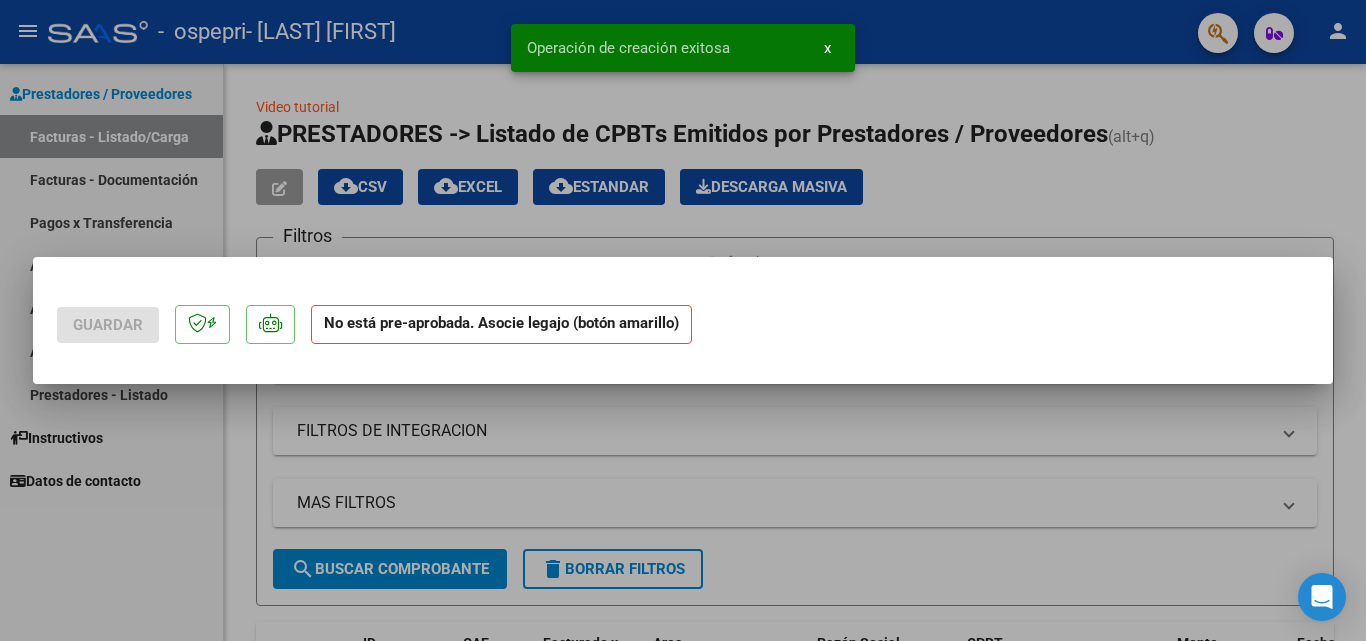 scroll, scrollTop: 0, scrollLeft: 0, axis: both 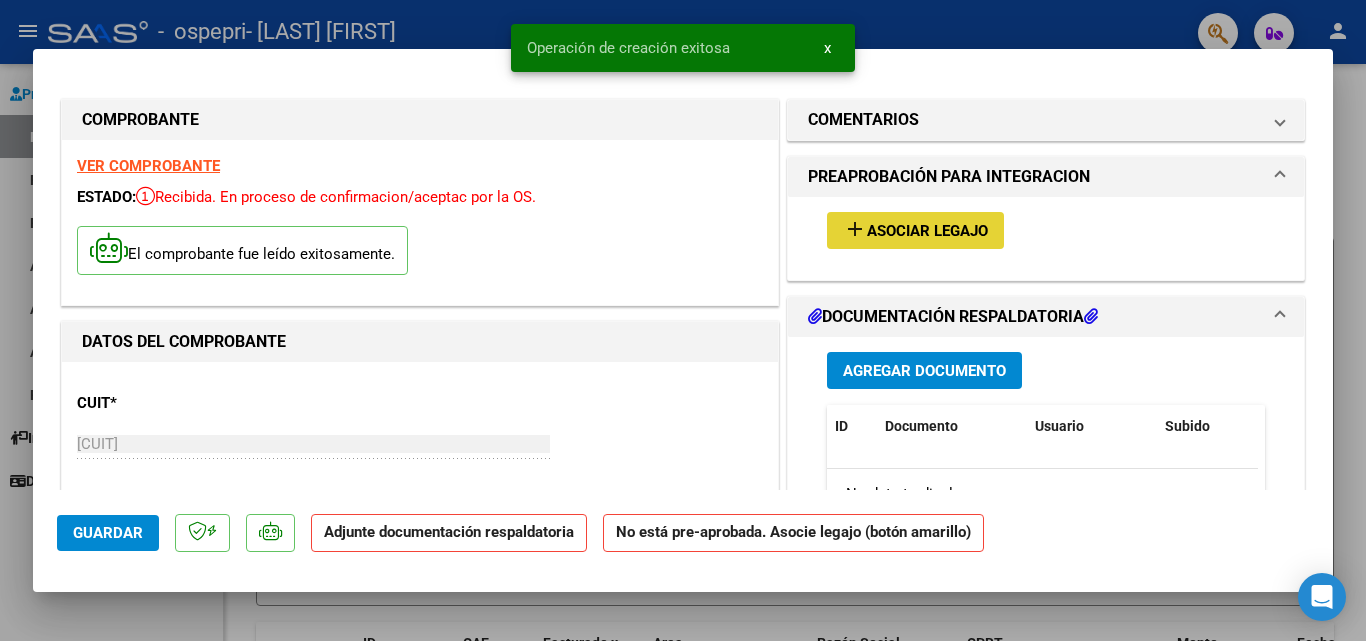 click on "Asociar Legajo" at bounding box center [927, 231] 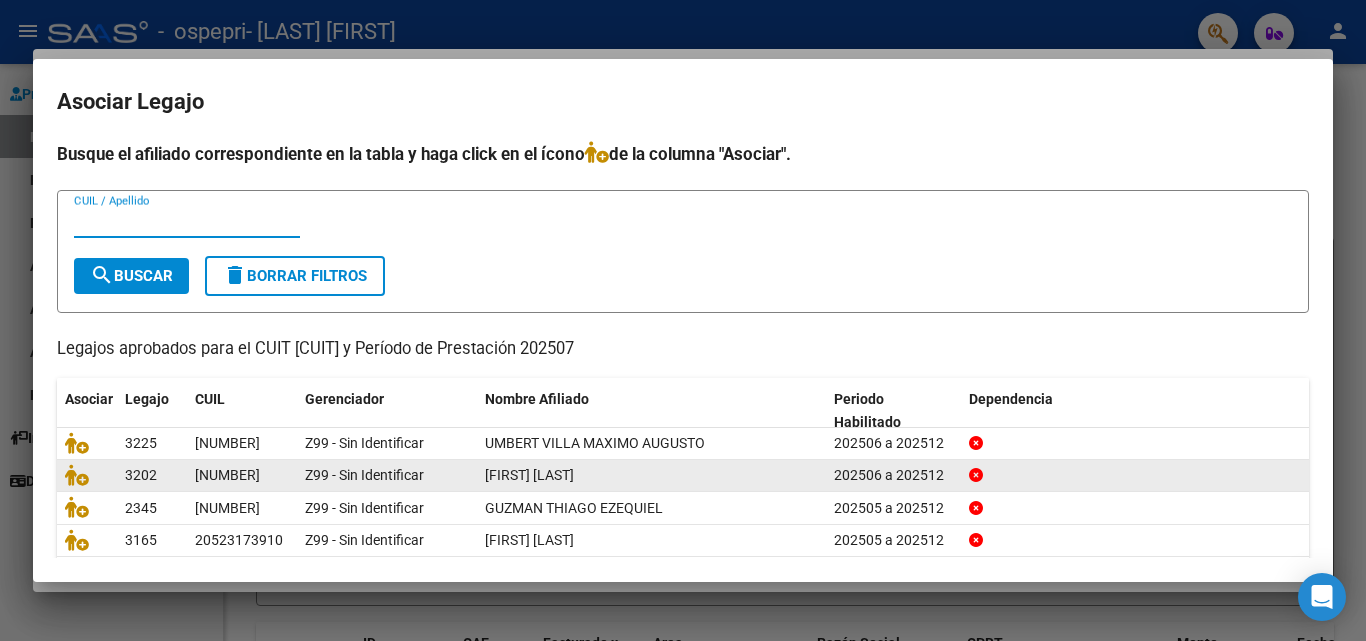 scroll, scrollTop: 109, scrollLeft: 0, axis: vertical 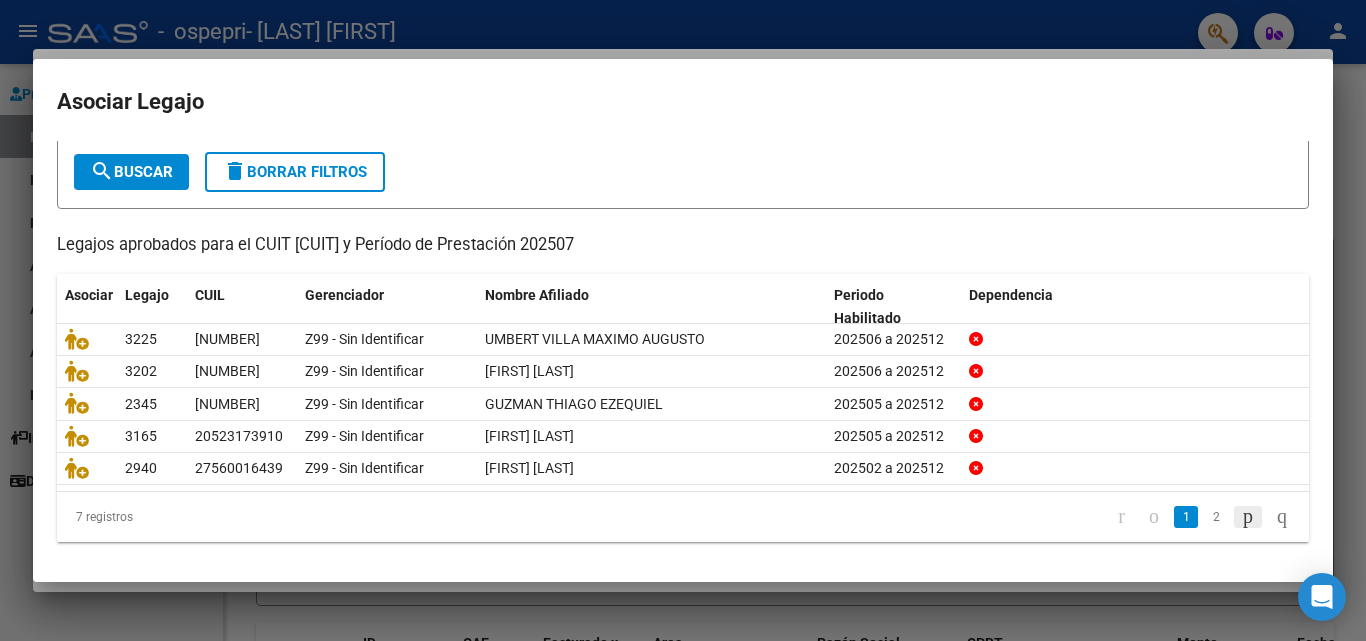 click 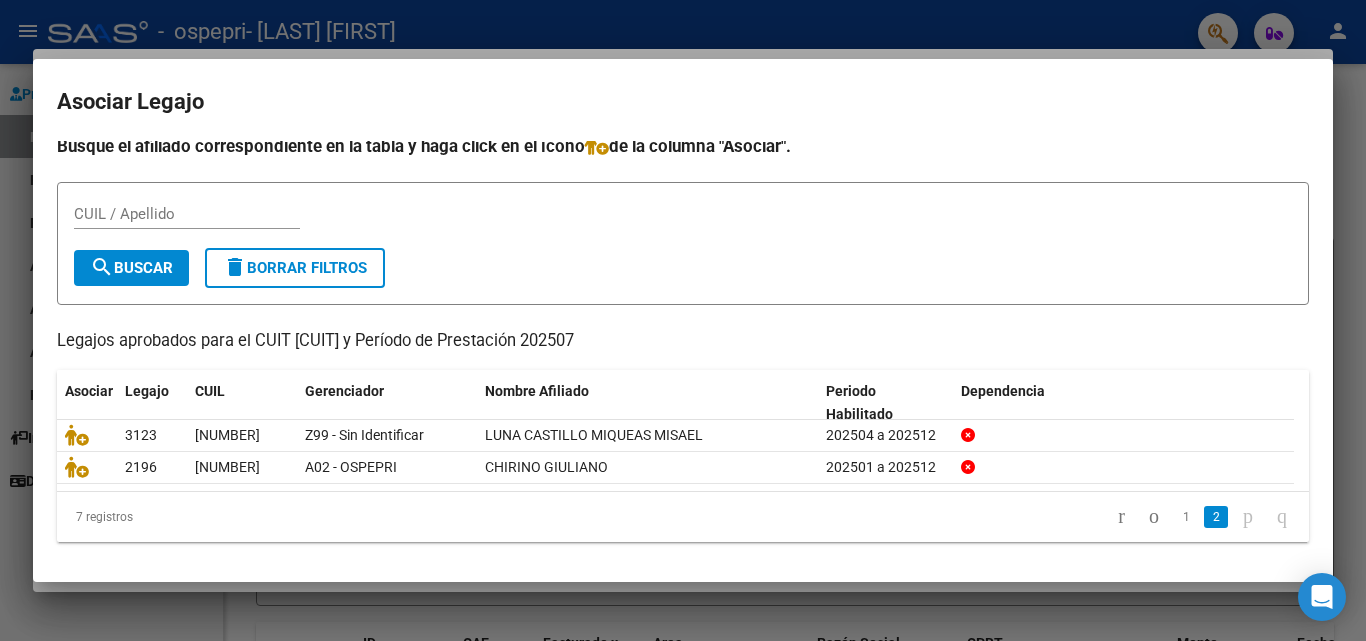 scroll, scrollTop: 10, scrollLeft: 0, axis: vertical 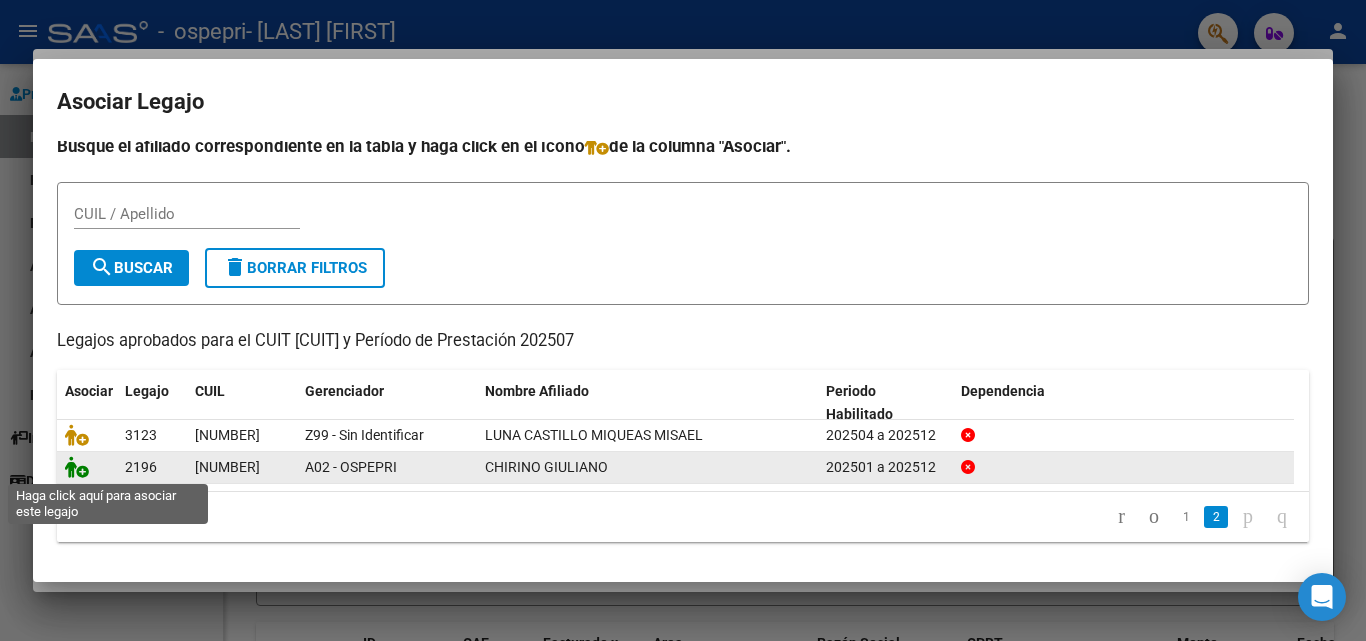 click 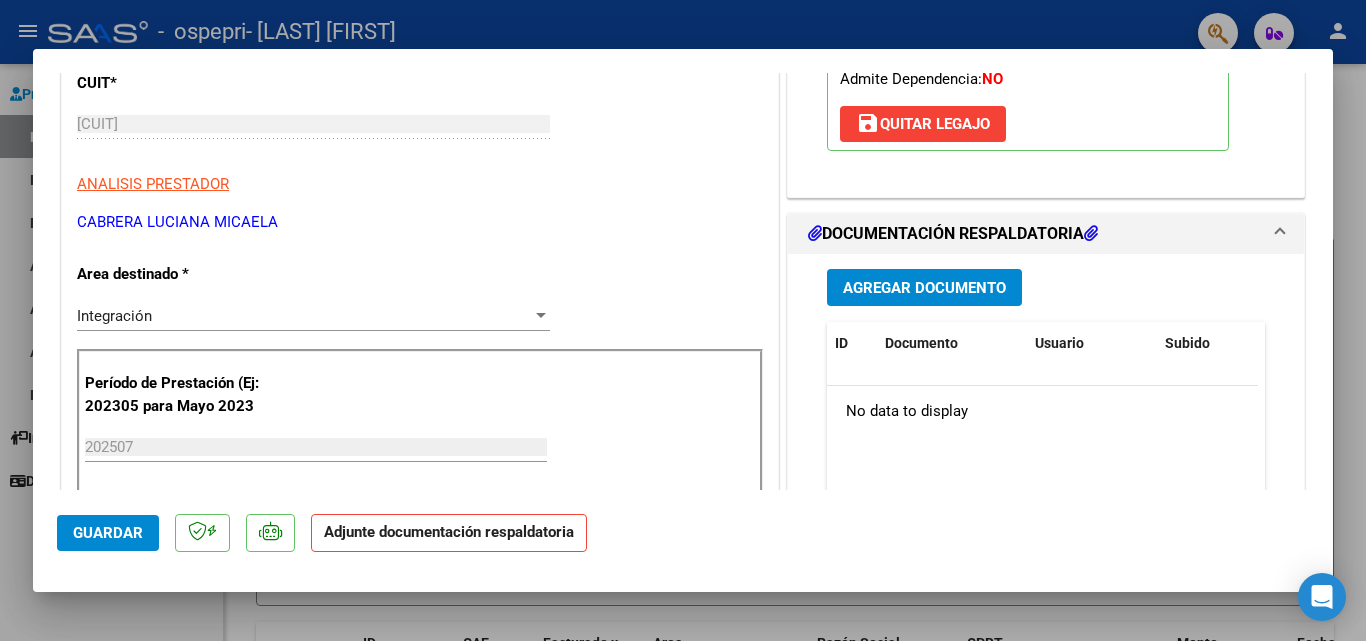 scroll, scrollTop: 400, scrollLeft: 0, axis: vertical 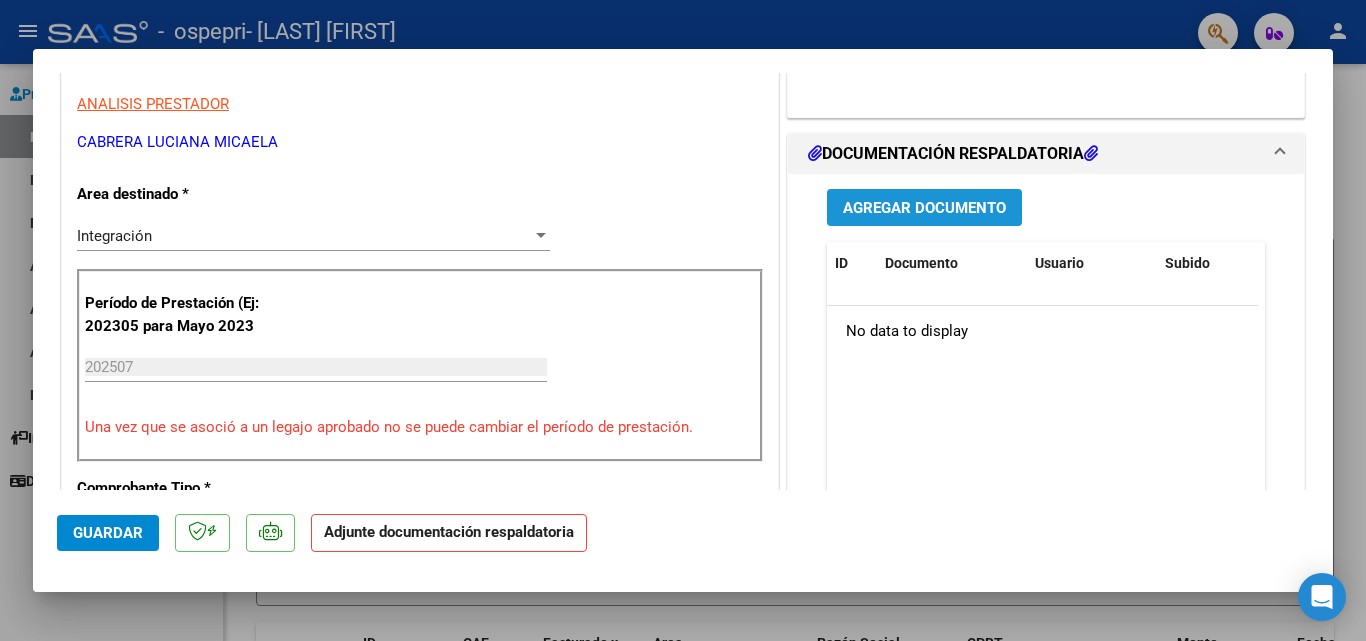 click on "Agregar Documento" at bounding box center [924, 208] 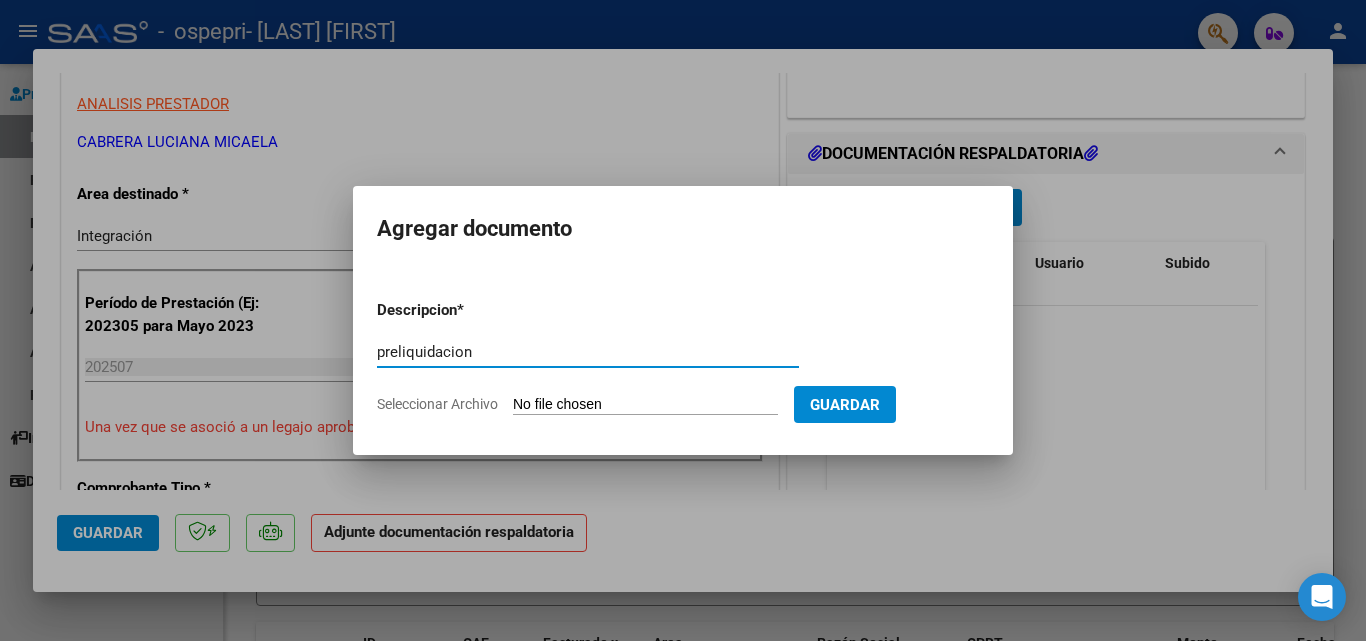 type on "preliquidacion" 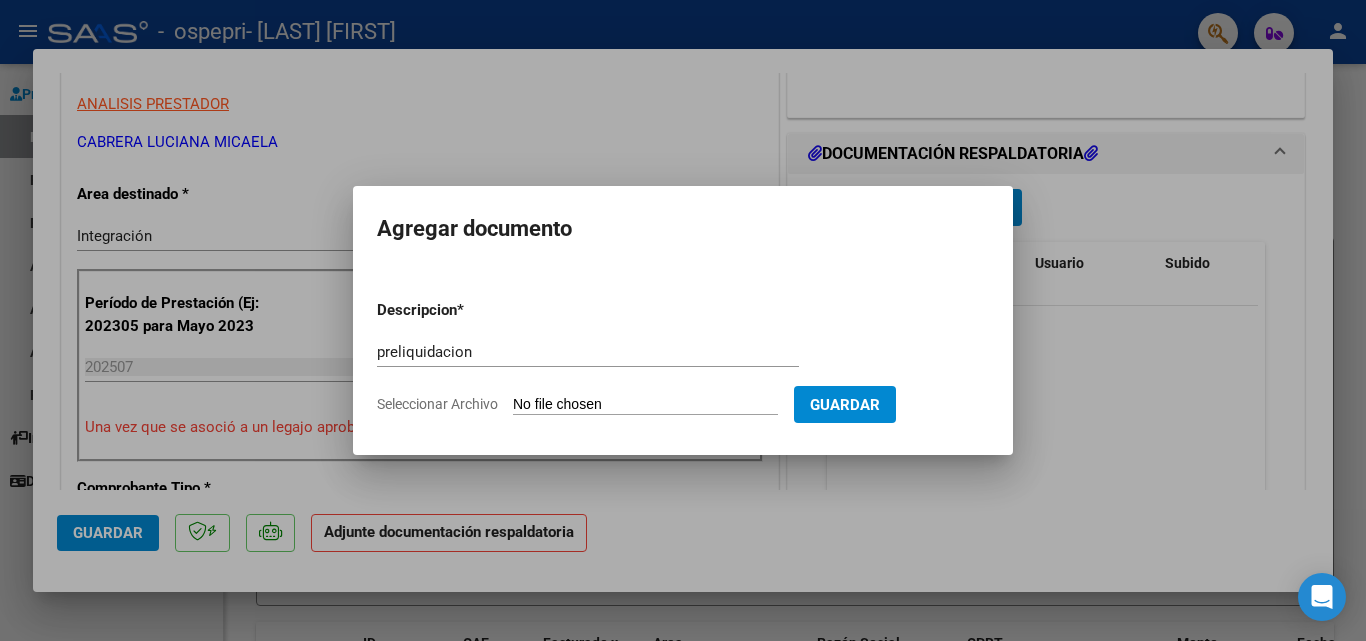 click on "Seleccionar Archivo" at bounding box center (645, 405) 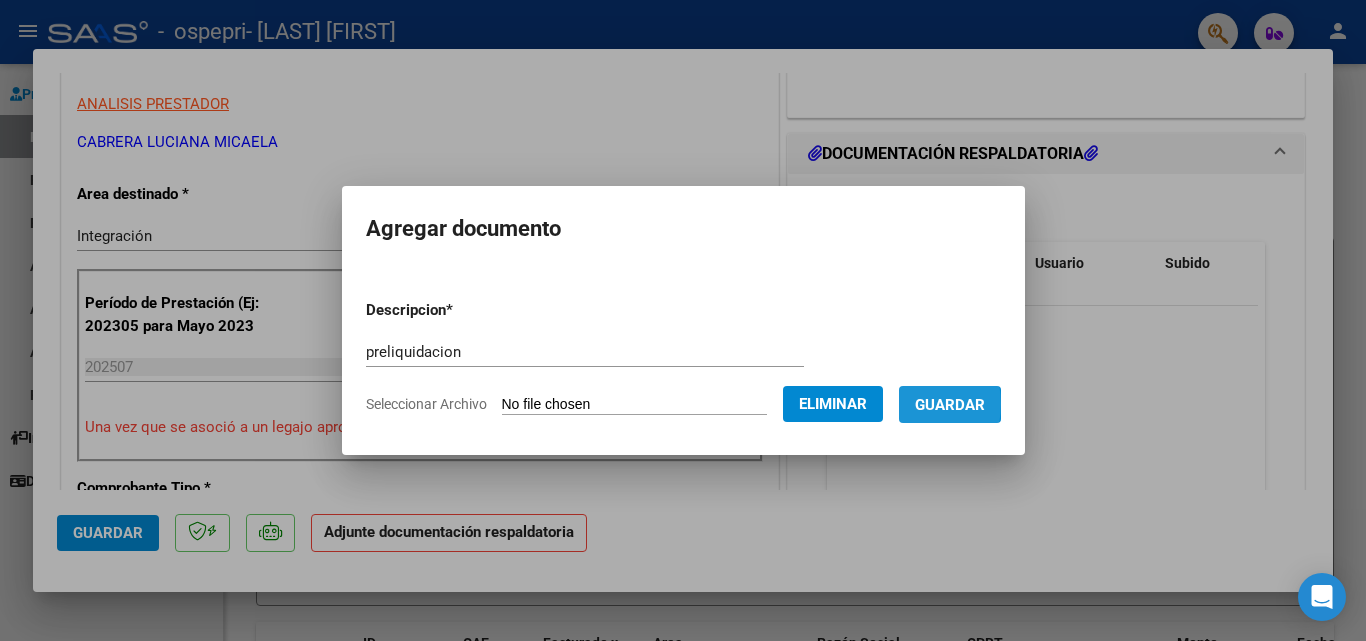 click on "Guardar" at bounding box center (950, 404) 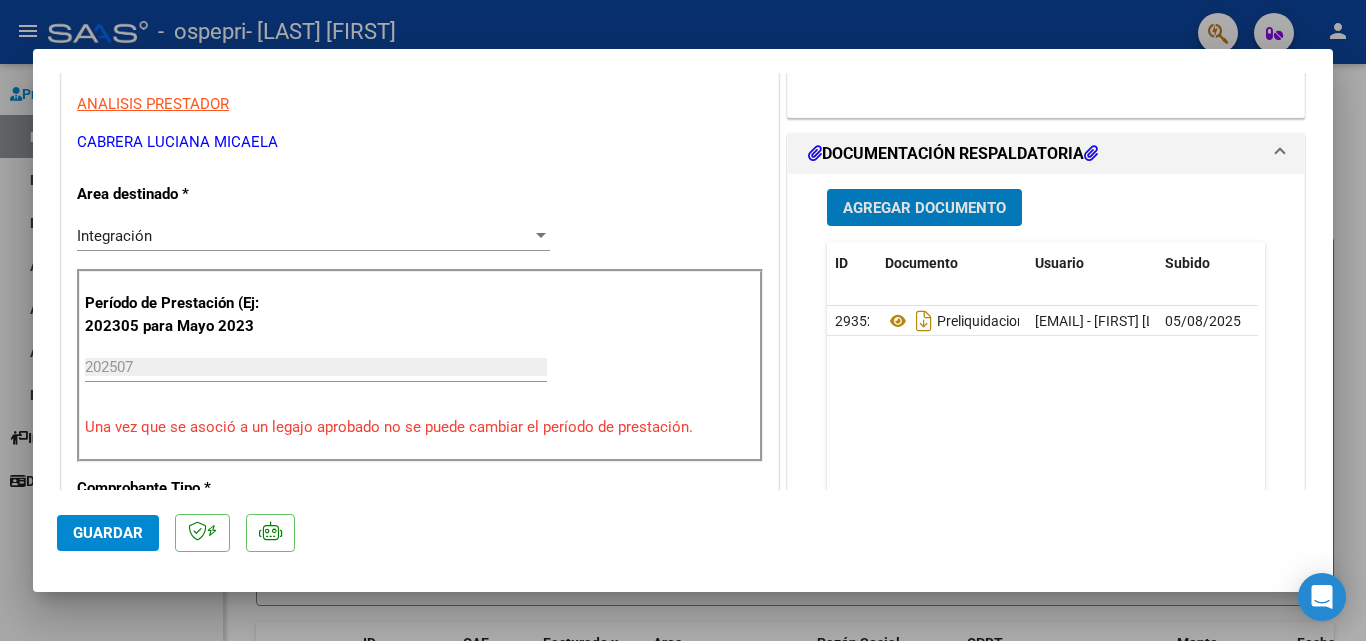 click on "Agregar Documento" at bounding box center [924, 208] 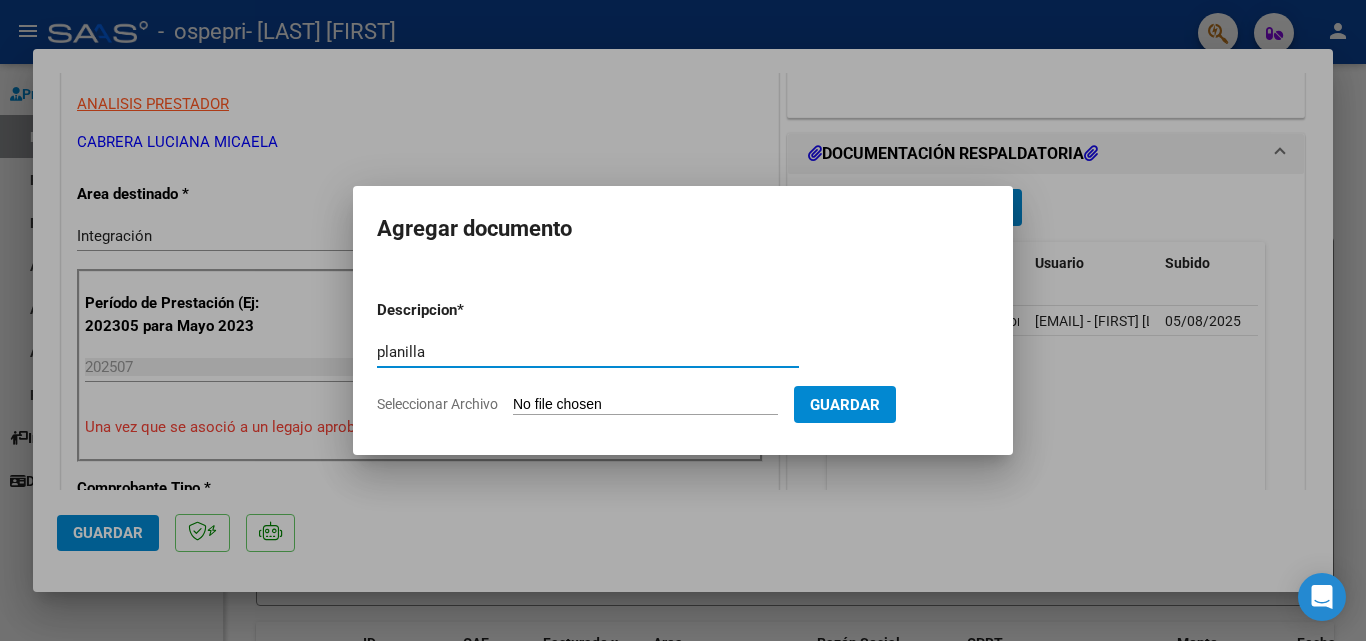 type on "planilla" 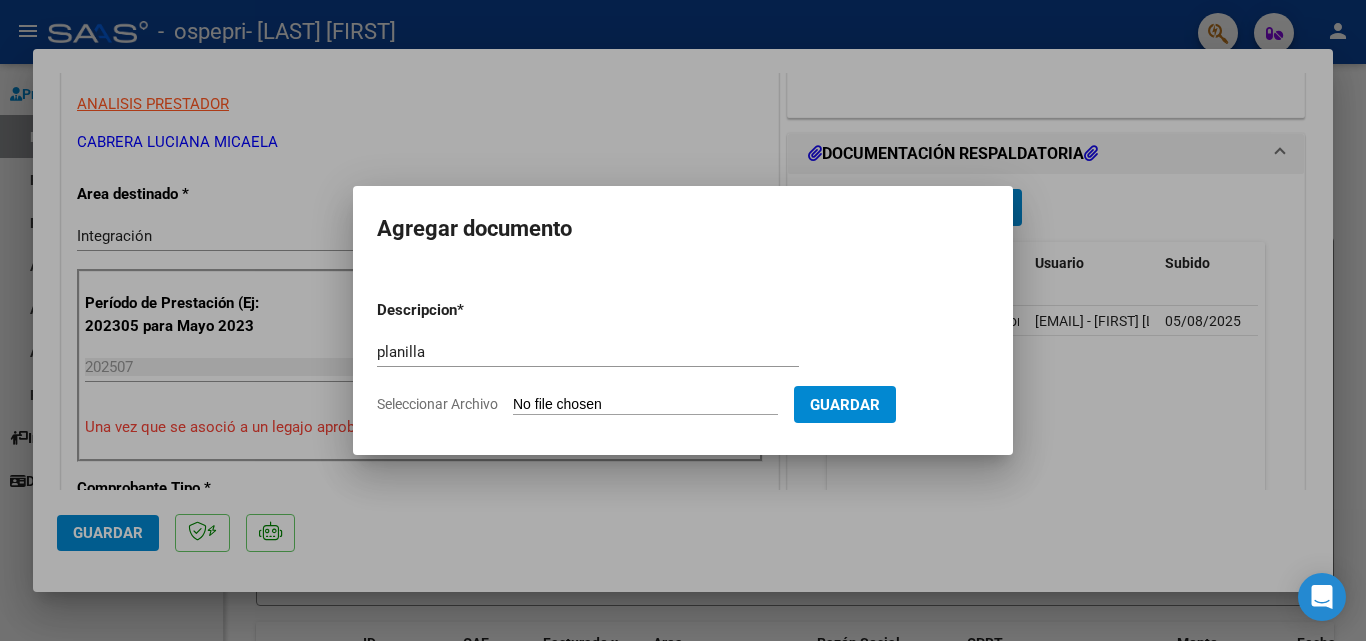type on "C:\fakepath\[LAST] .pdf" 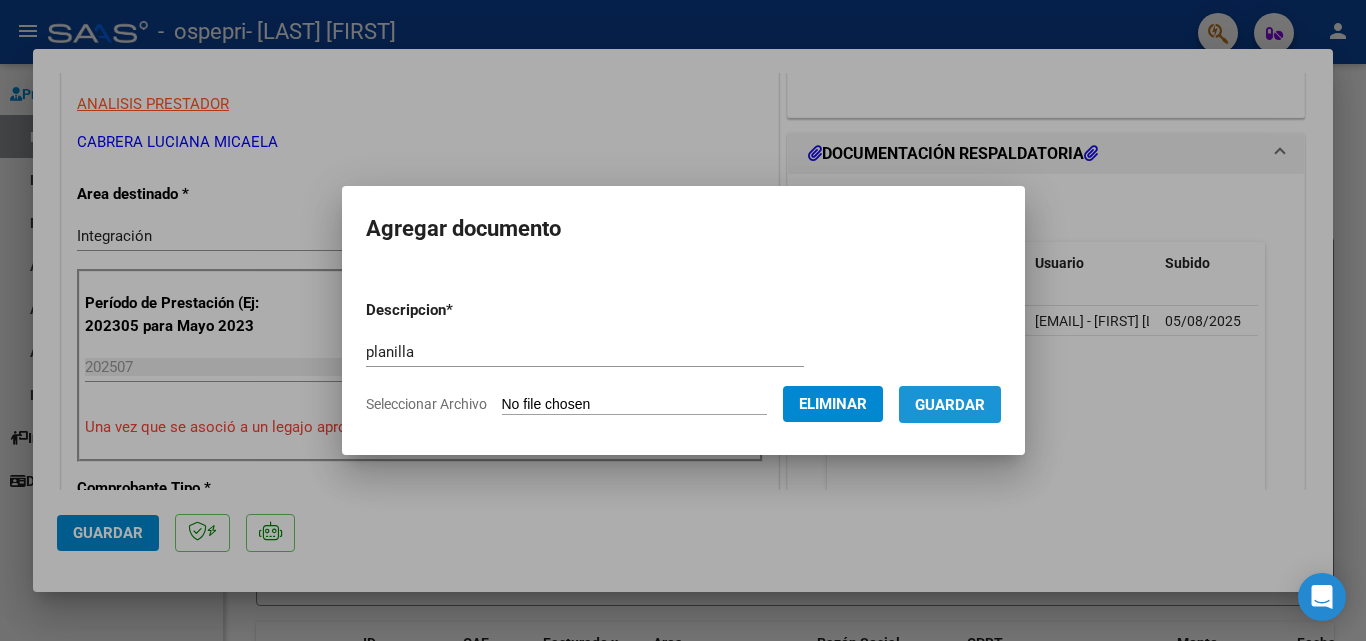 click on "Guardar" at bounding box center [950, 404] 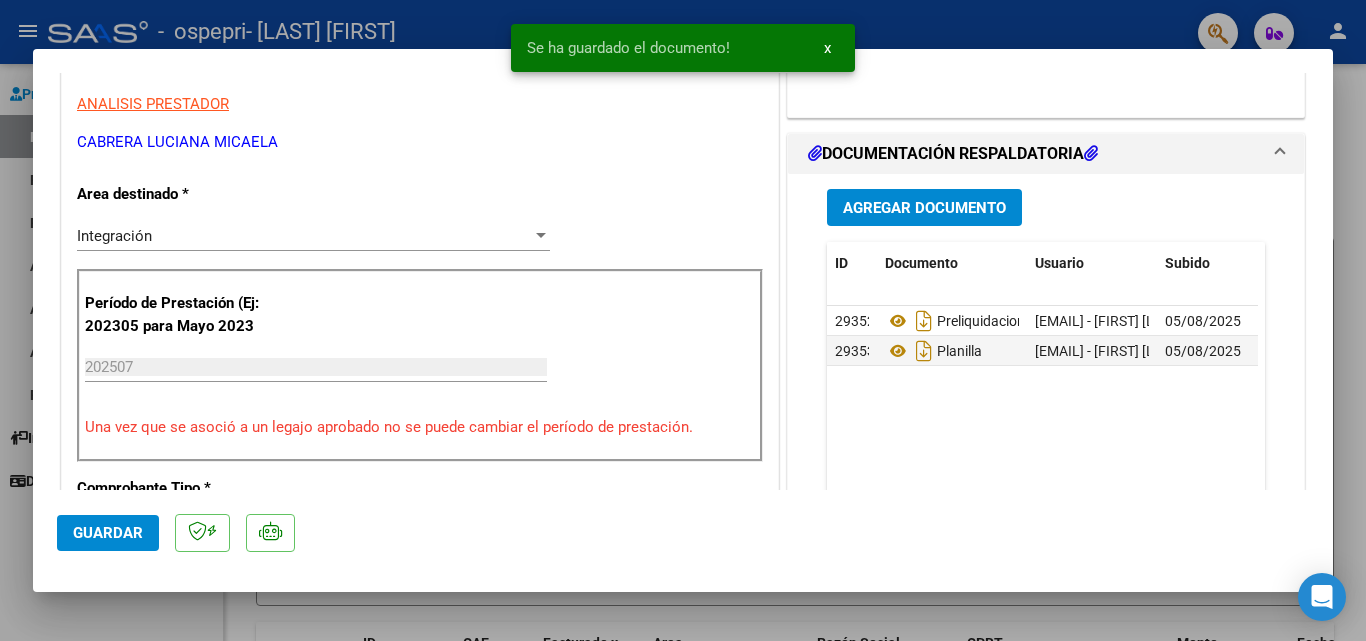 drag, startPoint x: 85, startPoint y: 551, endPoint x: 99, endPoint y: 541, distance: 17.20465 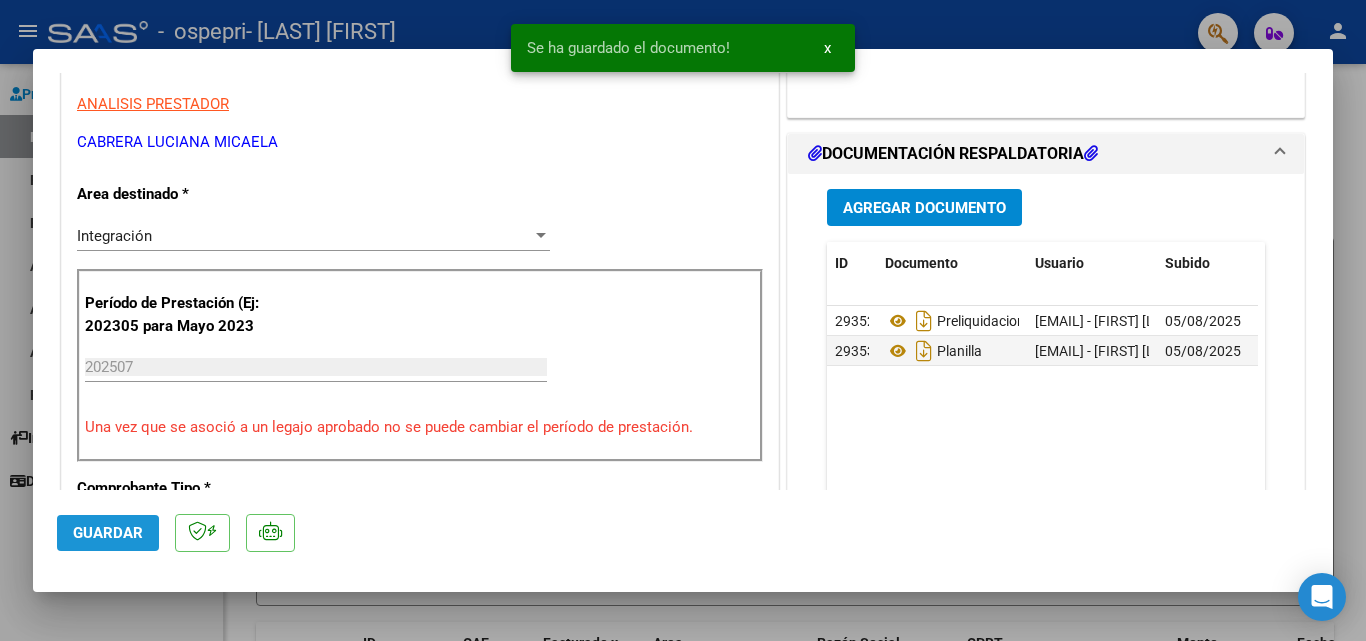 click on "Guardar" 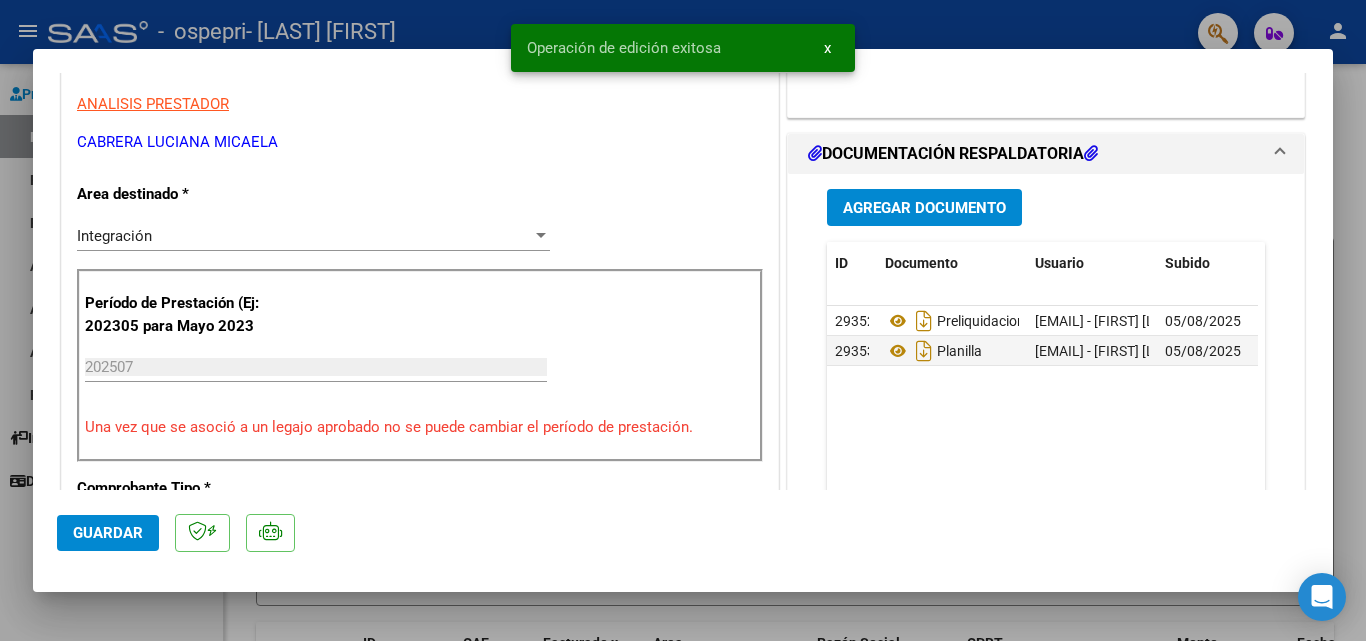 click at bounding box center (683, 320) 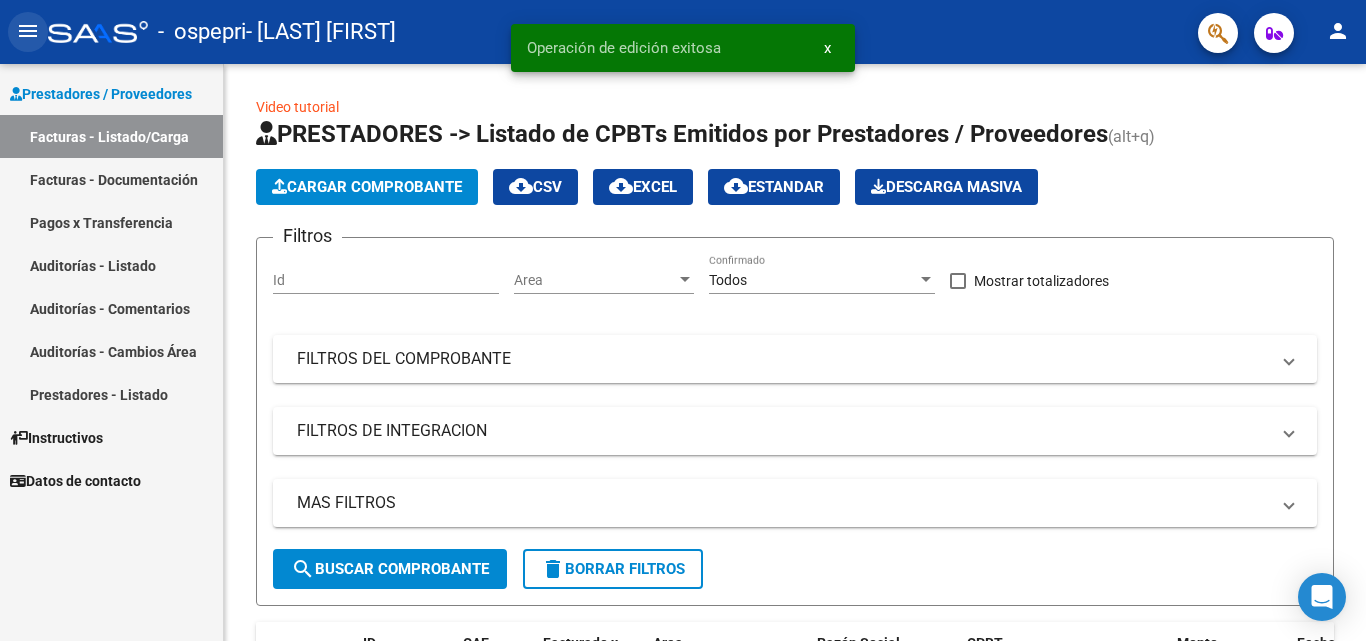 click on "menu" 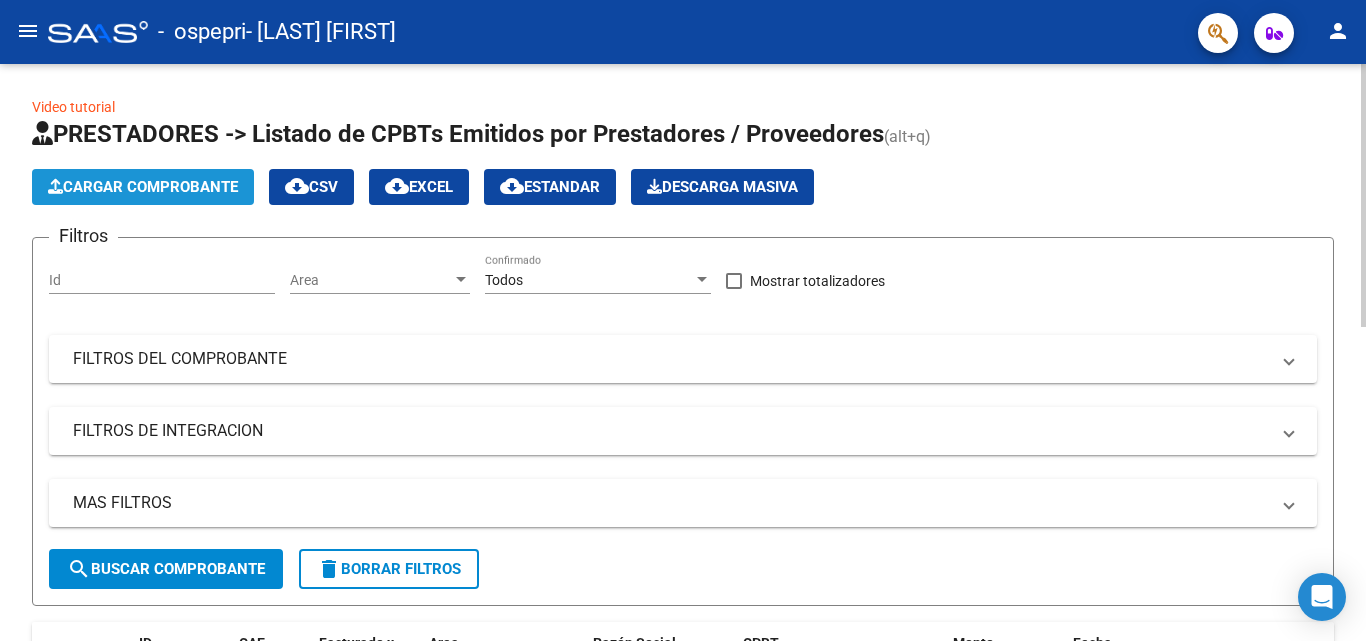 click on "Cargar Comprobante" 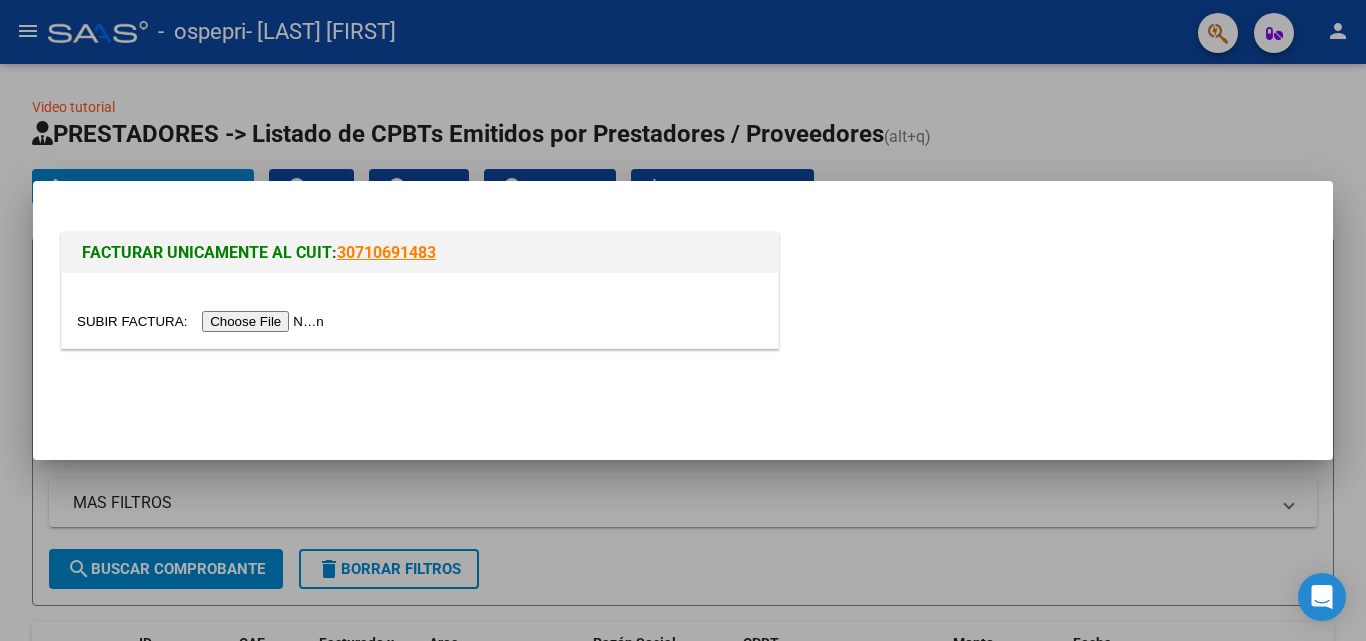 click at bounding box center [203, 321] 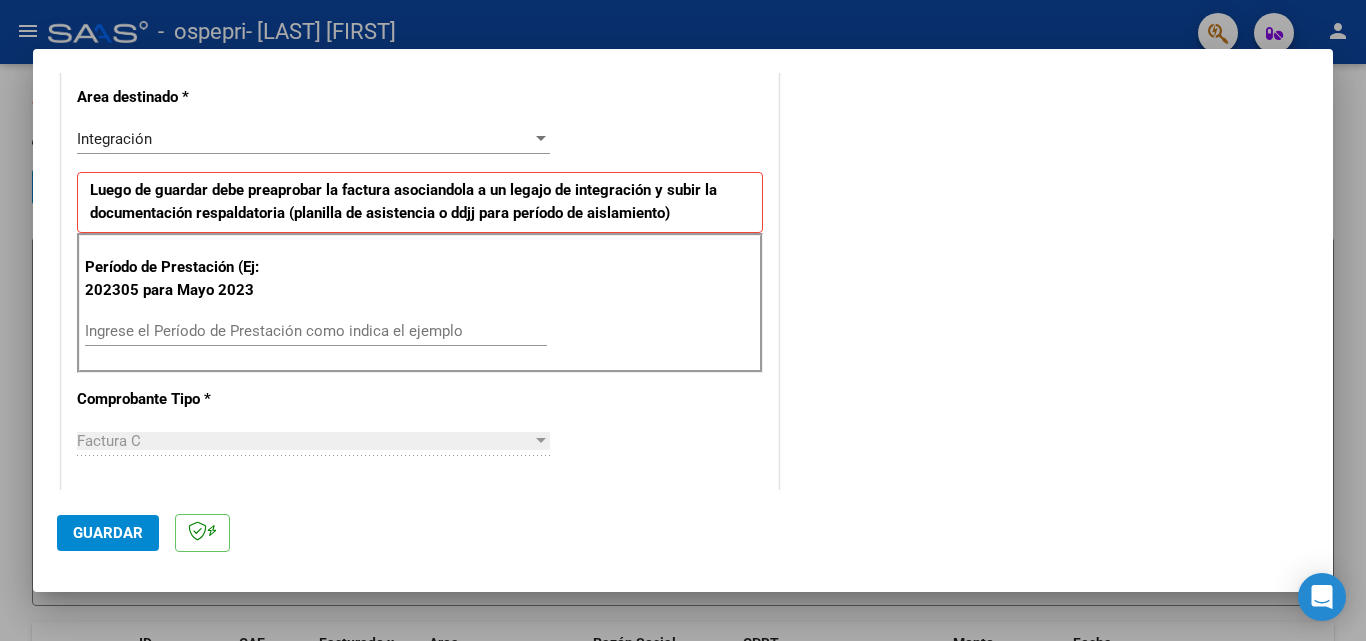 scroll, scrollTop: 444, scrollLeft: 0, axis: vertical 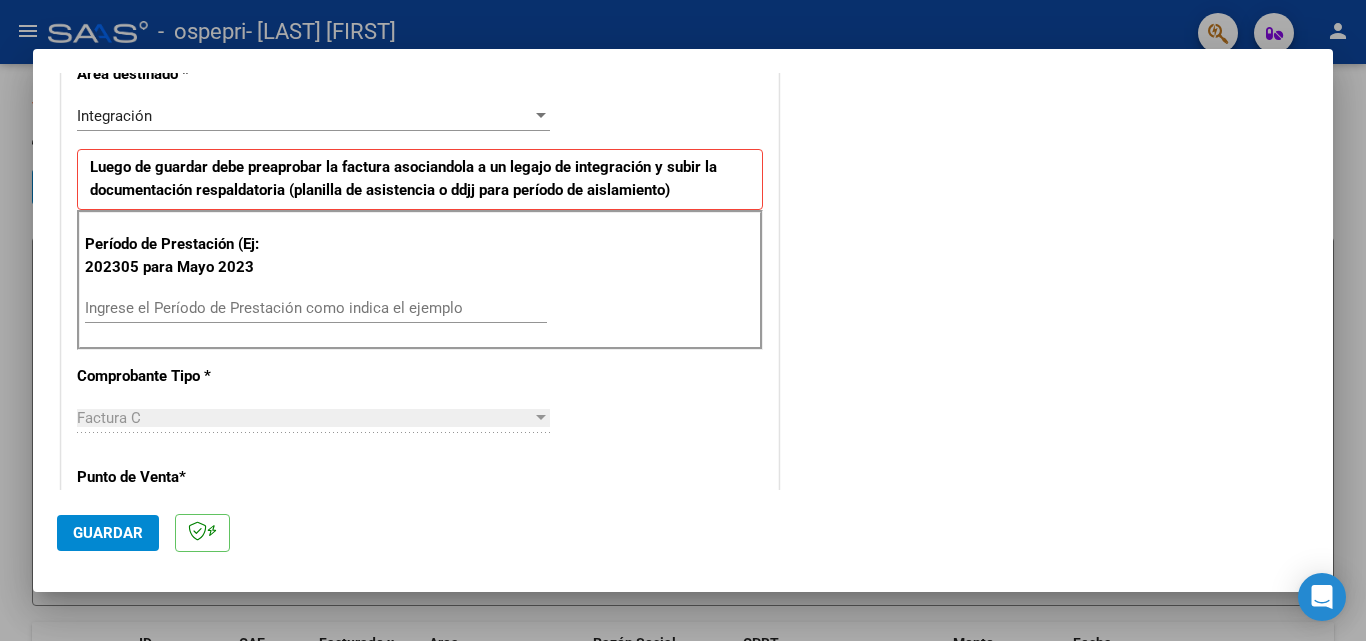 click on "Ingrese el Período de Prestación como indica el ejemplo" at bounding box center [316, 308] 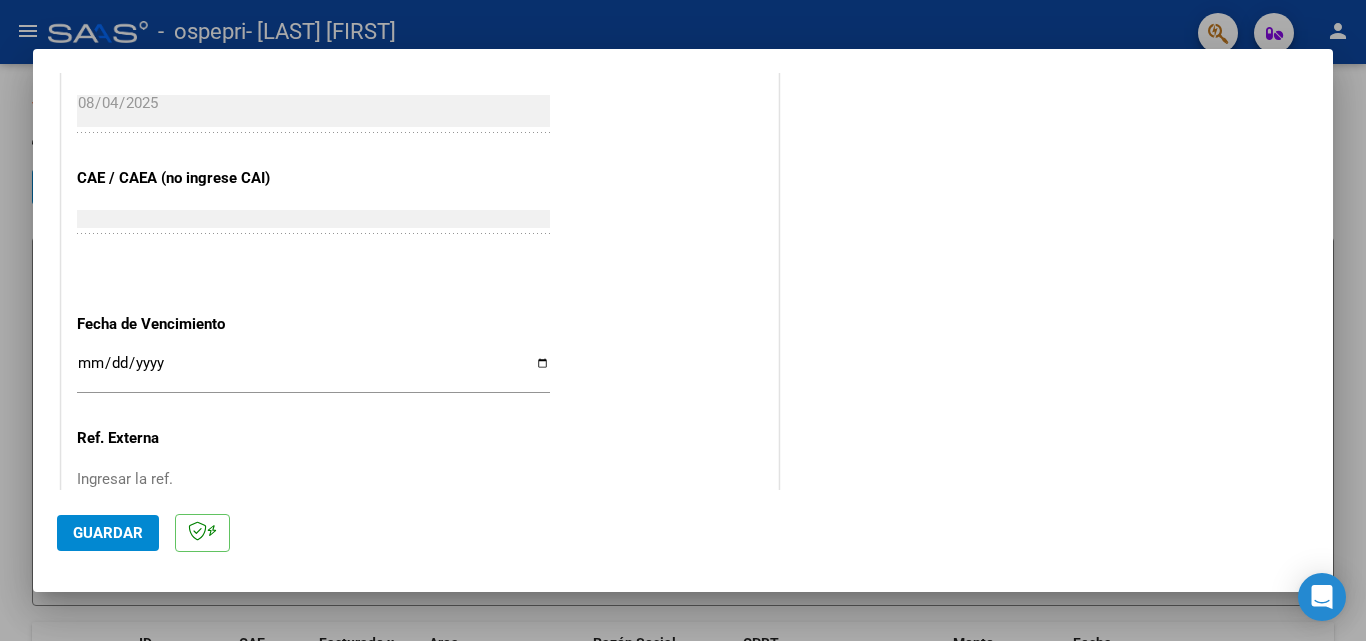 scroll, scrollTop: 1264, scrollLeft: 0, axis: vertical 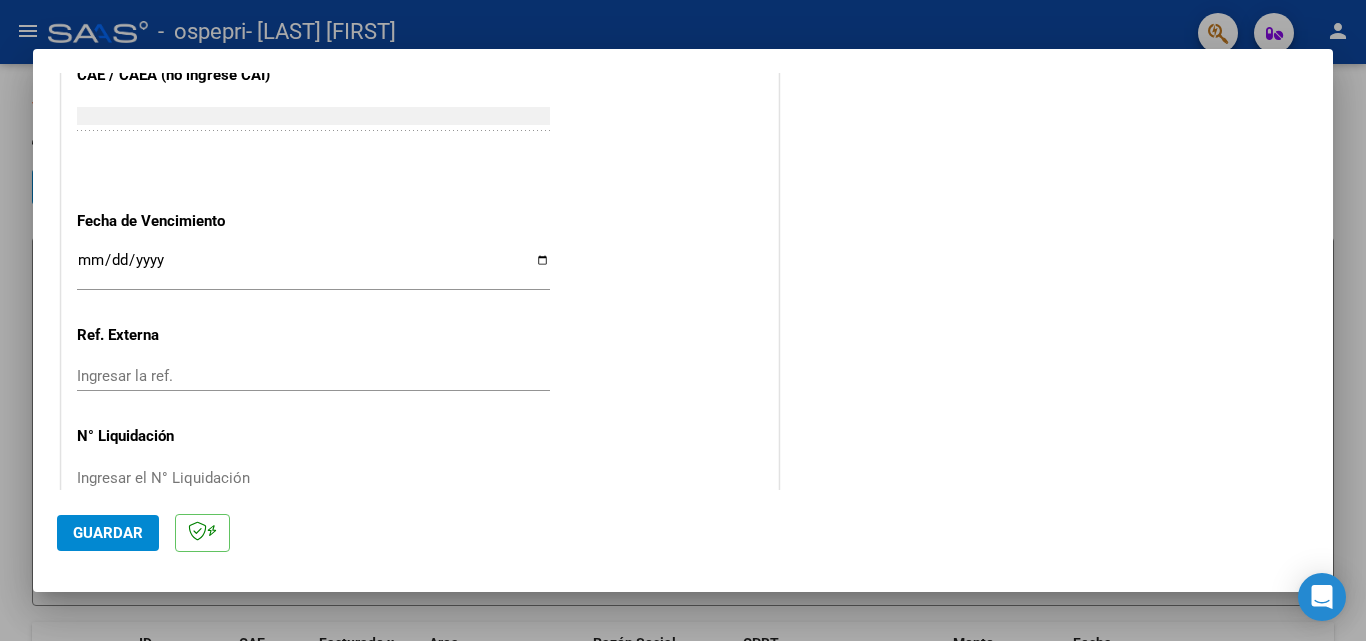 type on "202507" 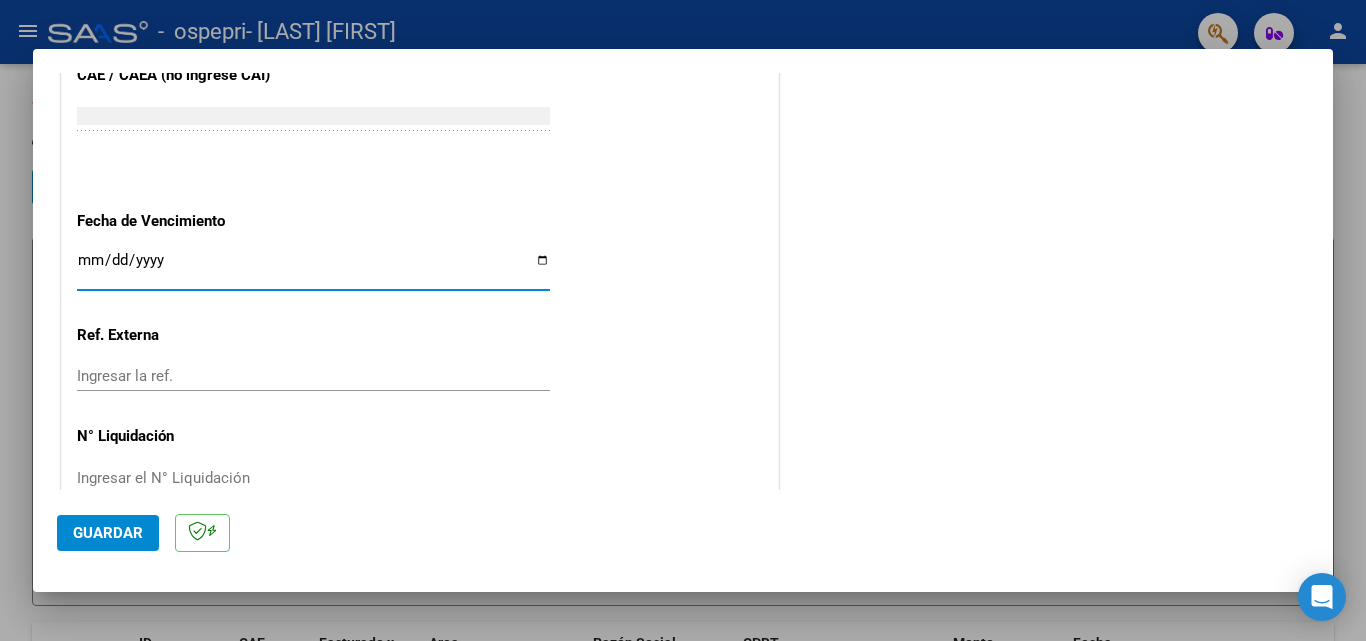 type on "2025-08-04" 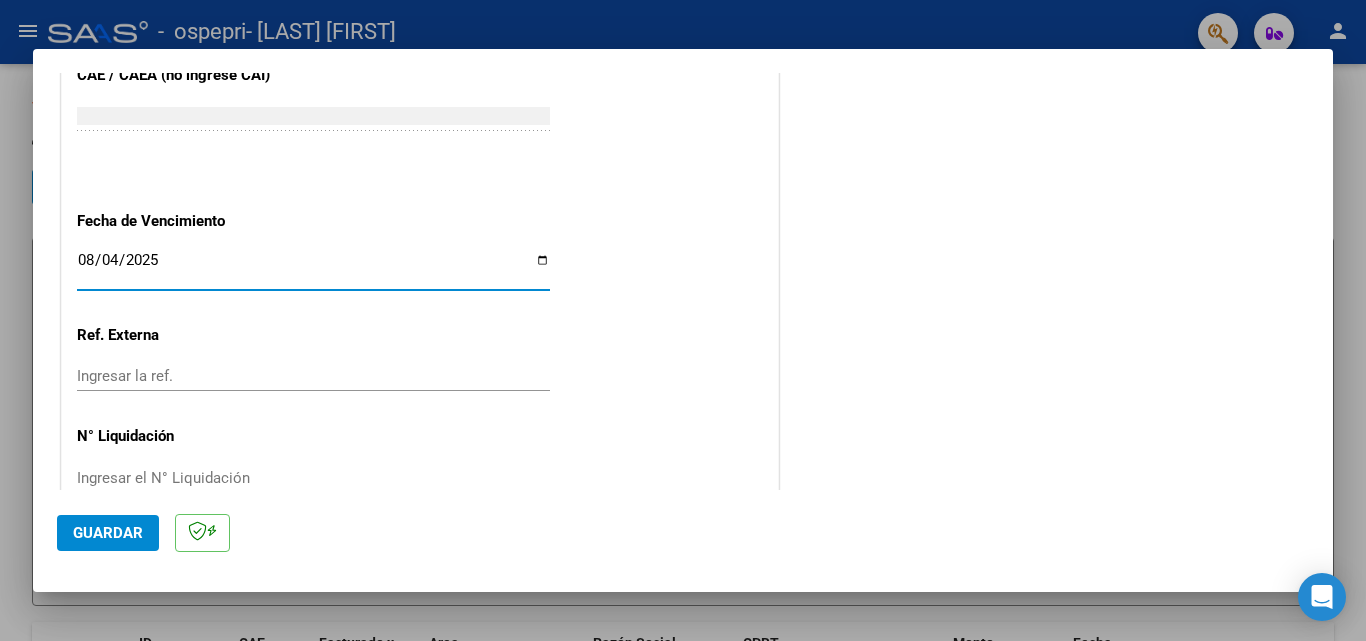 scroll, scrollTop: 1305, scrollLeft: 0, axis: vertical 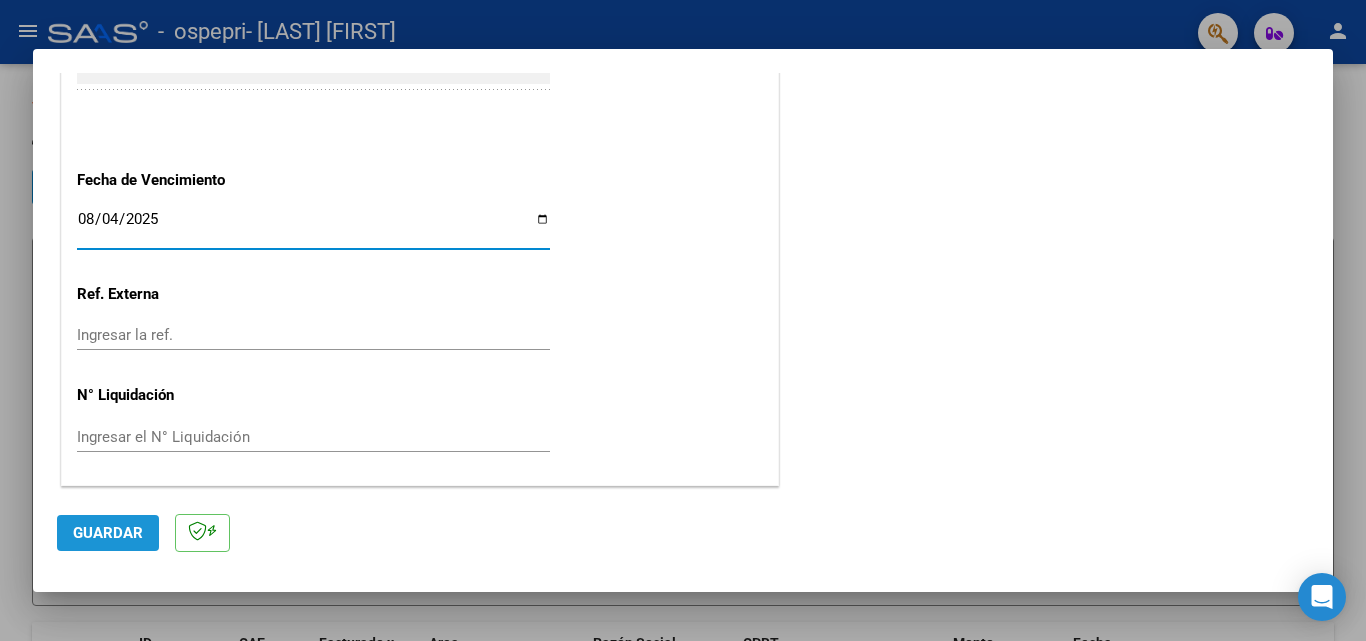 click on "Guardar" 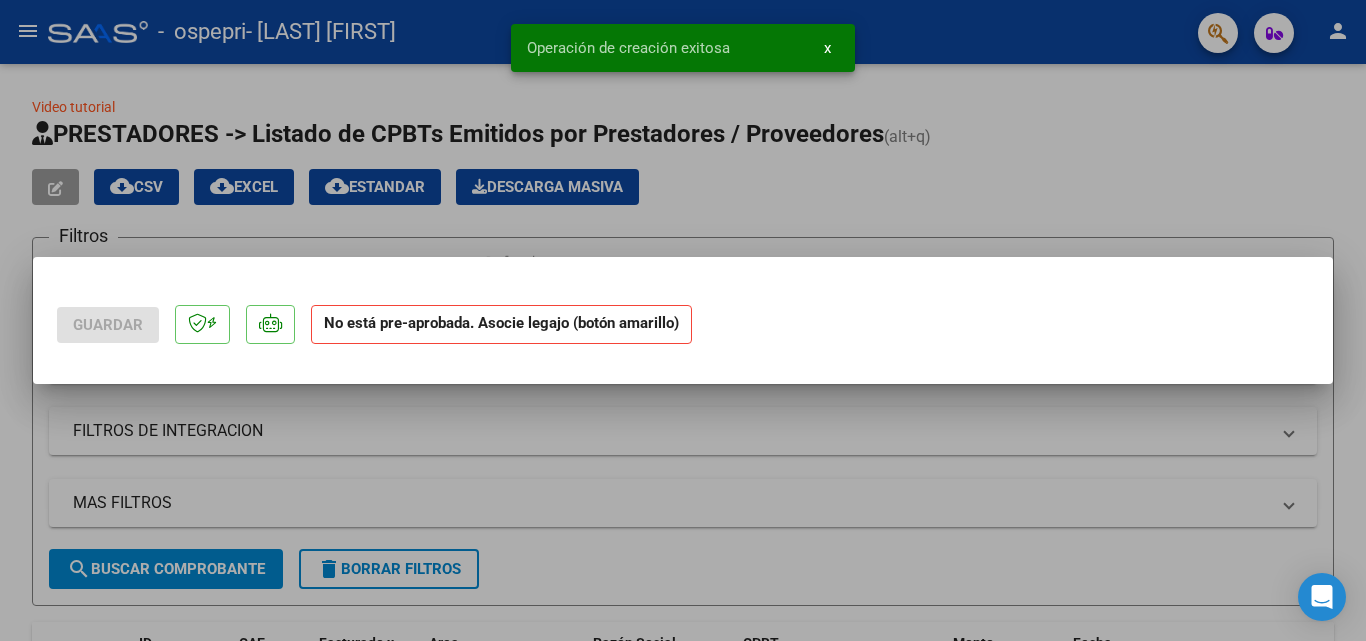 scroll, scrollTop: 0, scrollLeft: 0, axis: both 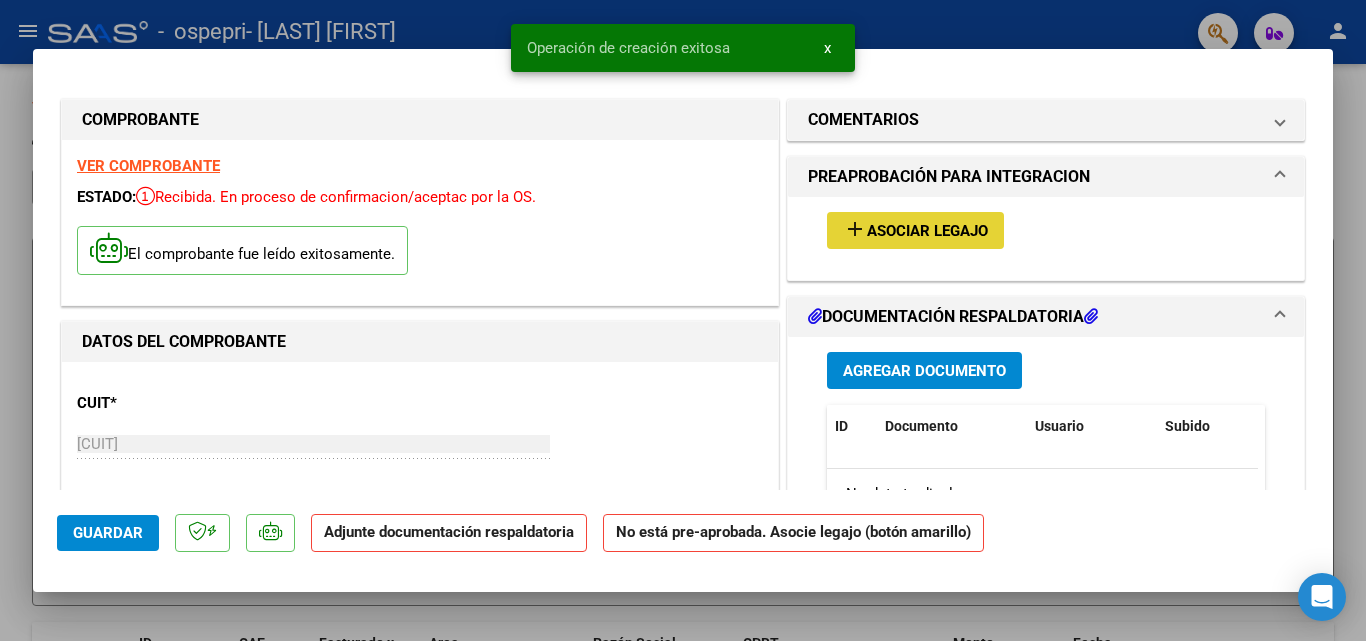 click on "Asociar Legajo" at bounding box center (927, 231) 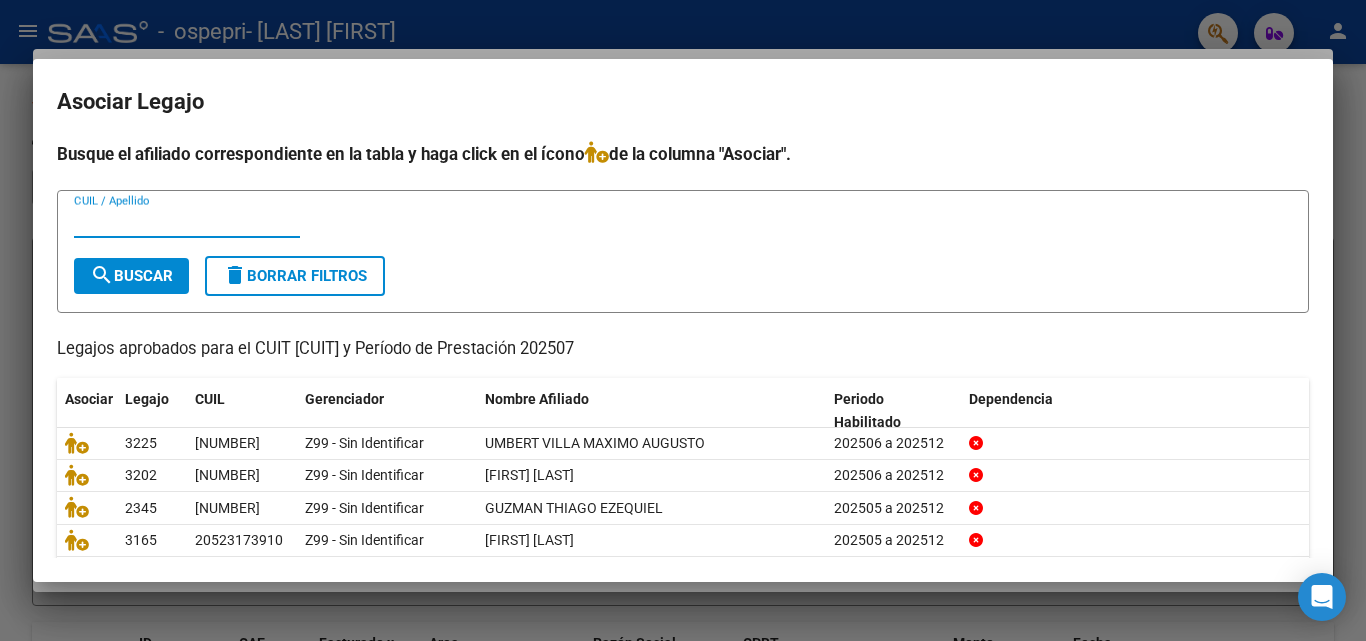 scroll, scrollTop: 109, scrollLeft: 0, axis: vertical 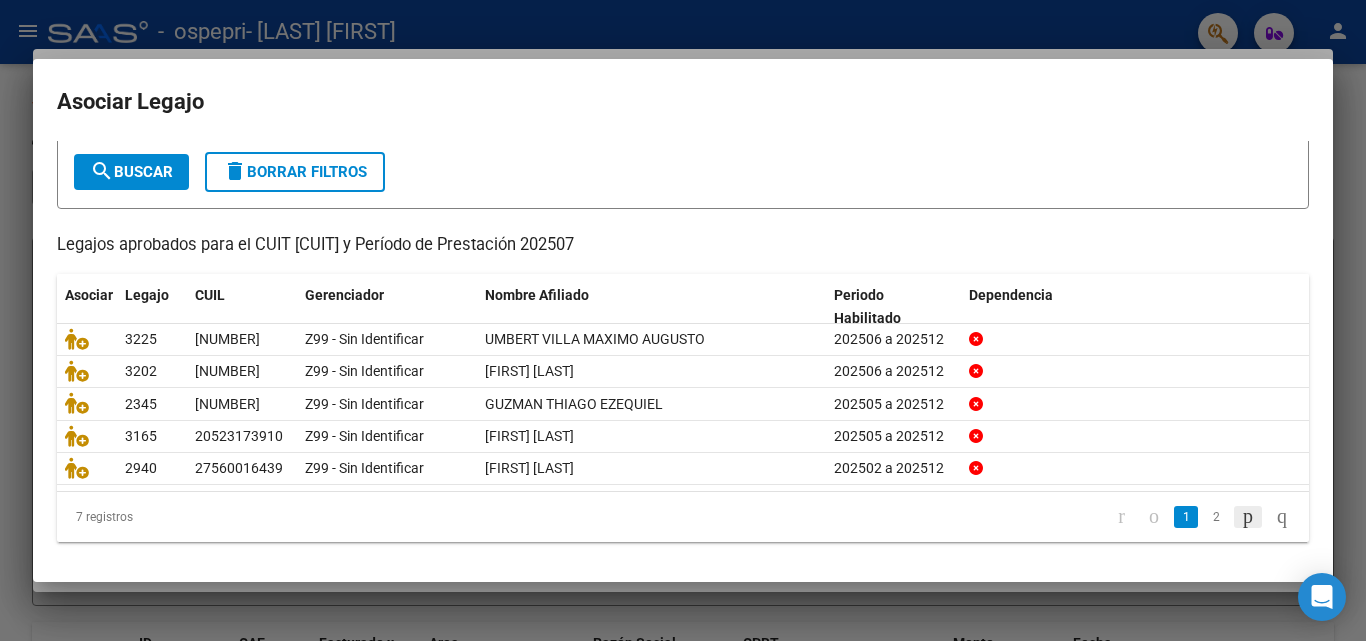 click 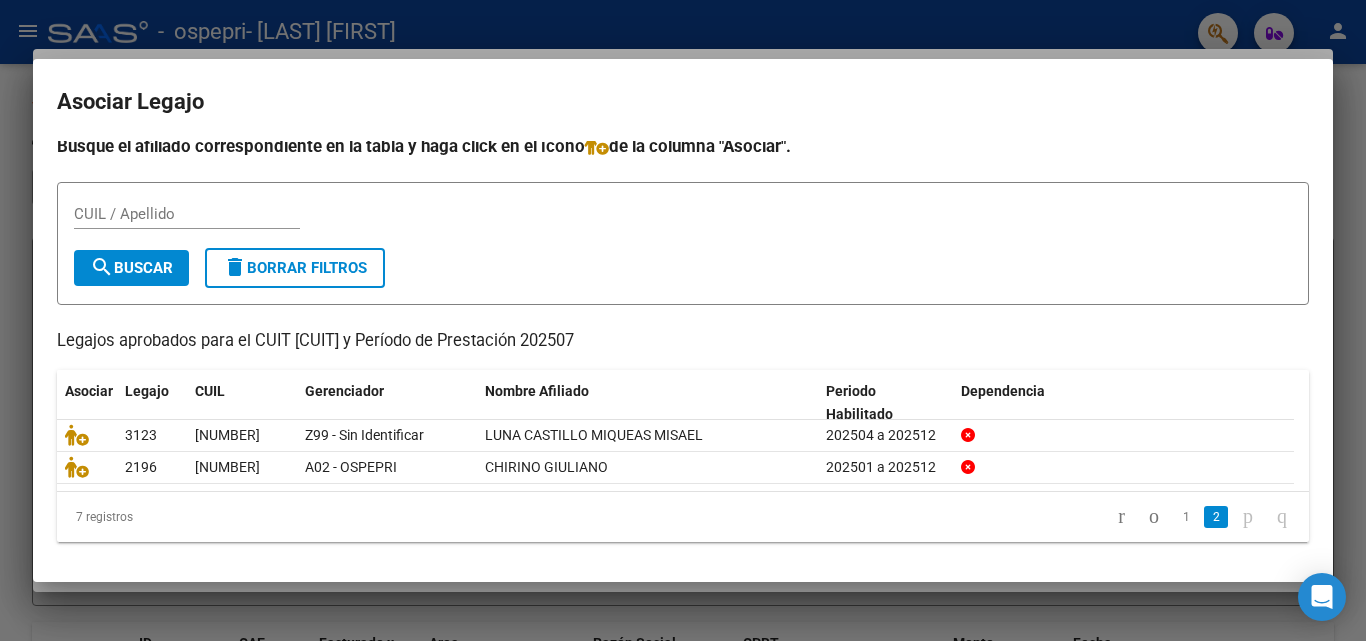 scroll, scrollTop: 10, scrollLeft: 0, axis: vertical 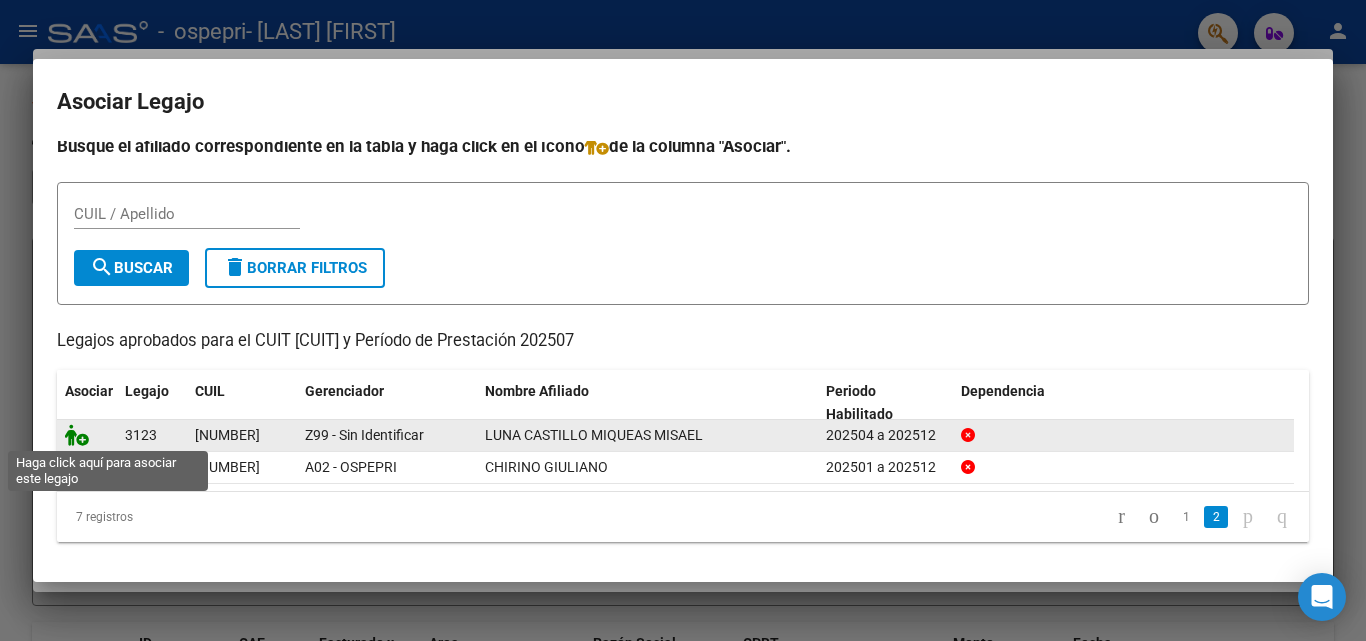 click 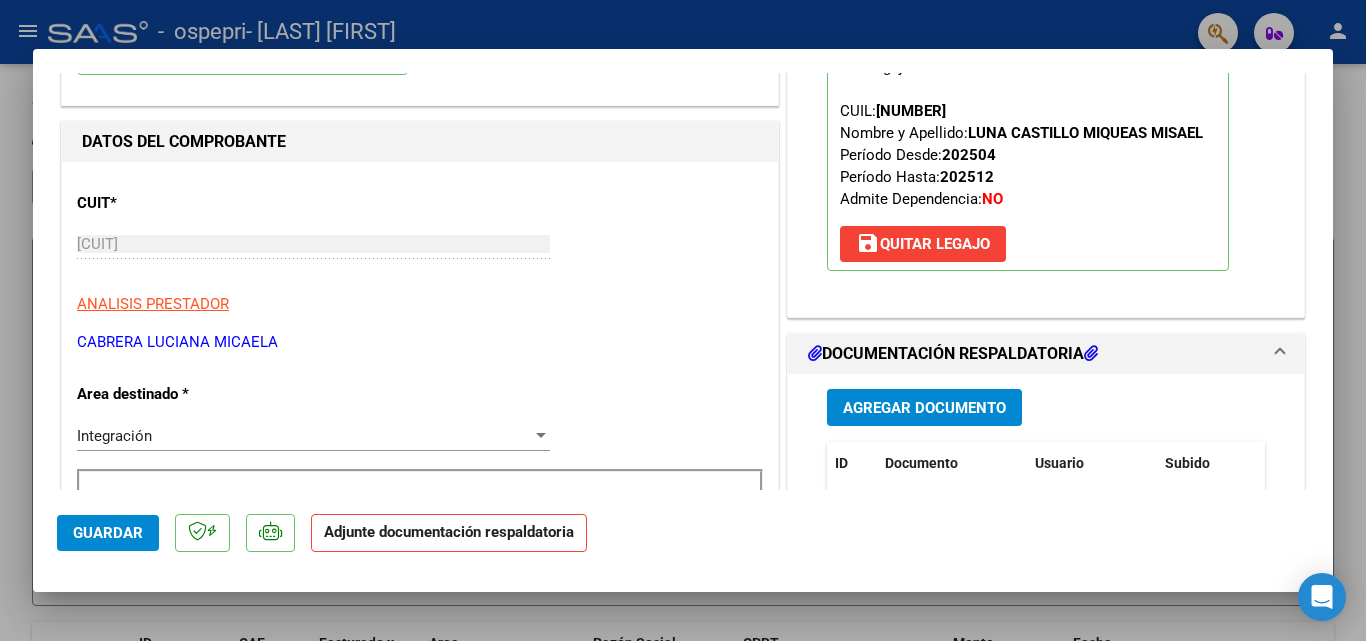 scroll, scrollTop: 360, scrollLeft: 0, axis: vertical 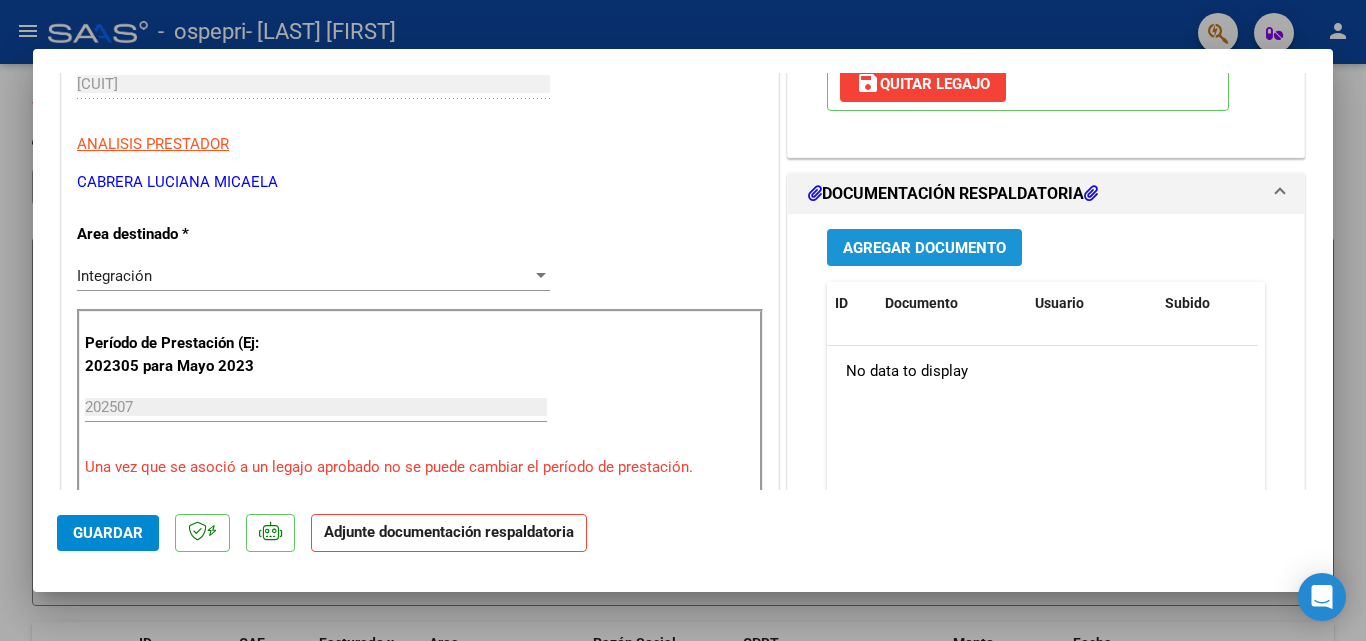 click on "Agregar Documento" at bounding box center (924, 248) 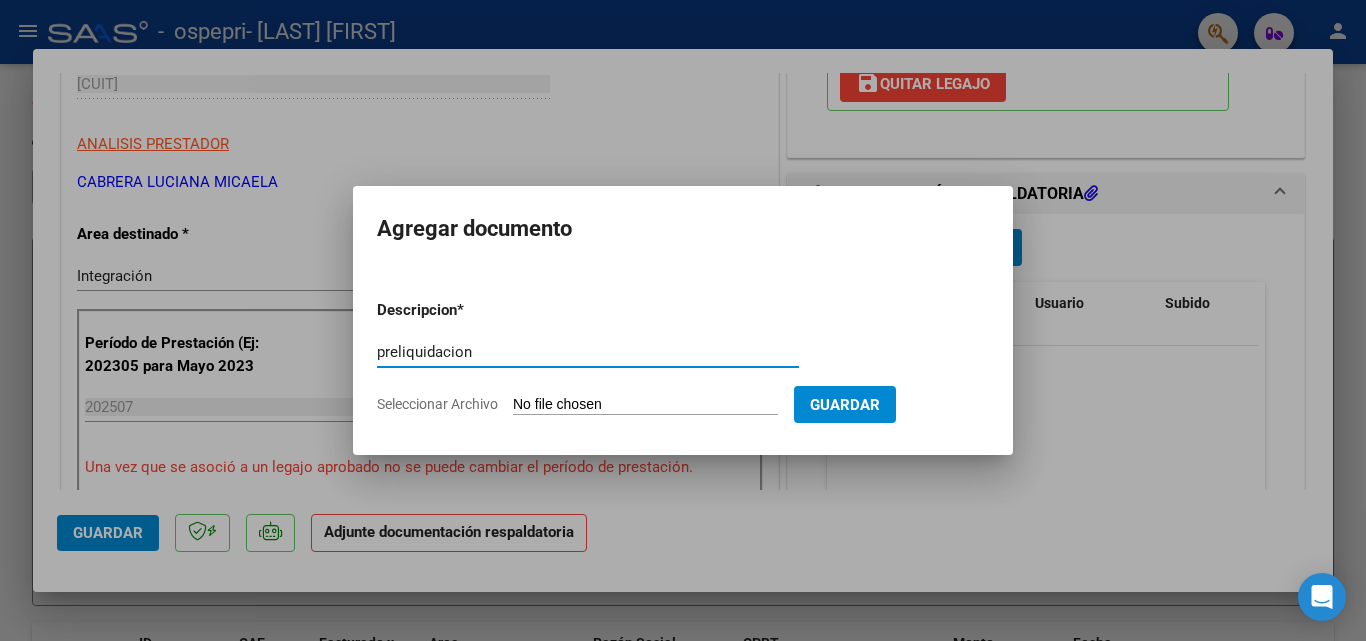 type on "preliquidacion" 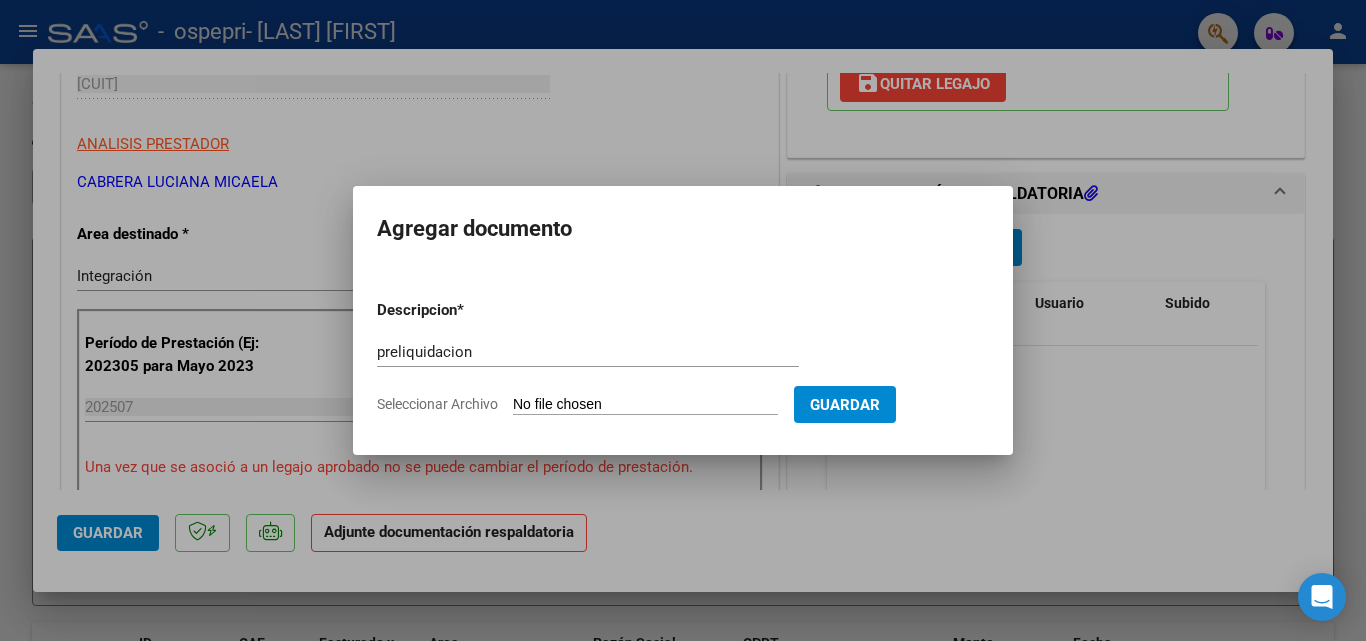 click on "Seleccionar Archivo" at bounding box center (645, 405) 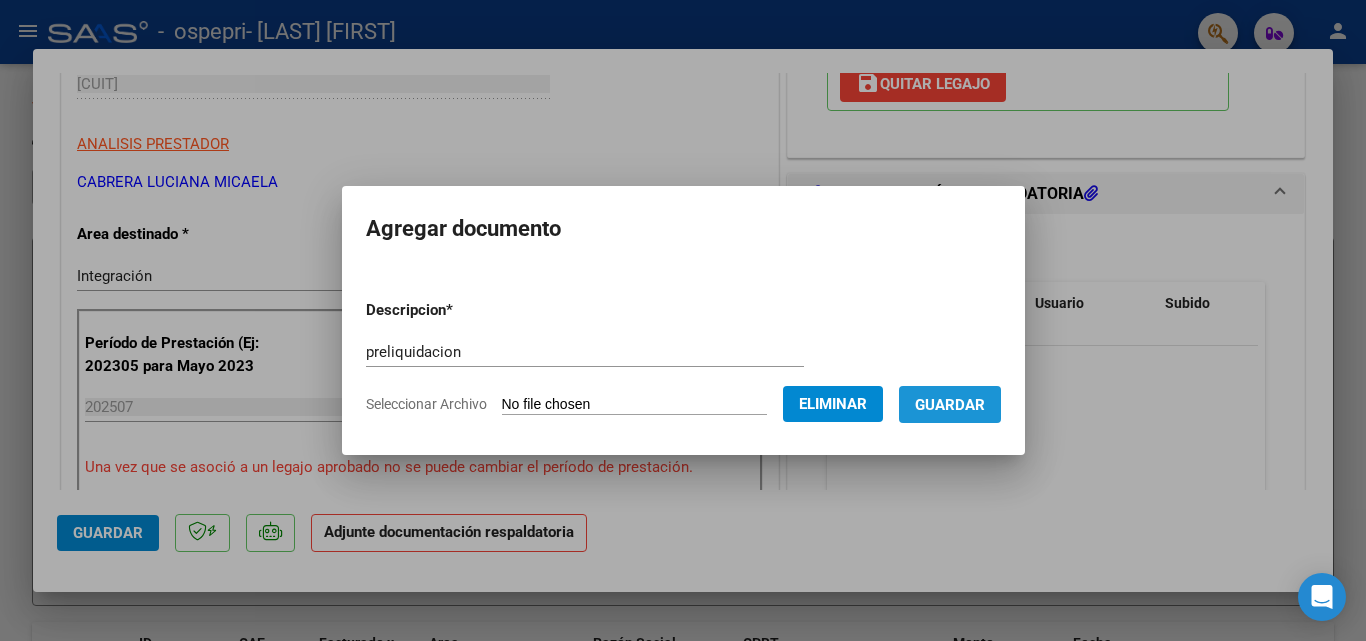 click on "Guardar" at bounding box center [950, 404] 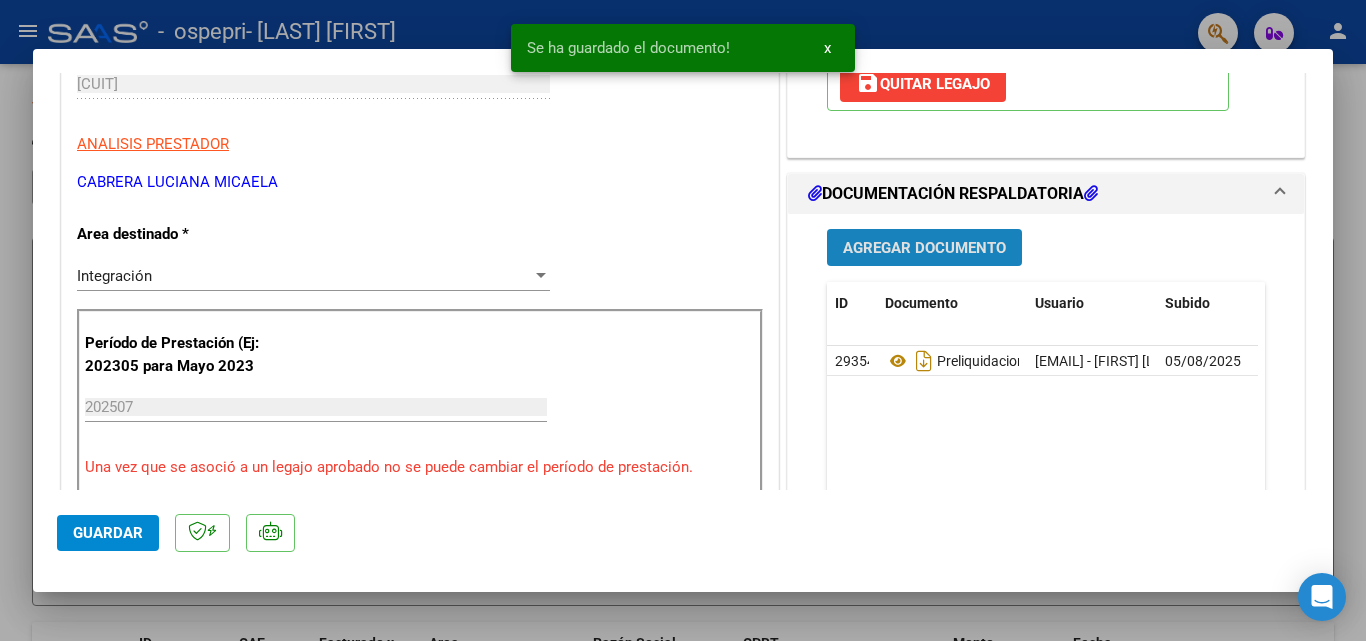 click on "Agregar Documento" at bounding box center [924, 247] 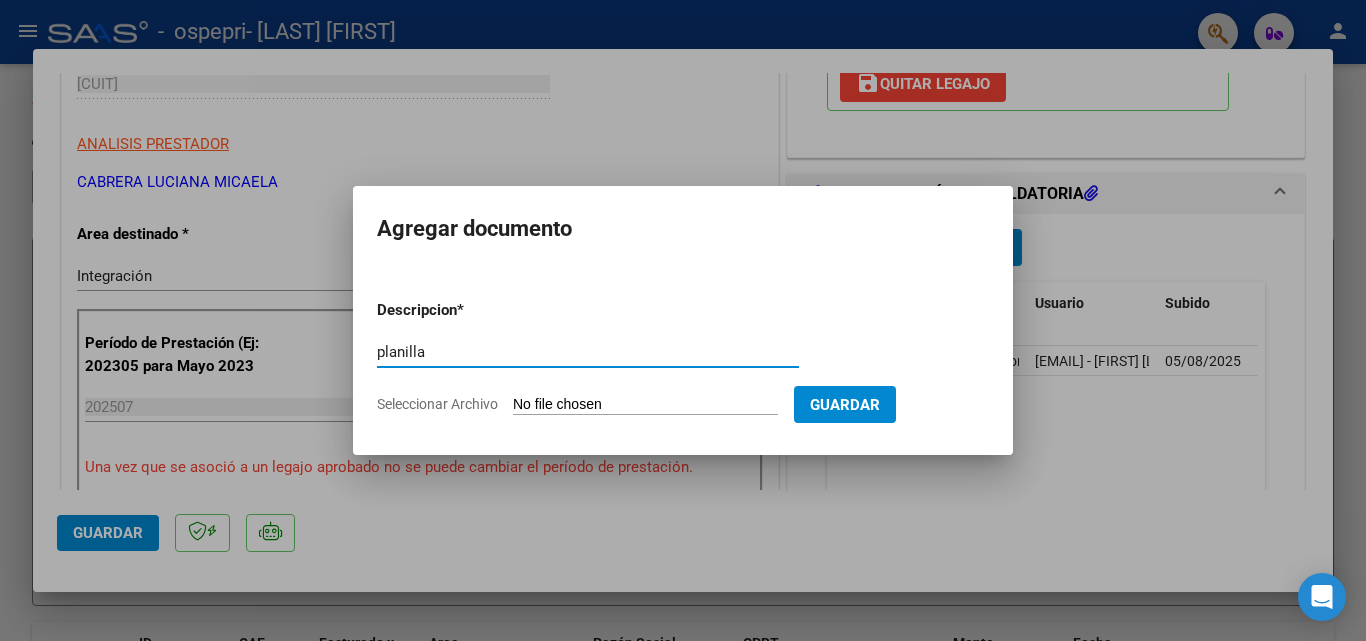 type on "planilla" 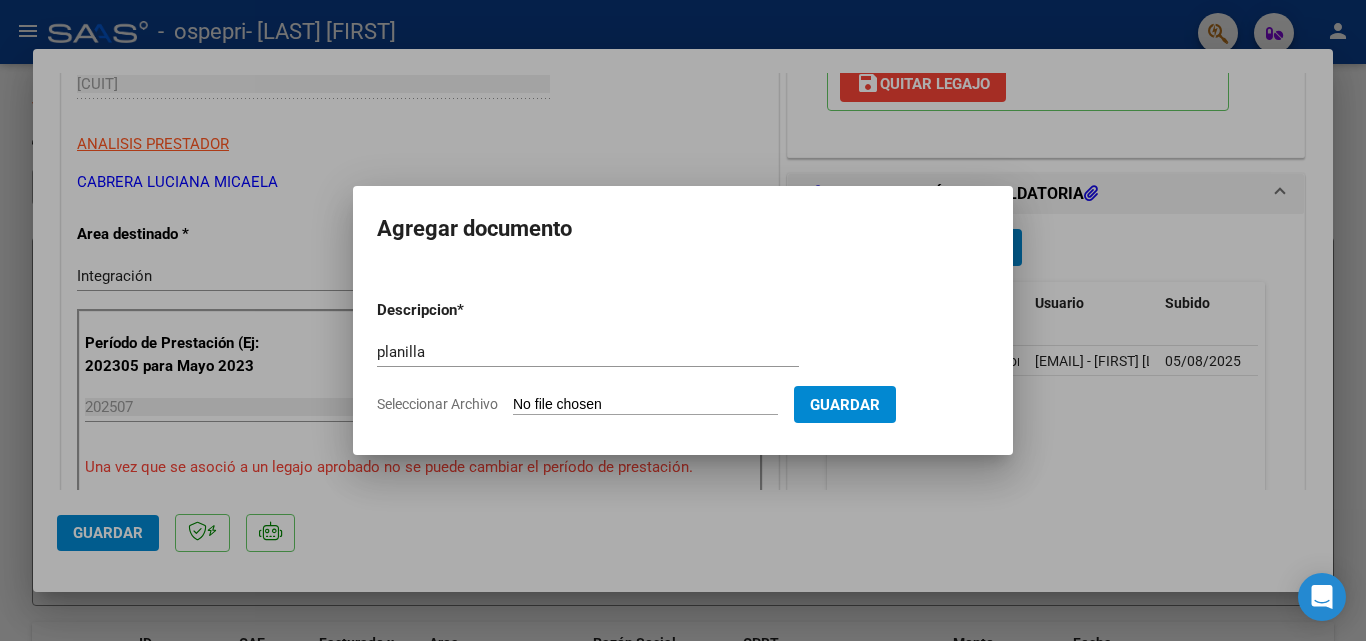 click on "Seleccionar Archivo" at bounding box center (645, 405) 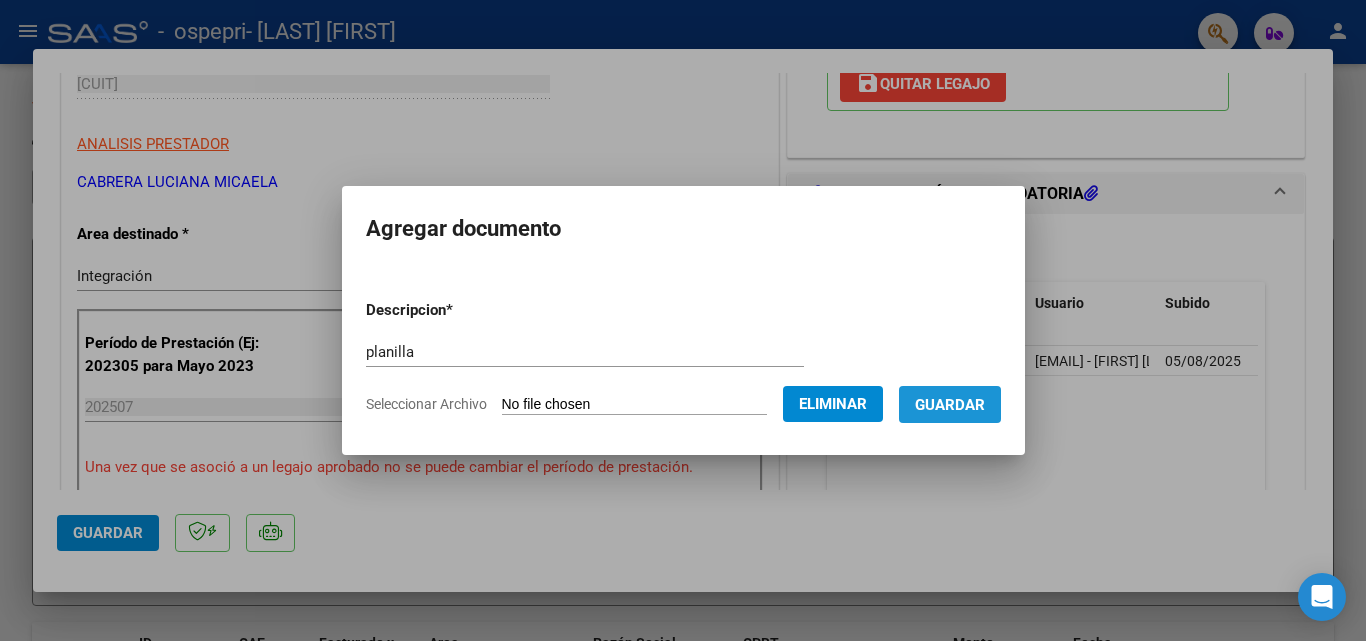 click on "Guardar" at bounding box center [950, 404] 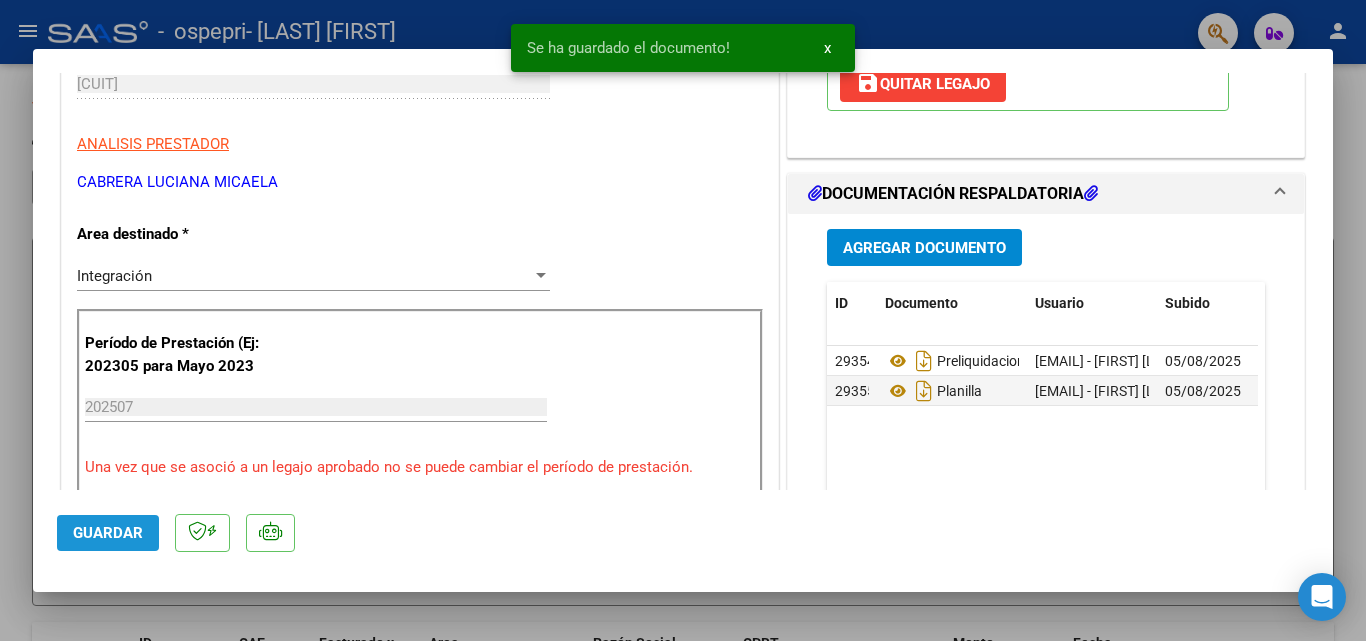 click on "Guardar" 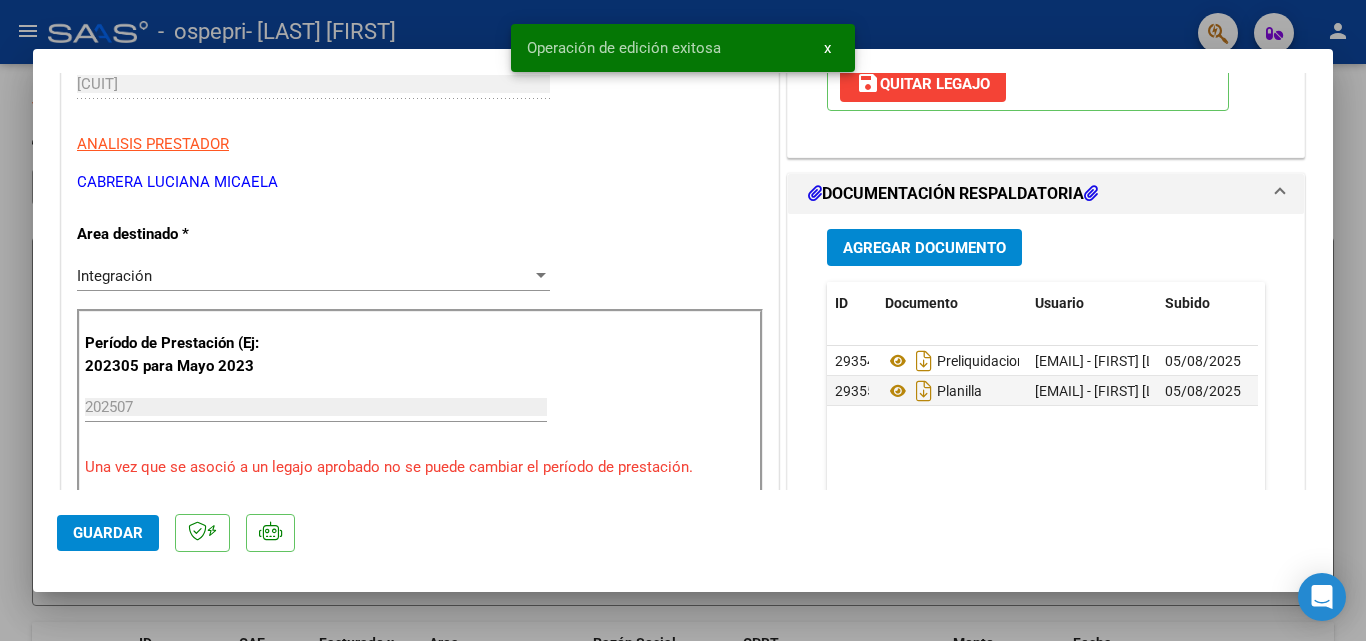 click at bounding box center (683, 320) 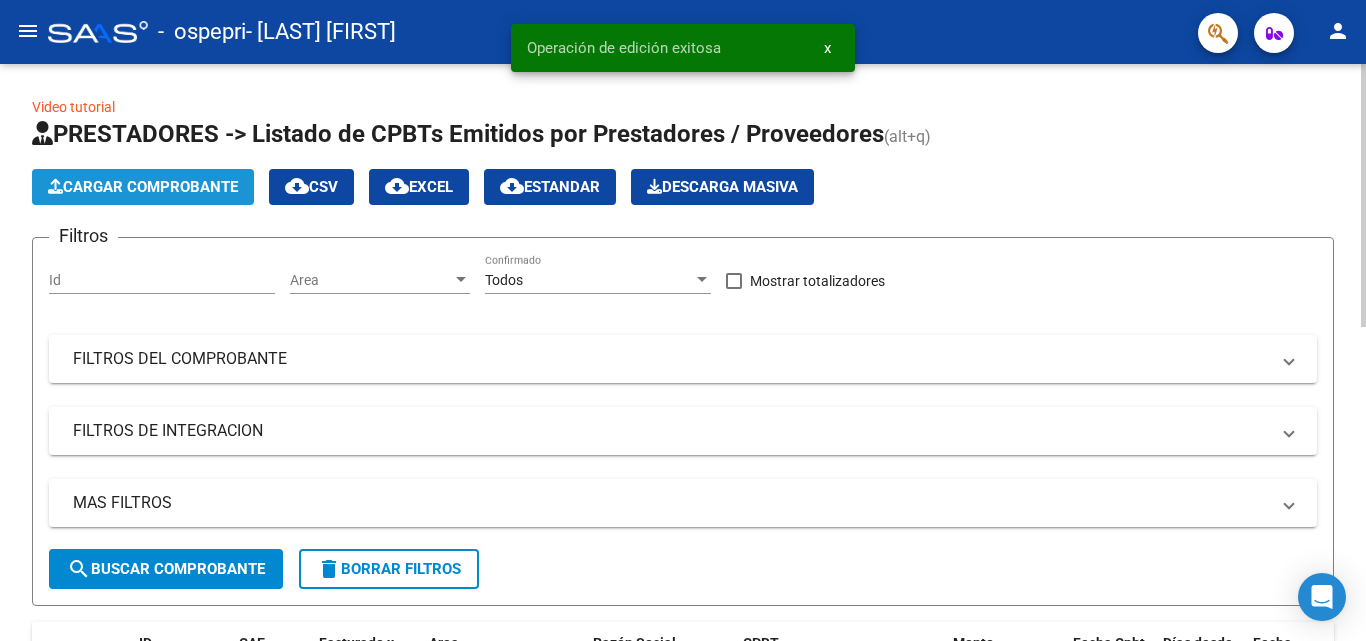 click on "Cargar Comprobante" 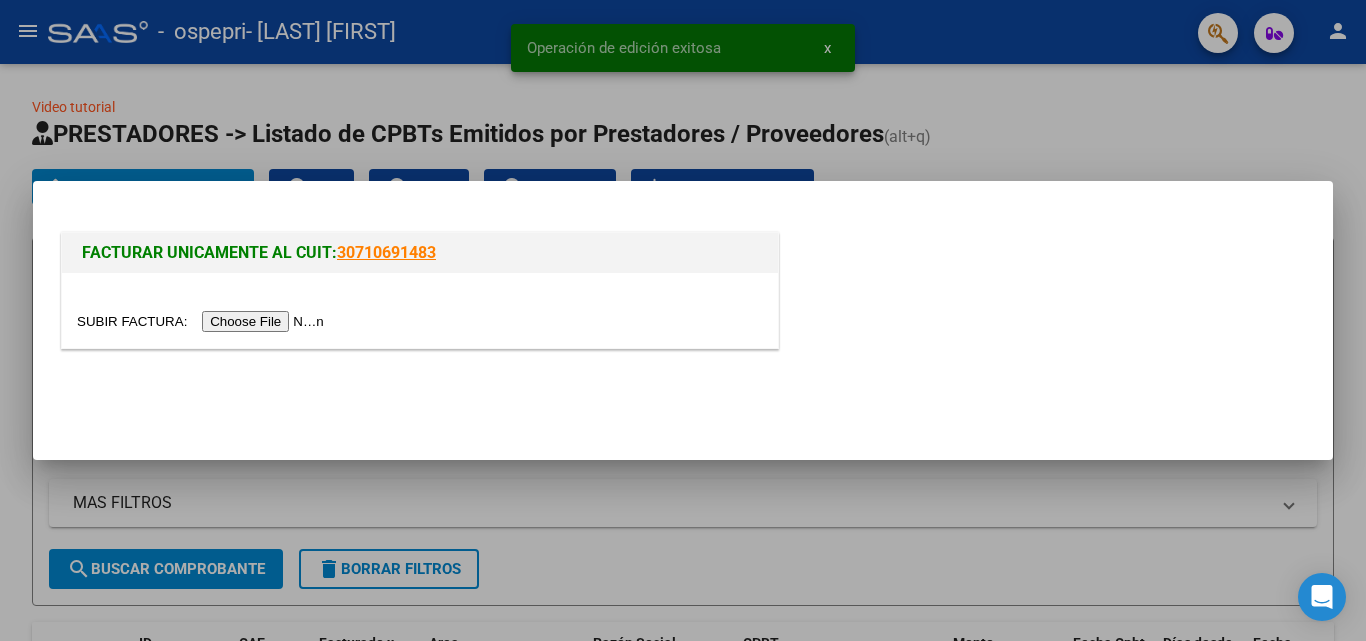 click at bounding box center [203, 321] 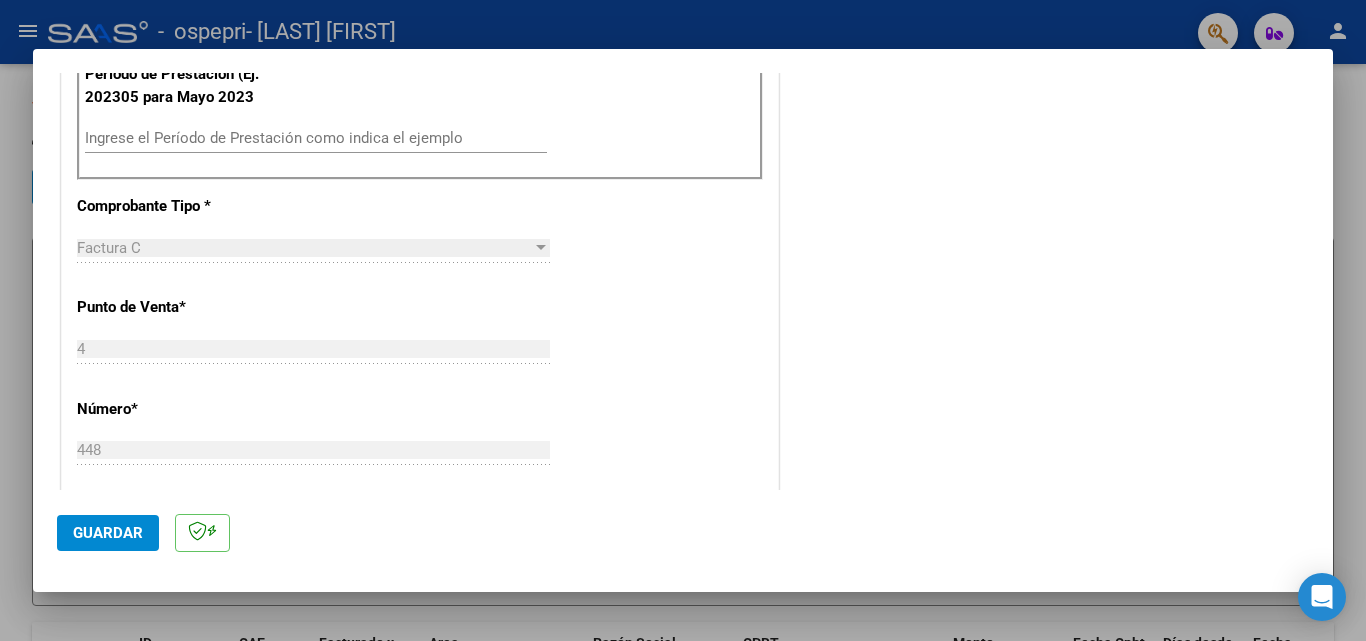 scroll, scrollTop: 611, scrollLeft: 0, axis: vertical 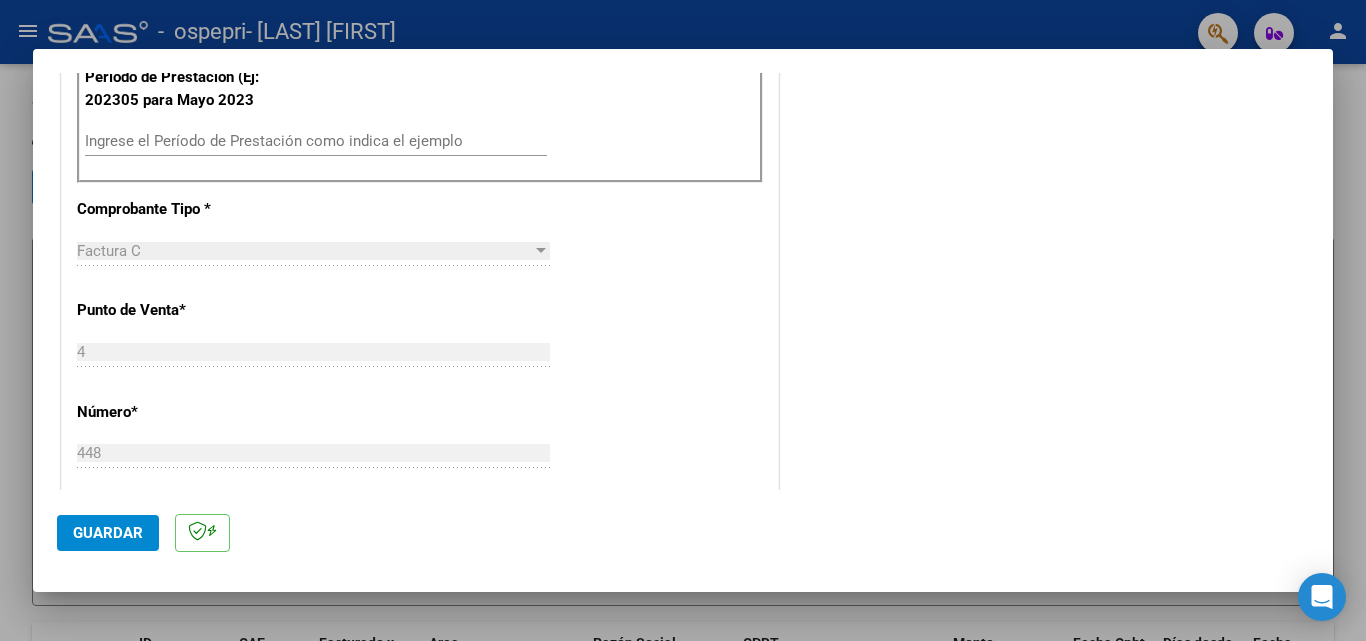 click on "Ingrese el Período de Prestación como indica el ejemplo" at bounding box center [316, 141] 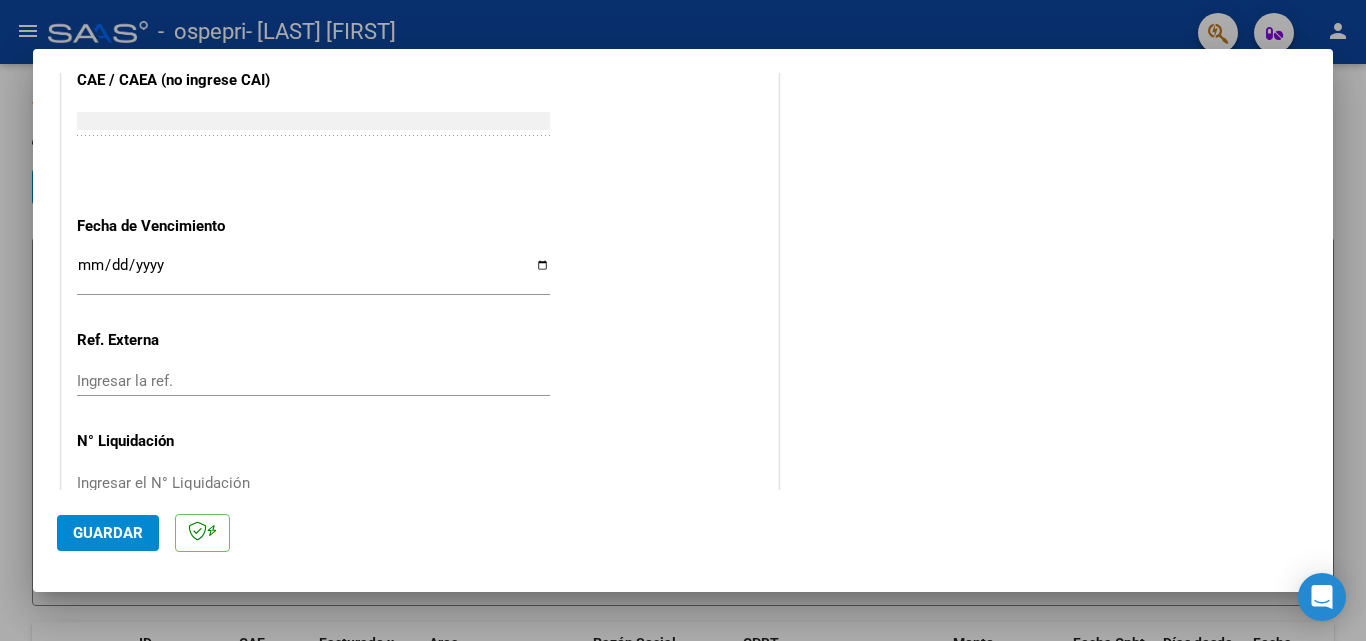 scroll, scrollTop: 1275, scrollLeft: 0, axis: vertical 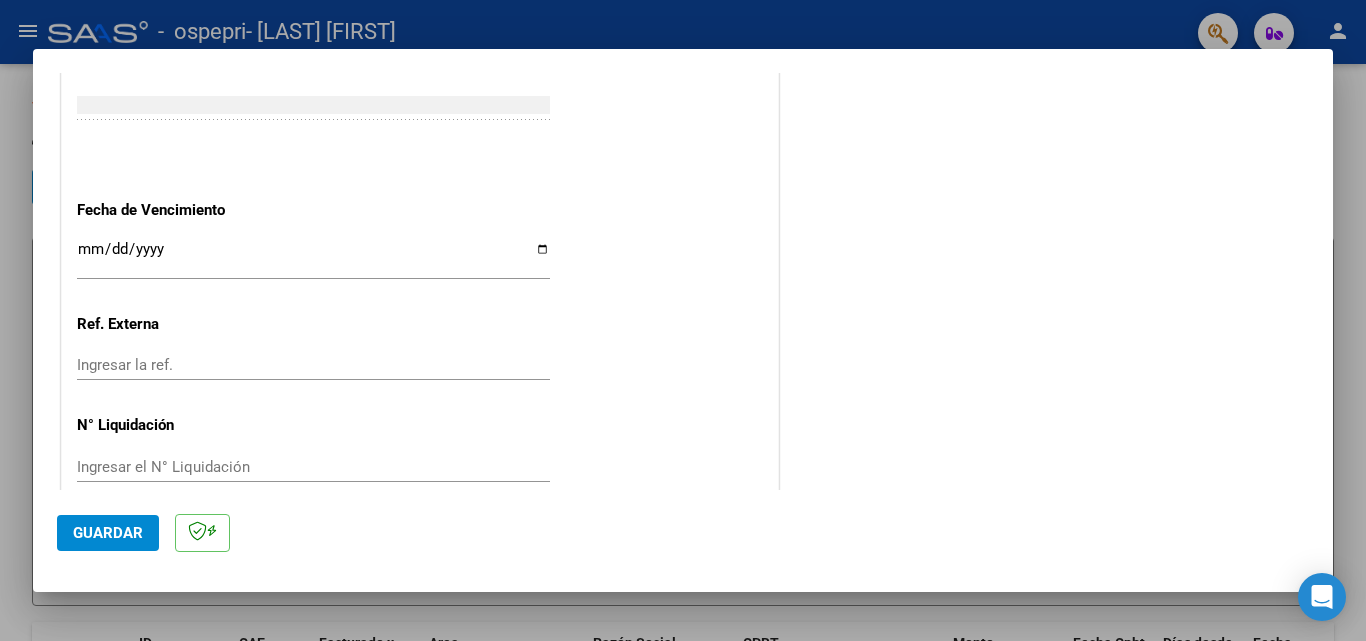 type on "202507" 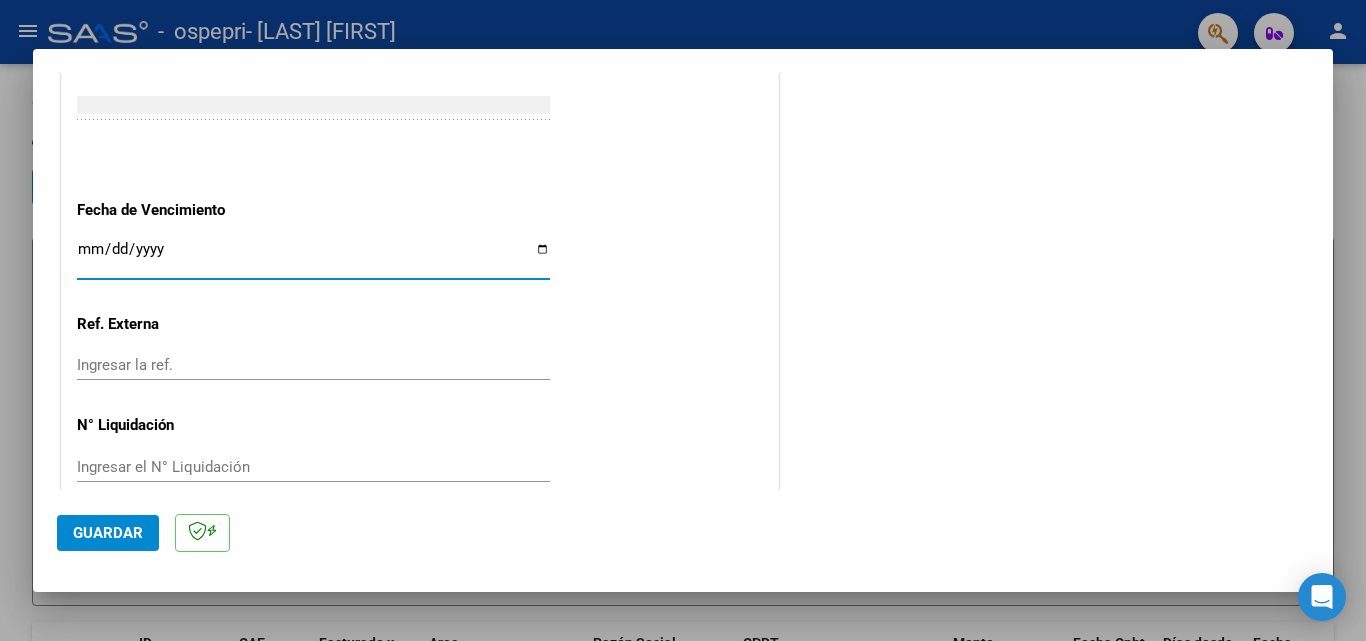 click on "Ingresar la fecha" at bounding box center [313, 257] 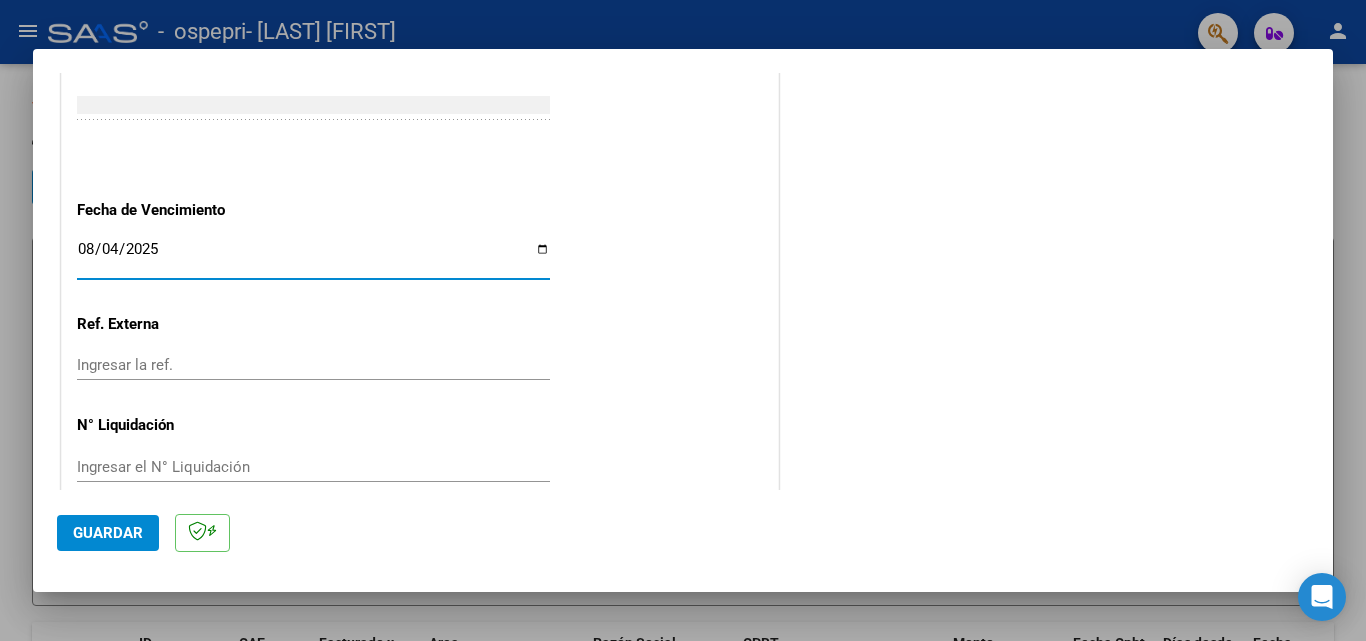 type on "2025-08-04" 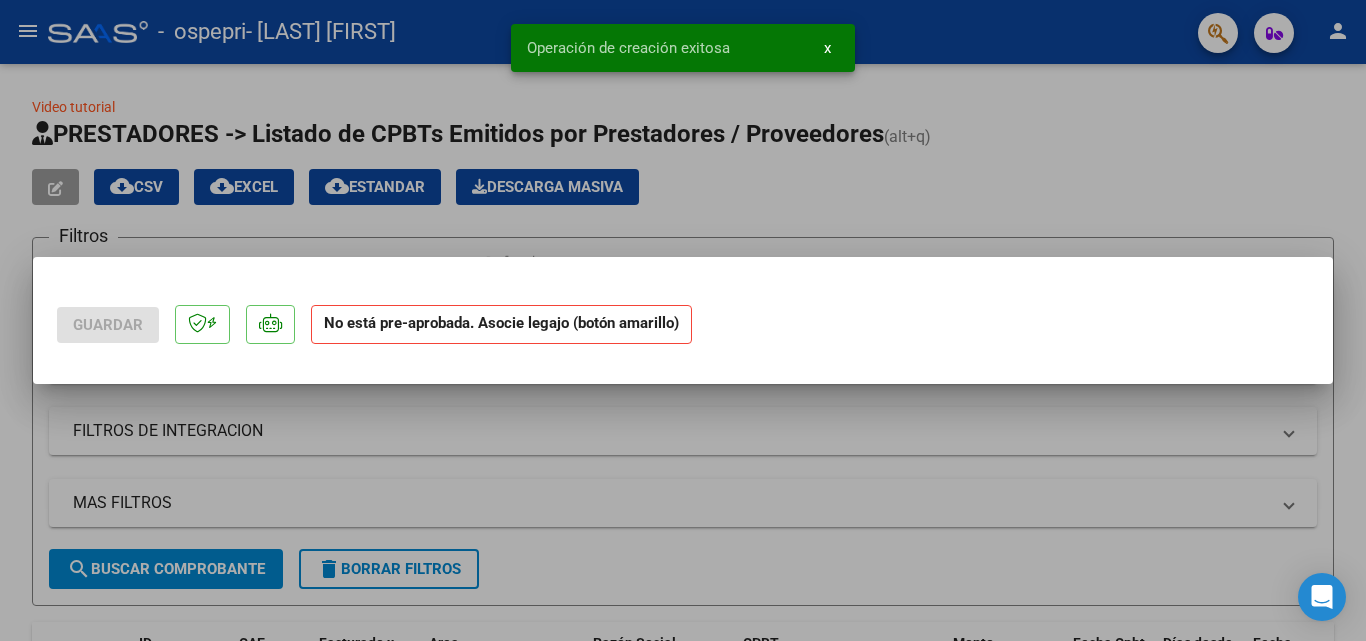 scroll, scrollTop: 0, scrollLeft: 0, axis: both 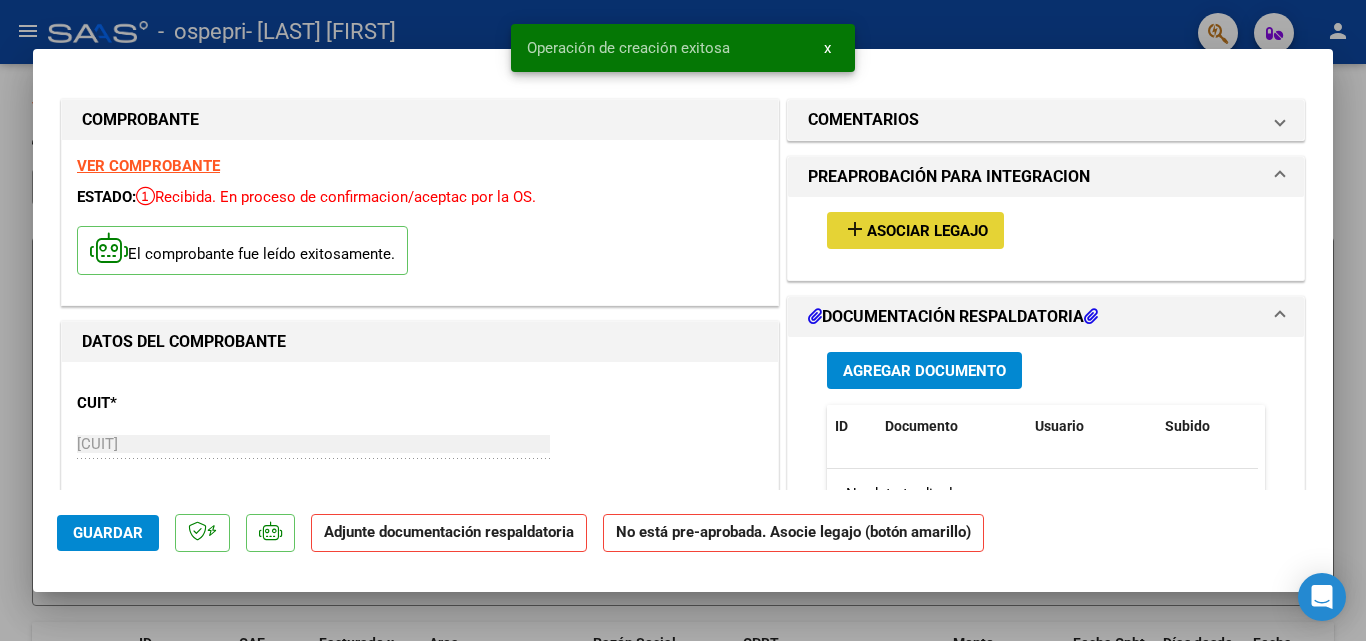 click on "Asociar Legajo" at bounding box center [927, 231] 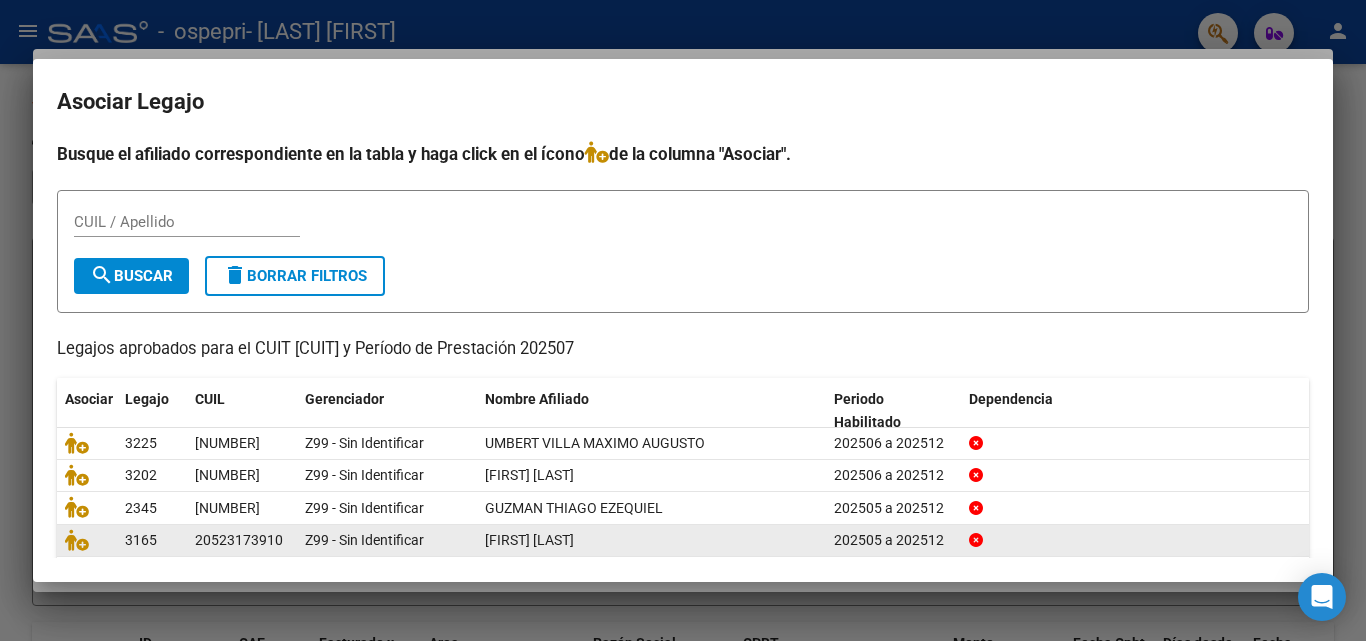 click 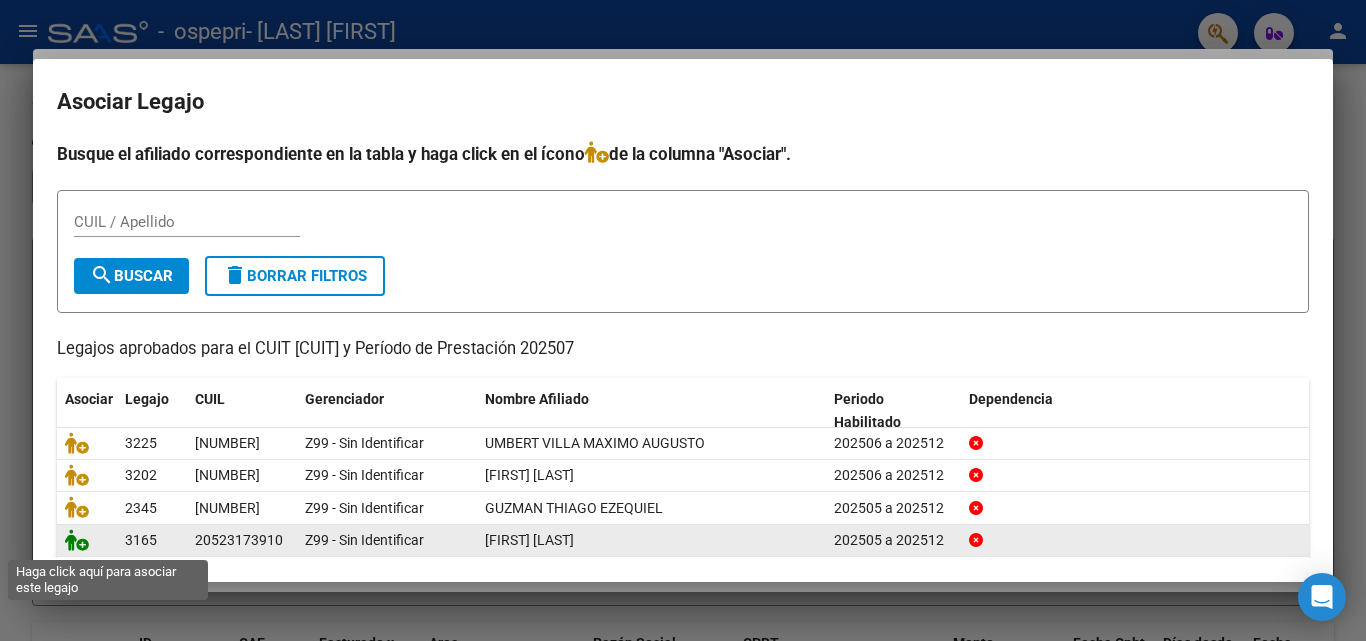 click 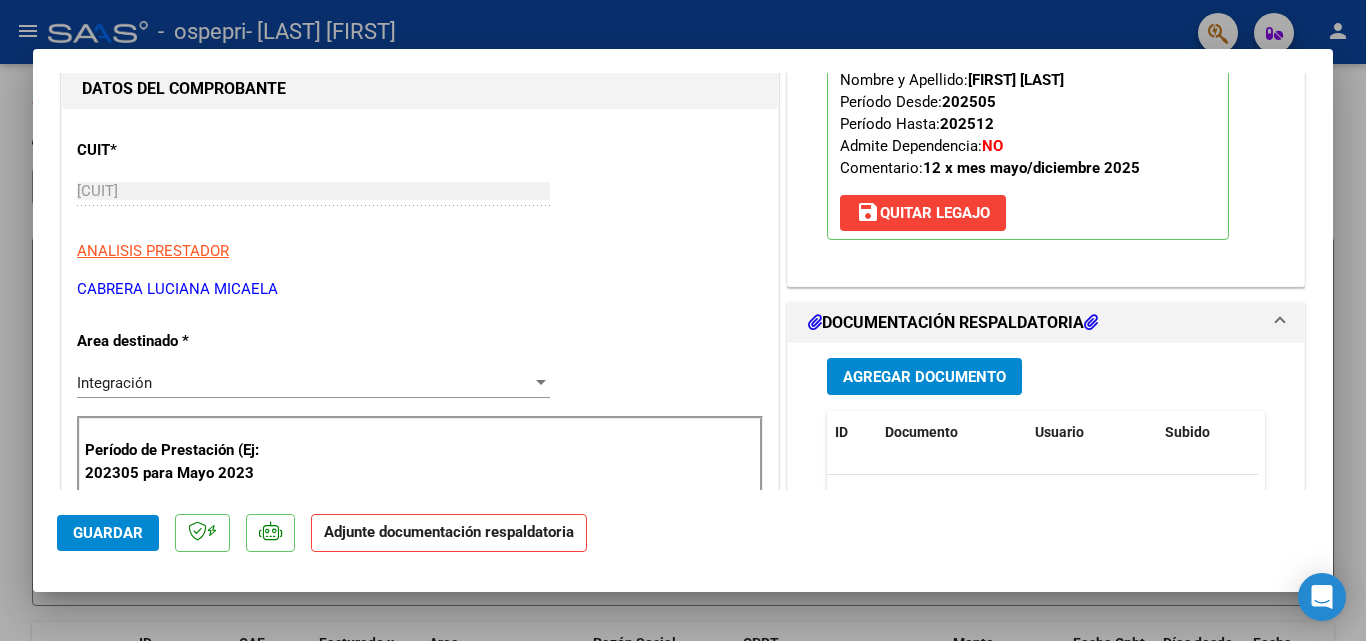 scroll, scrollTop: 426, scrollLeft: 0, axis: vertical 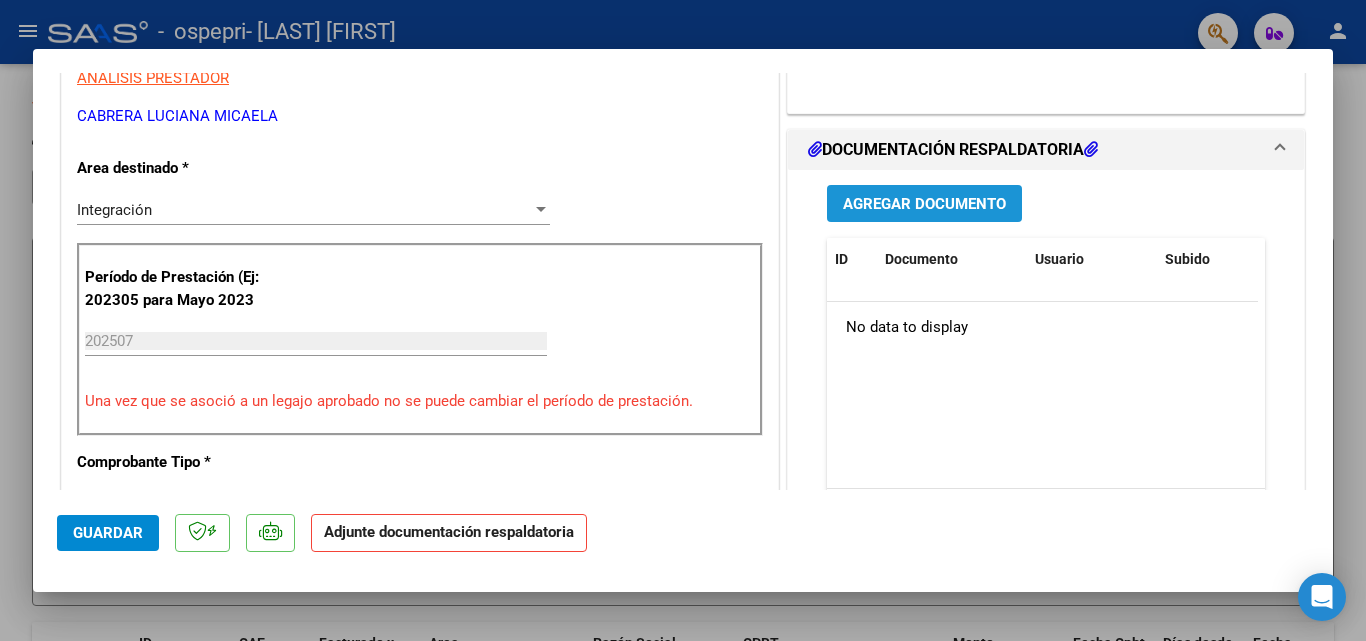 click on "Agregar Documento" at bounding box center (924, 204) 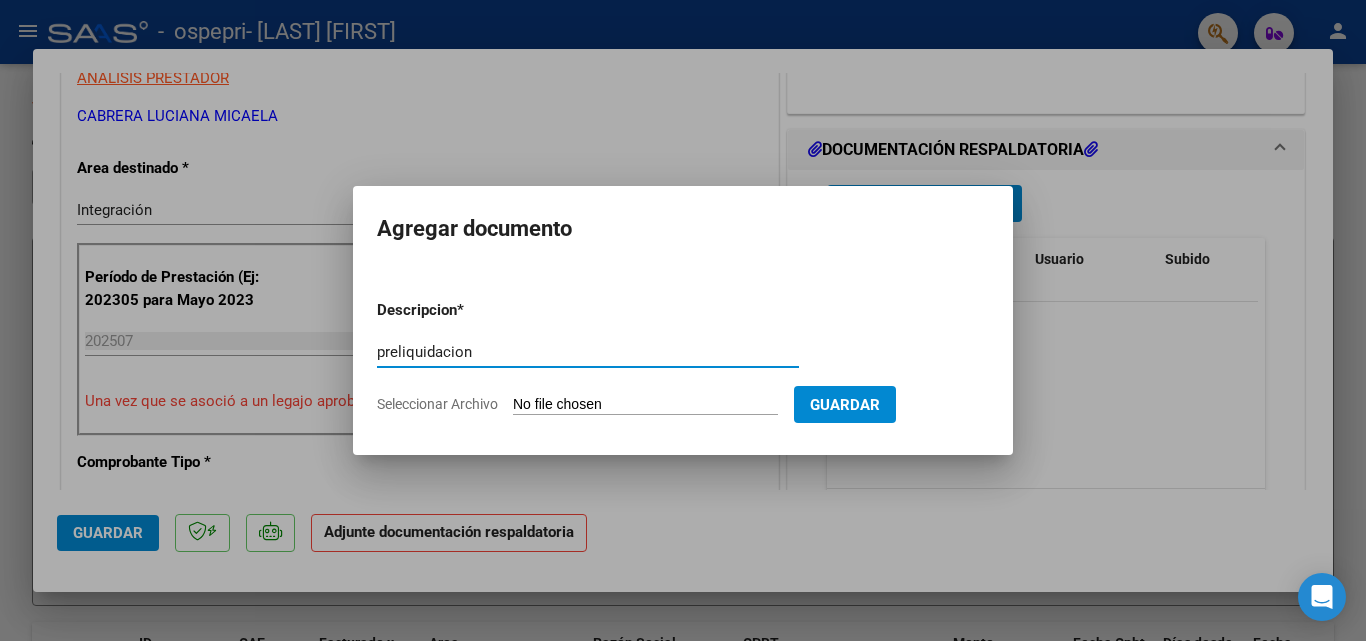 type on "preliquidacion" 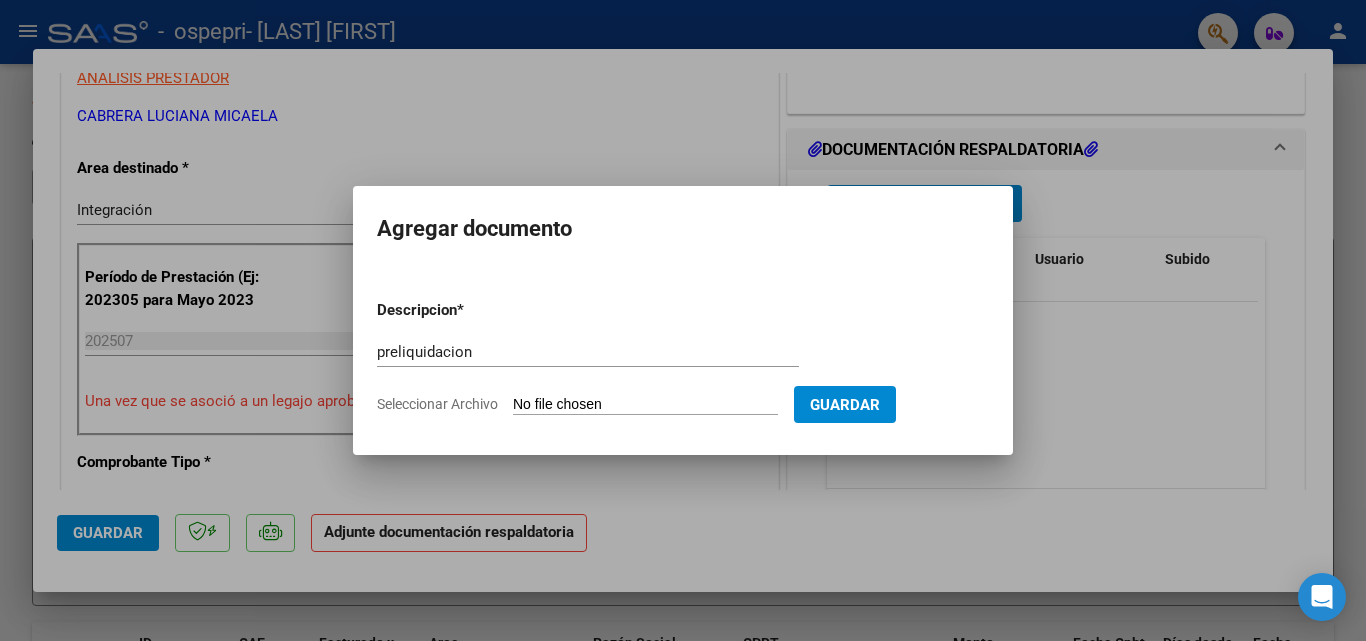 click on "Seleccionar Archivo" at bounding box center (645, 405) 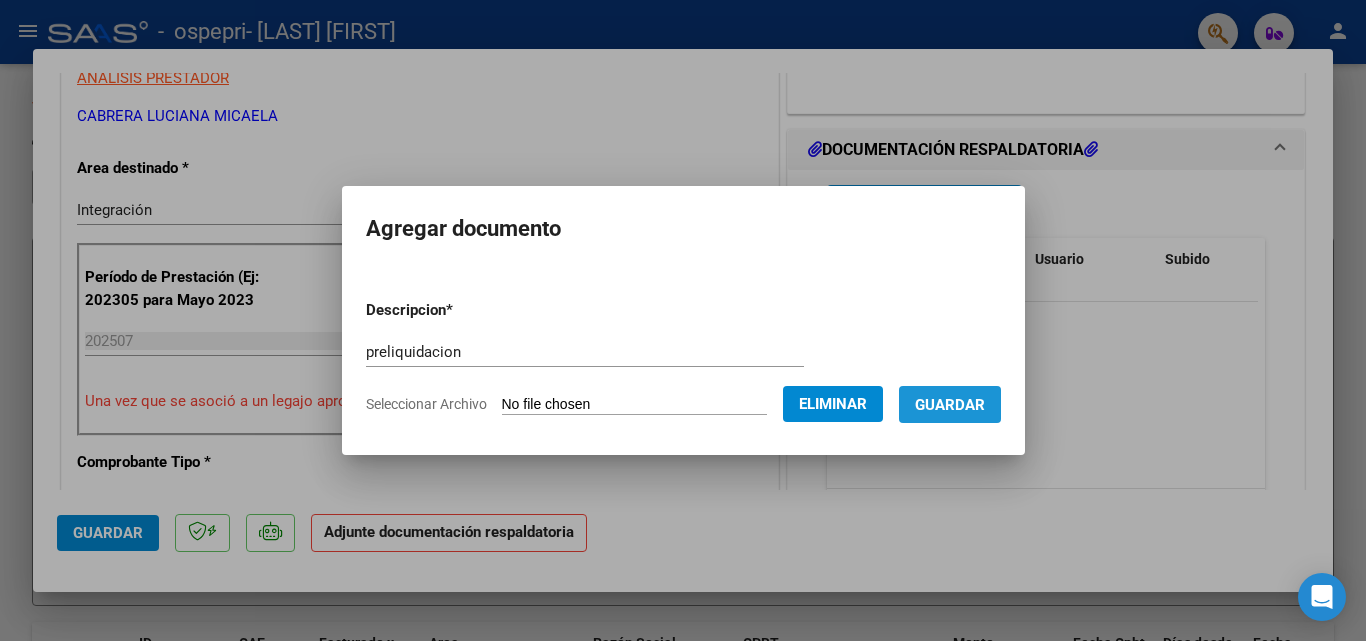 click on "Guardar" at bounding box center (950, 405) 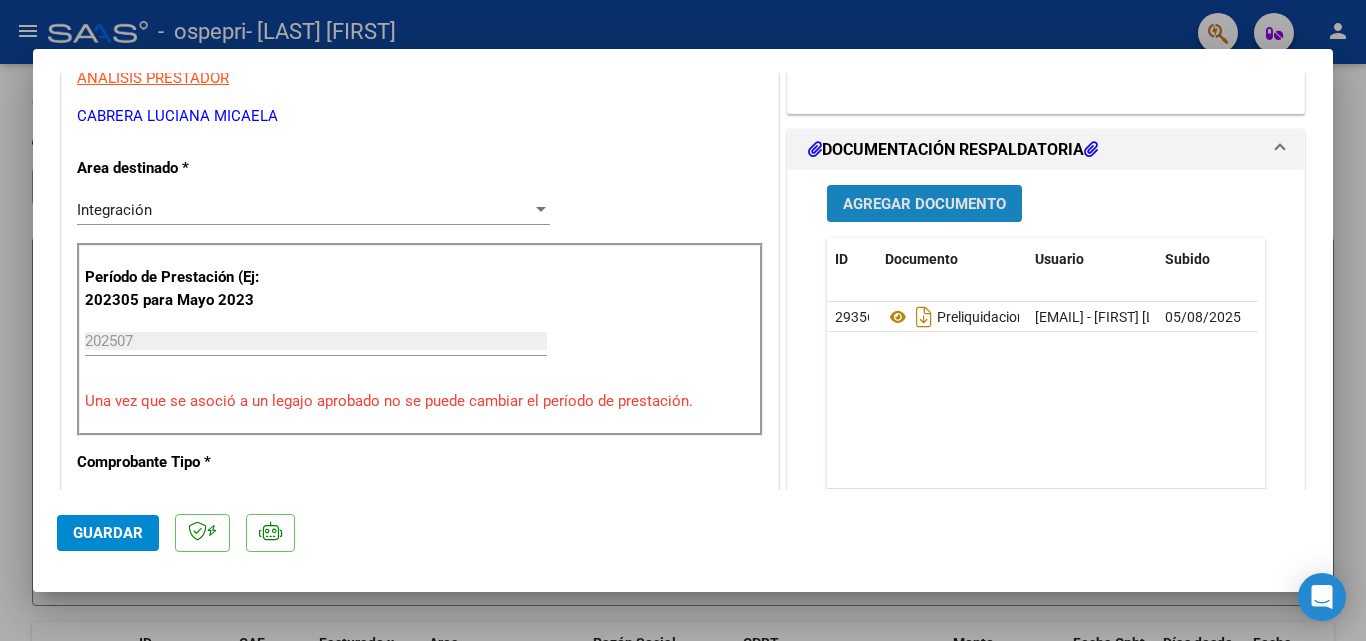 click on "Agregar Documento" at bounding box center (924, 204) 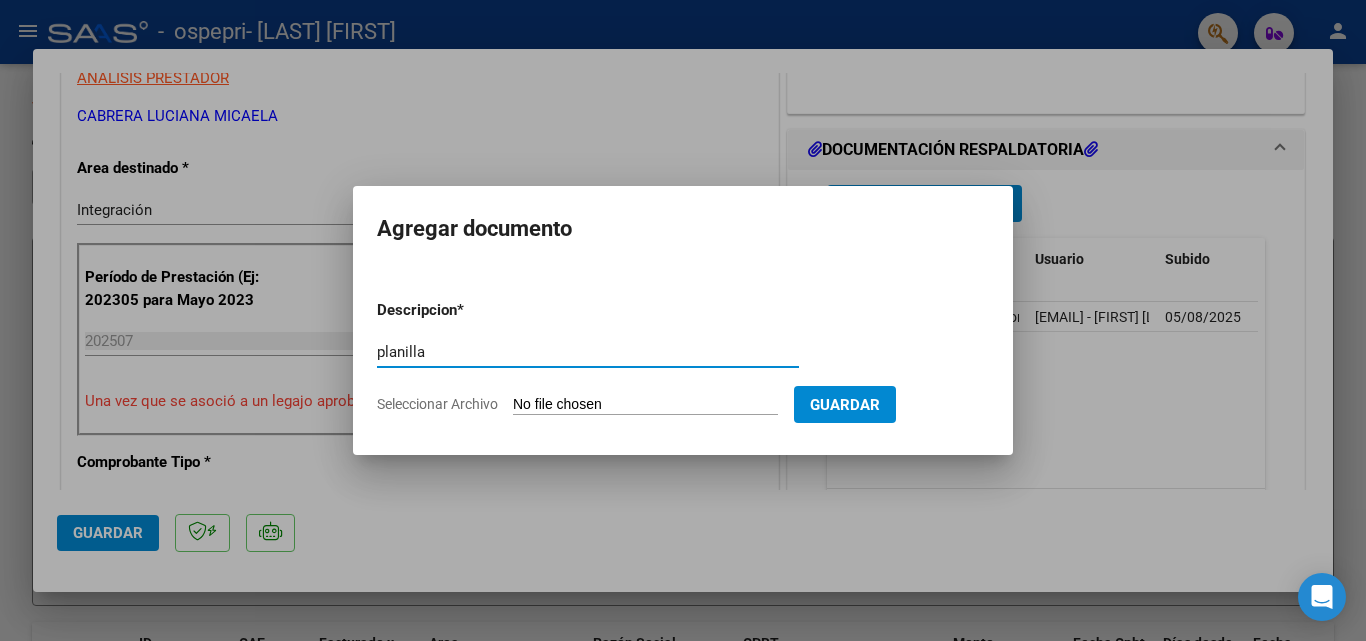 type on "planilla" 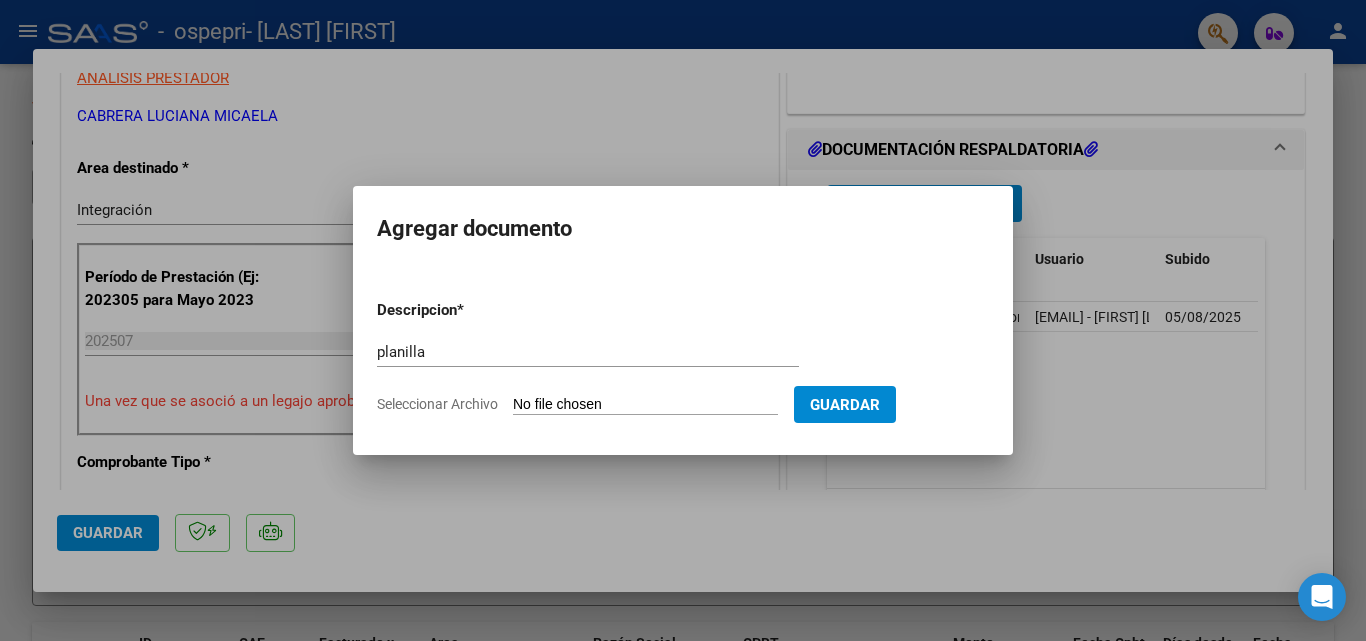 click on "Seleccionar Archivo" at bounding box center (645, 405) 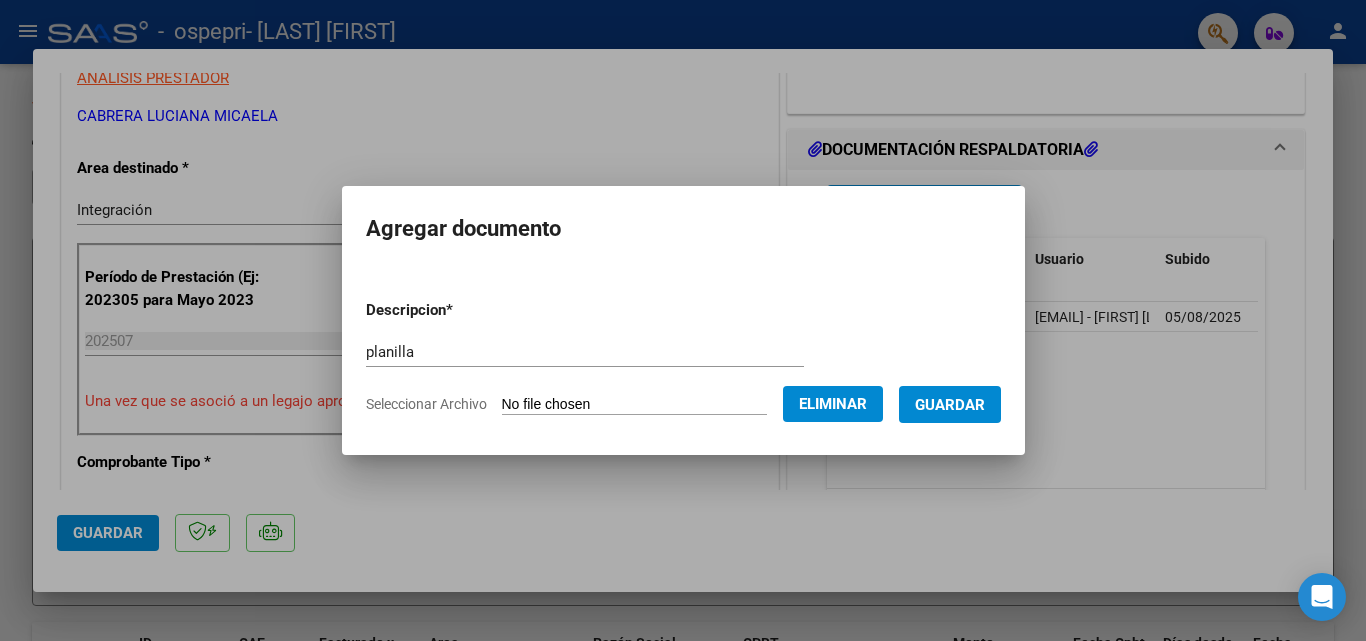 click on "Guardar" at bounding box center [950, 405] 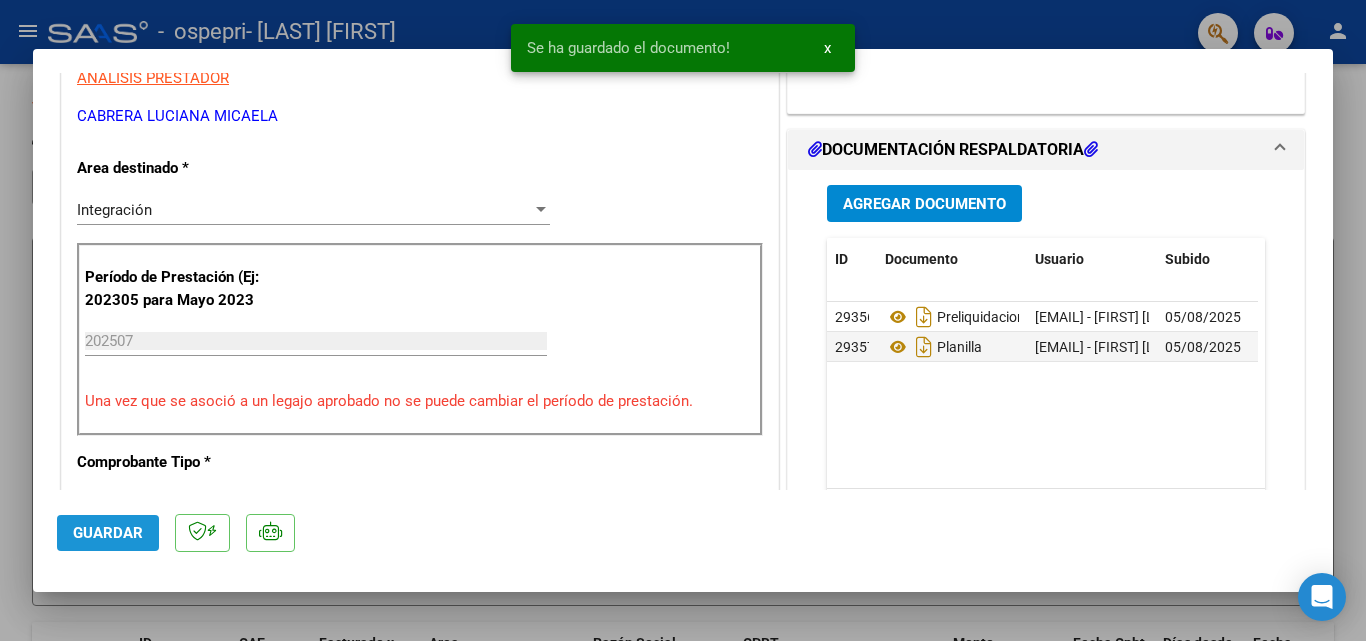 click on "Guardar" 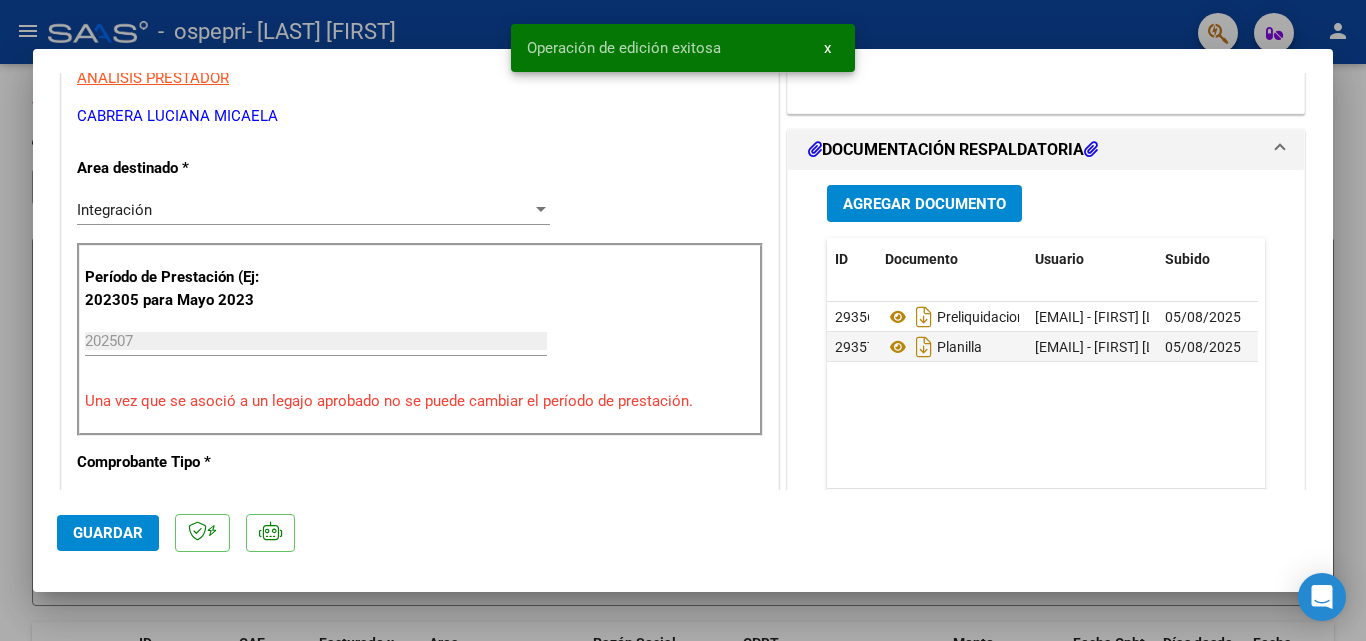click at bounding box center [683, 320] 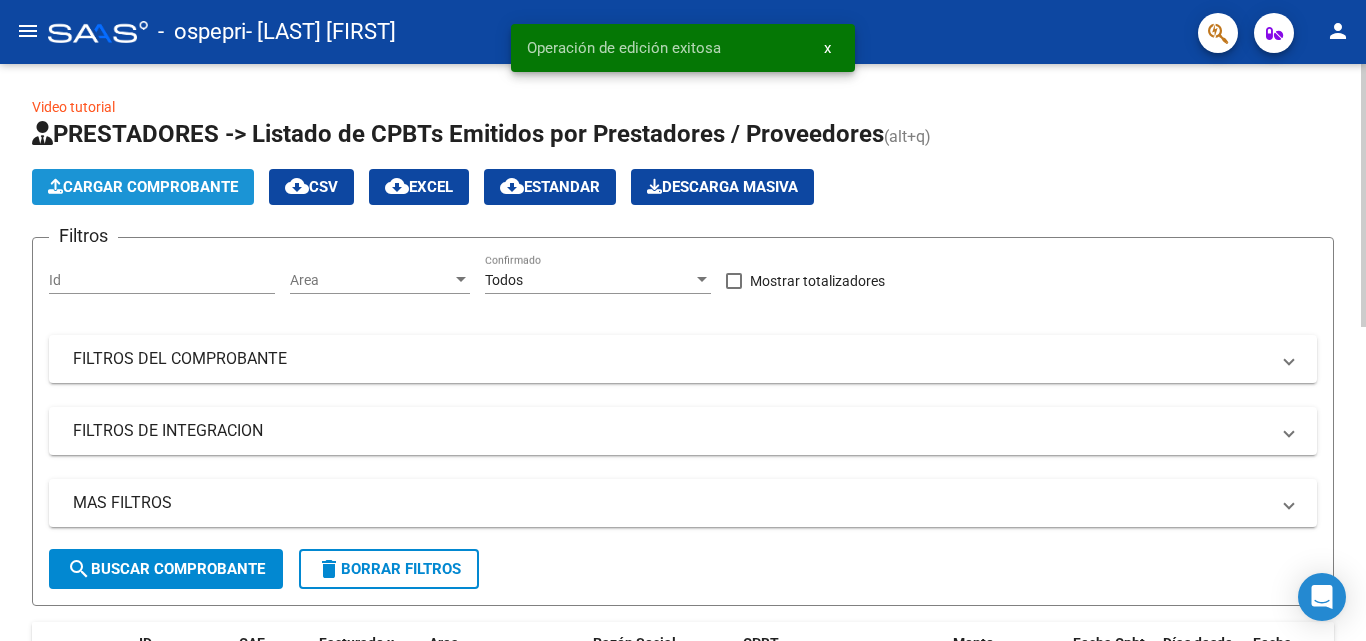 click on "Cargar Comprobante" 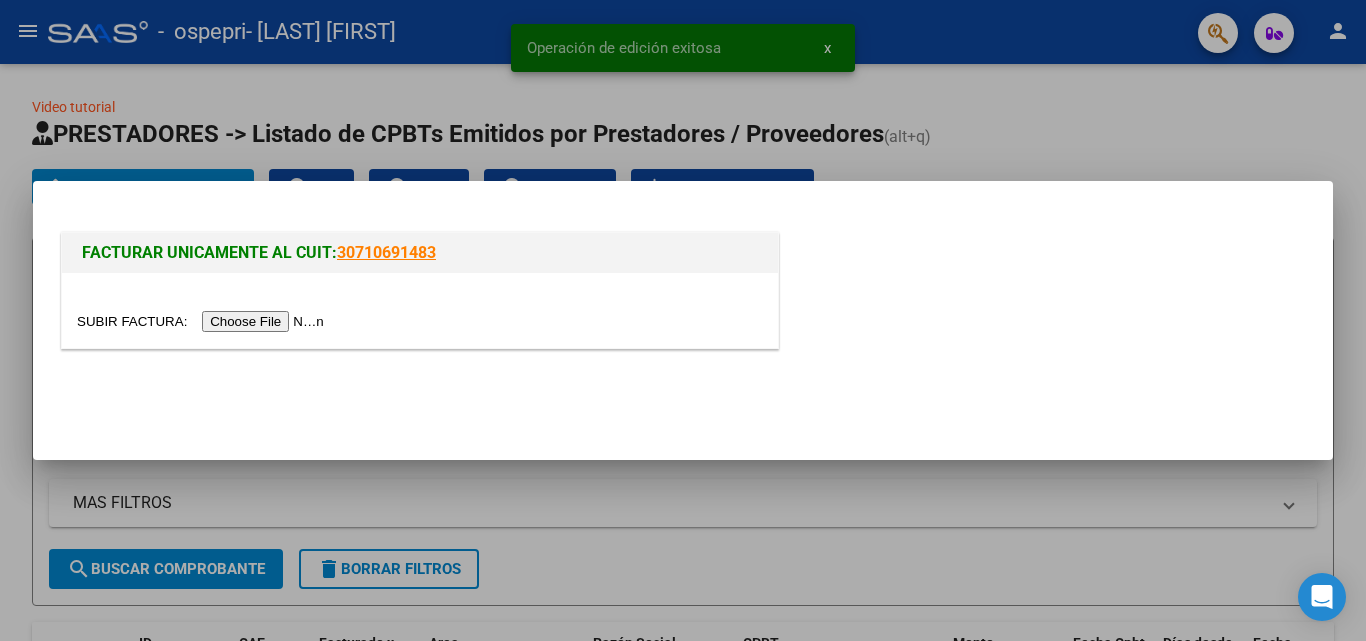click at bounding box center [203, 321] 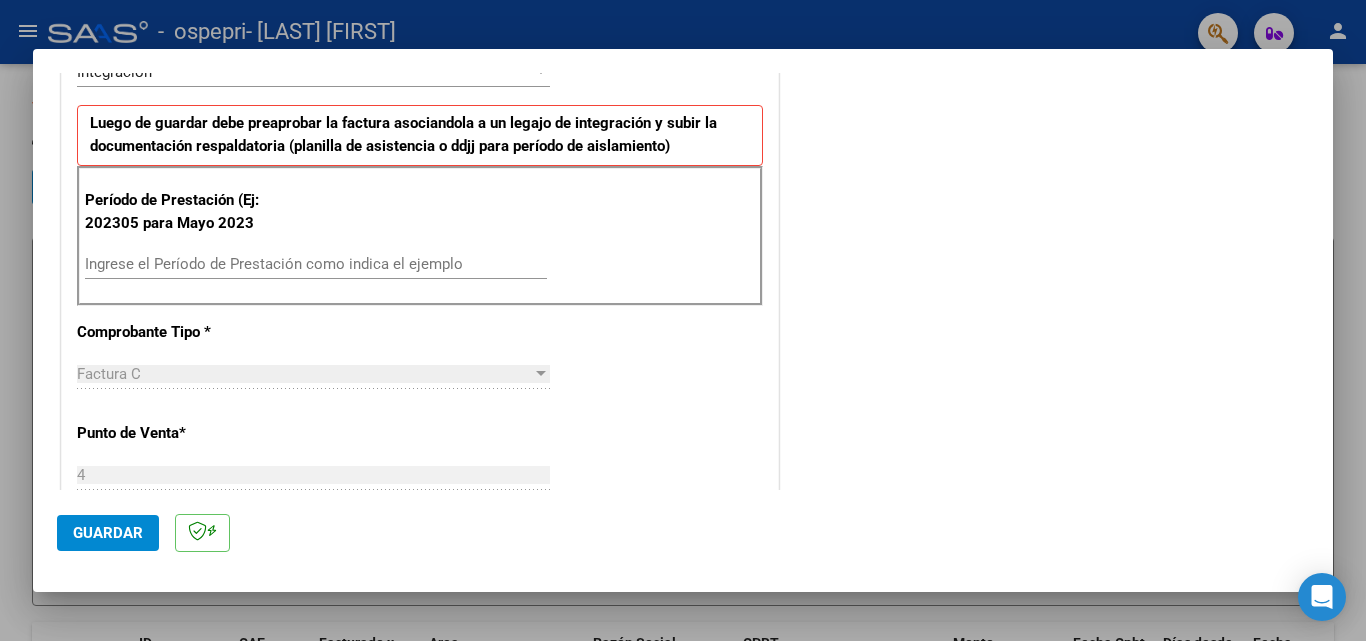 scroll, scrollTop: 488, scrollLeft: 0, axis: vertical 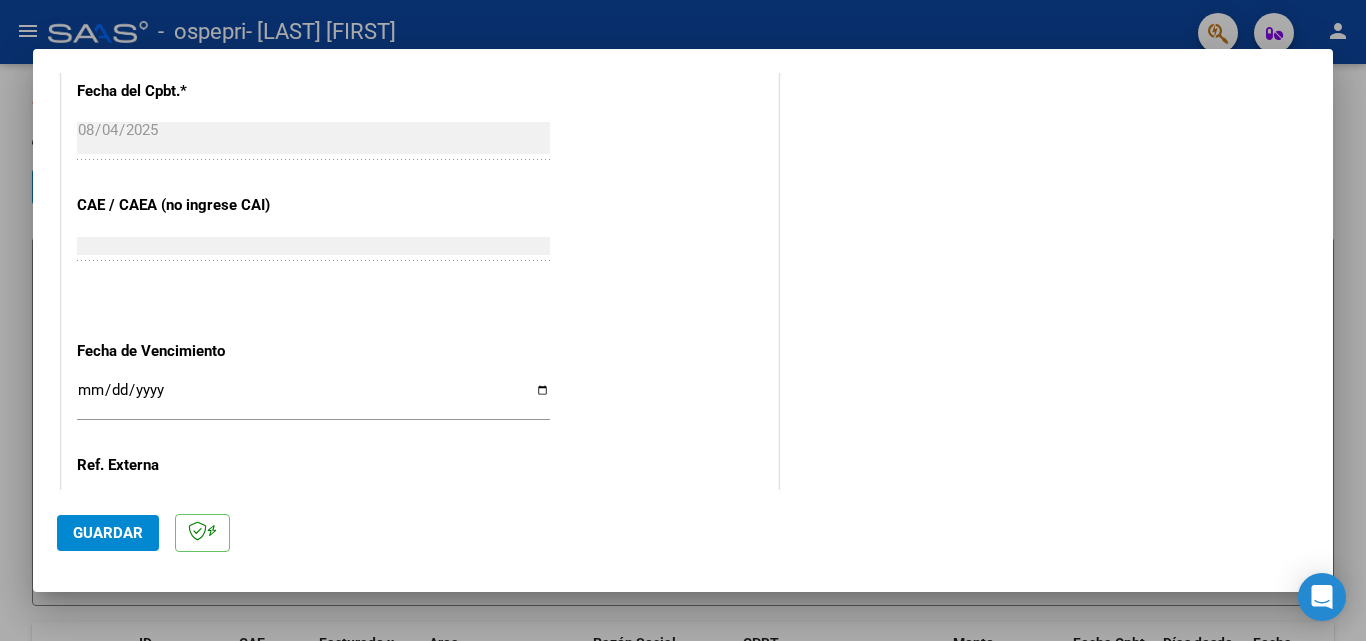 type on "202507" 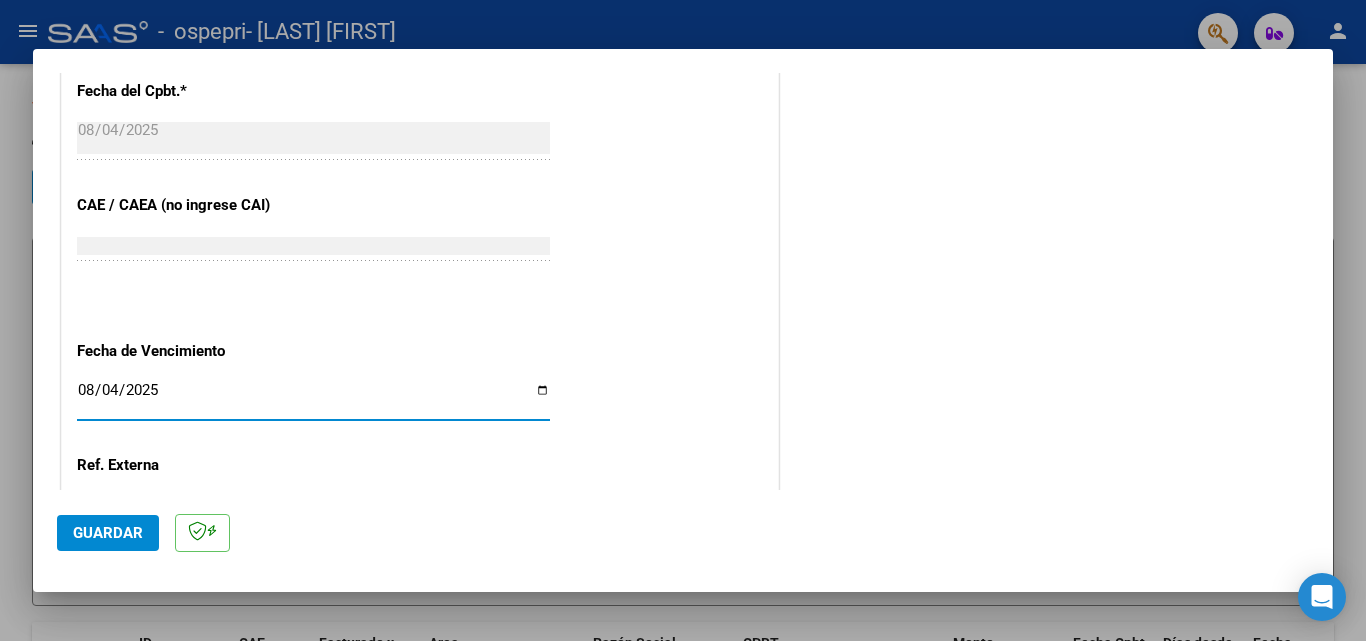 type on "2025-08-04" 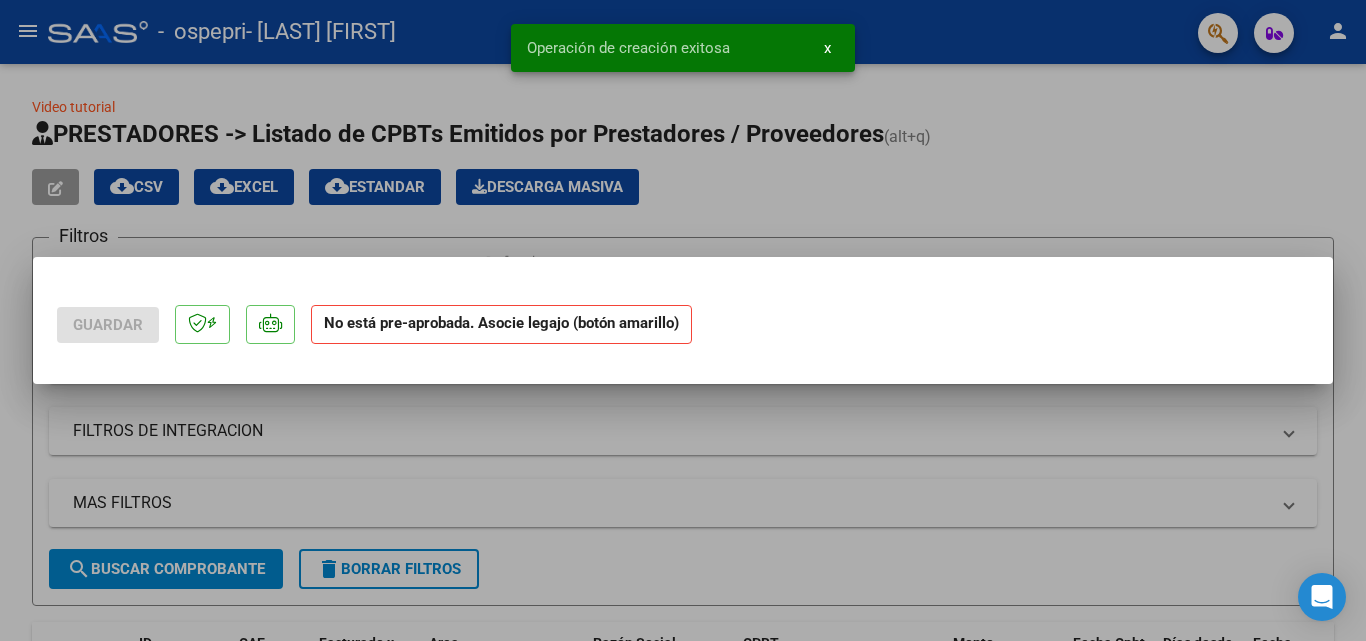 scroll, scrollTop: 0, scrollLeft: 0, axis: both 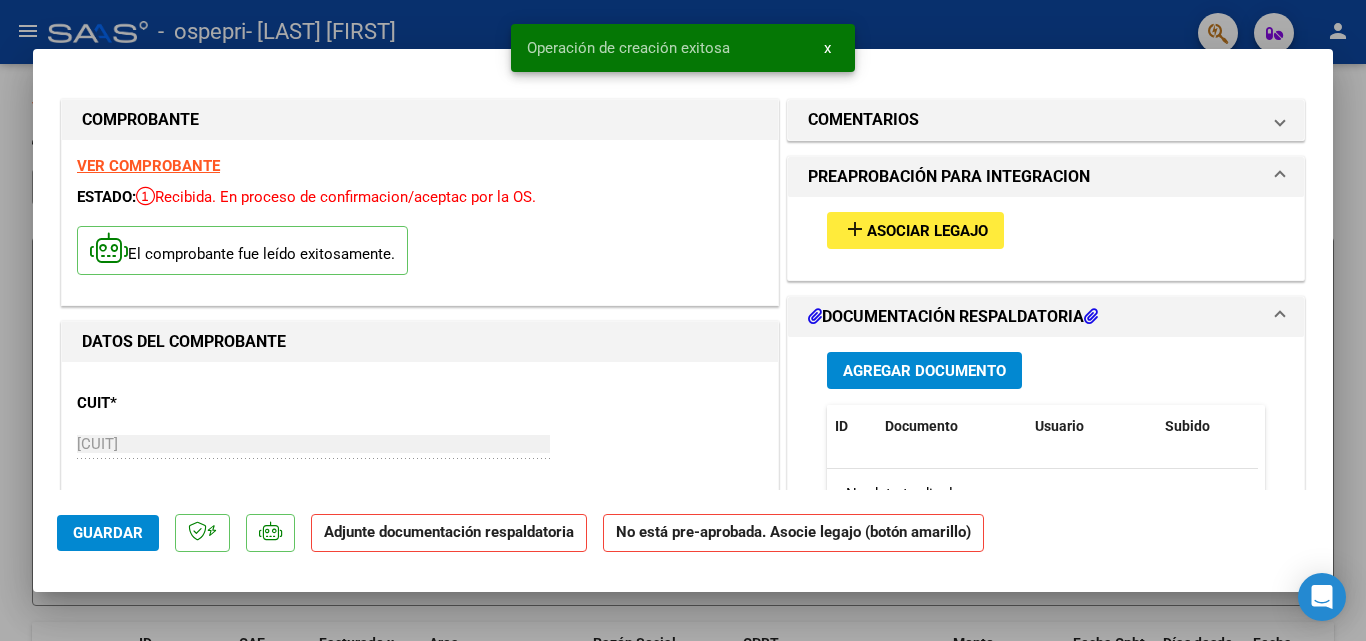 click on "add Asociar Legajo" at bounding box center [915, 230] 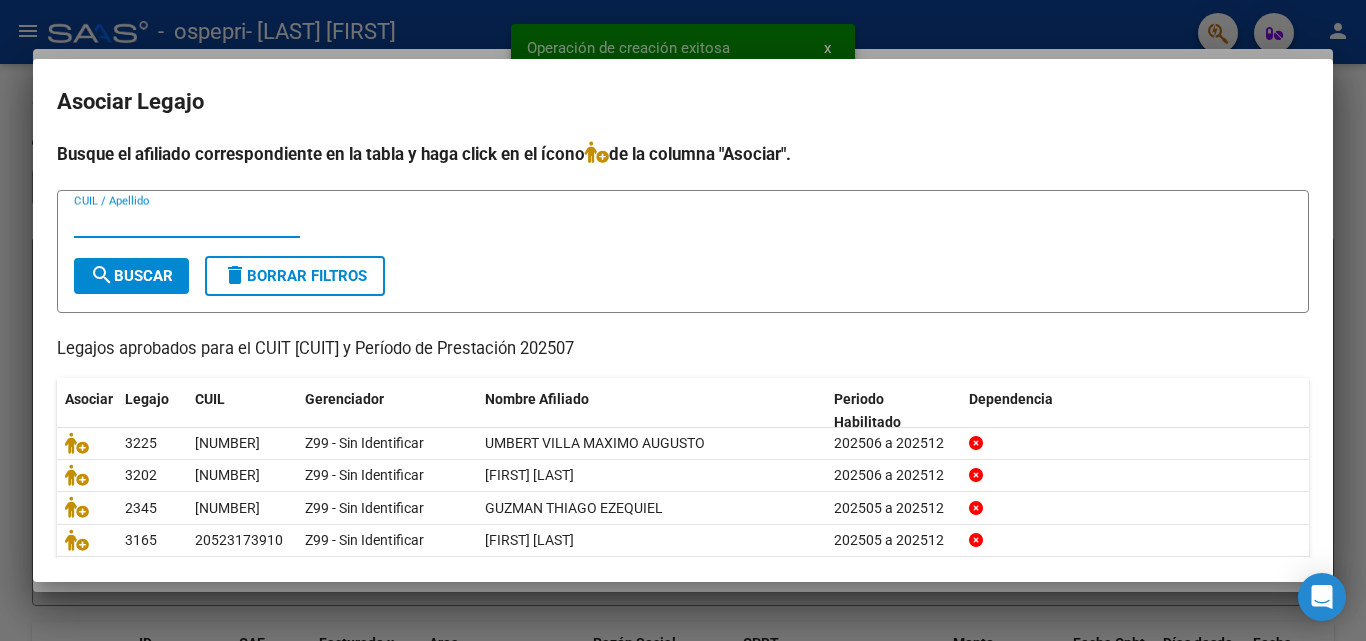 scroll, scrollTop: 109, scrollLeft: 0, axis: vertical 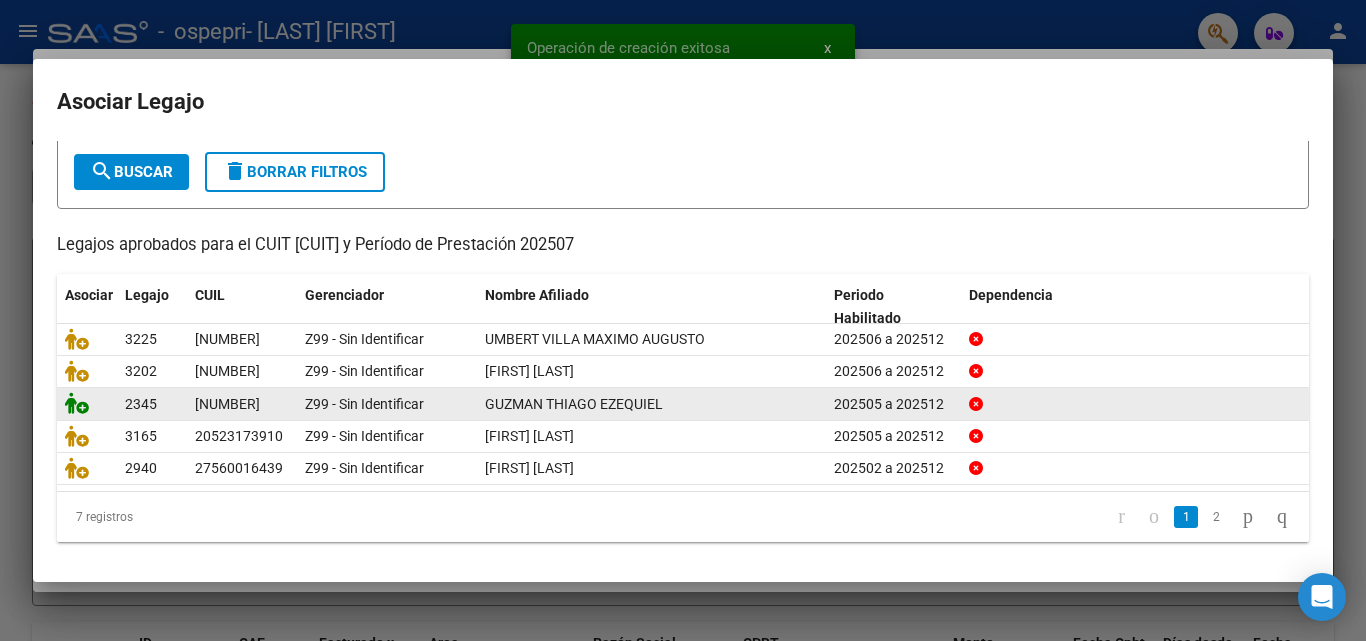 click 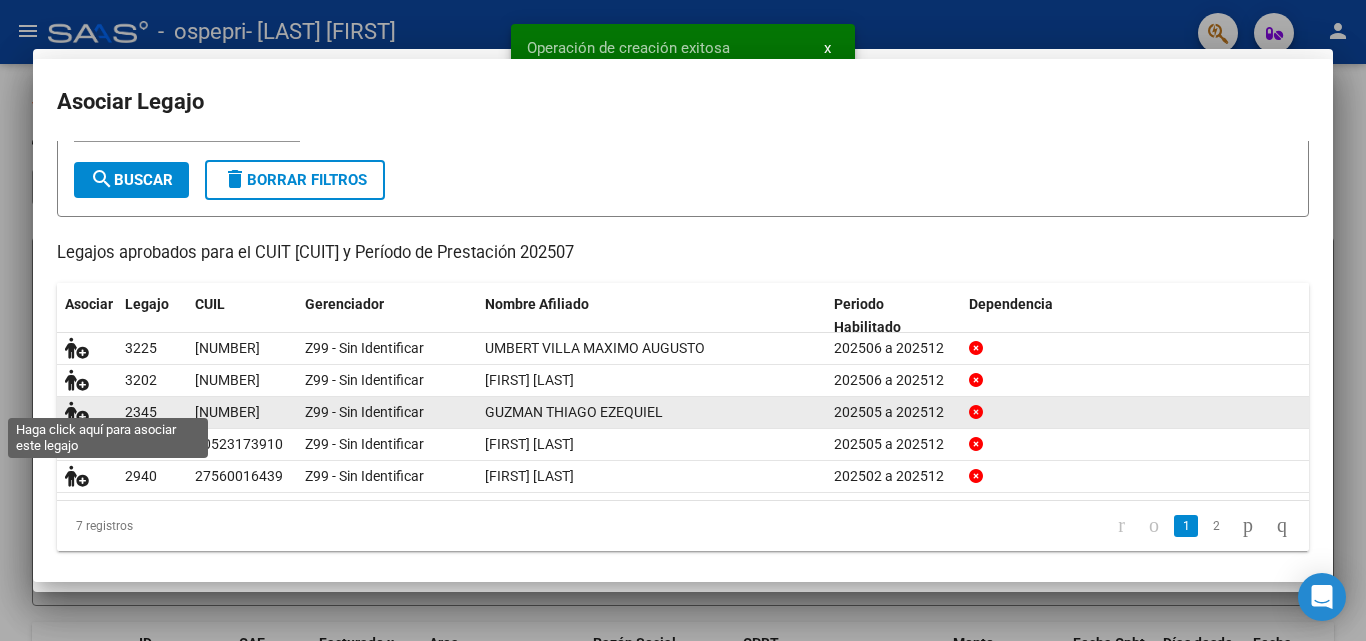 scroll, scrollTop: 0, scrollLeft: 0, axis: both 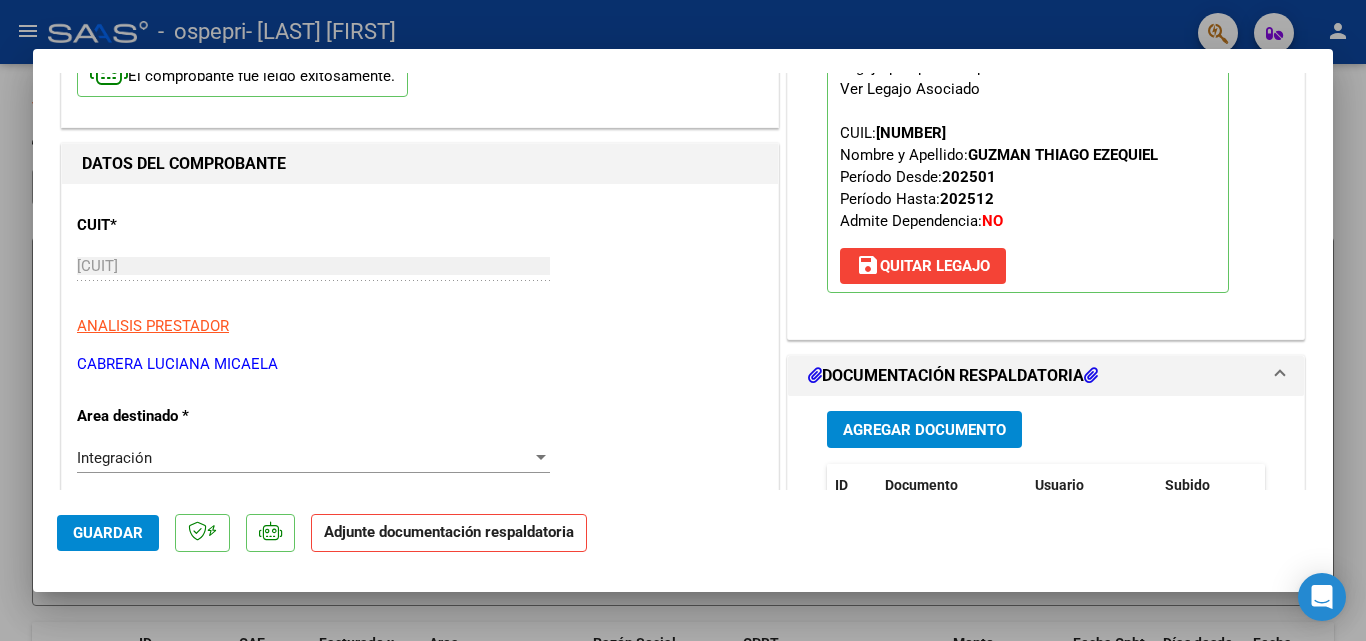 click on "Agregar Documento" at bounding box center [924, 430] 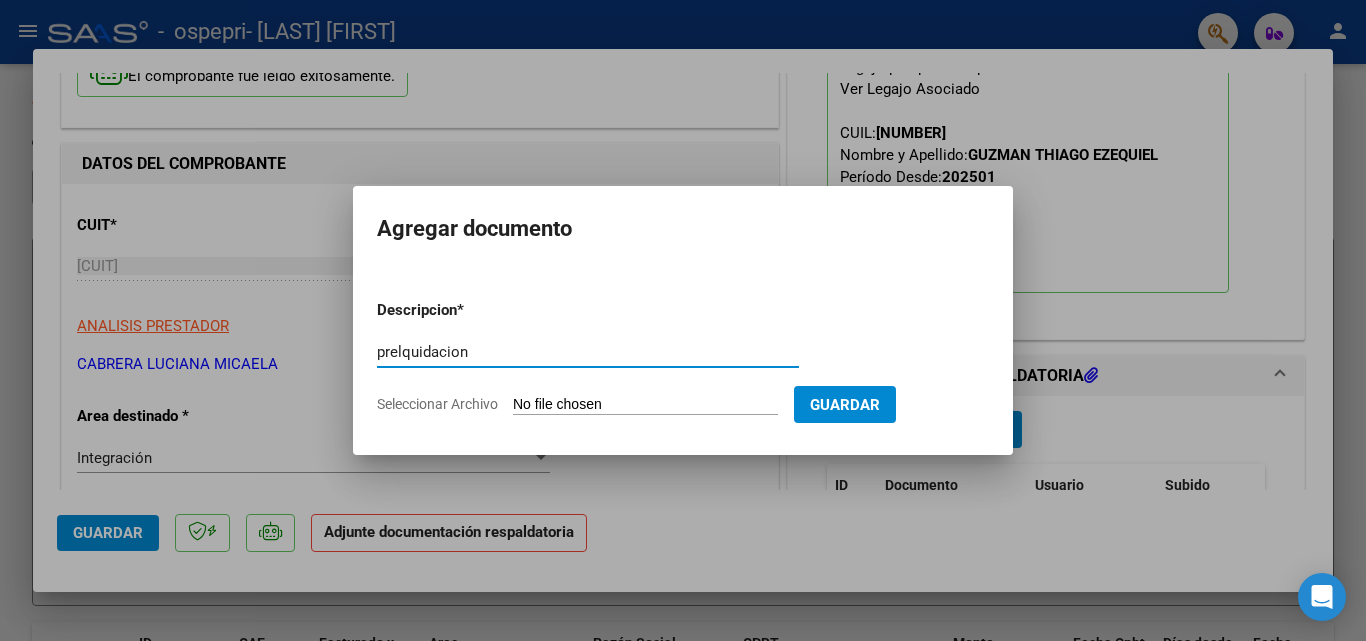 type on "prelquidacion" 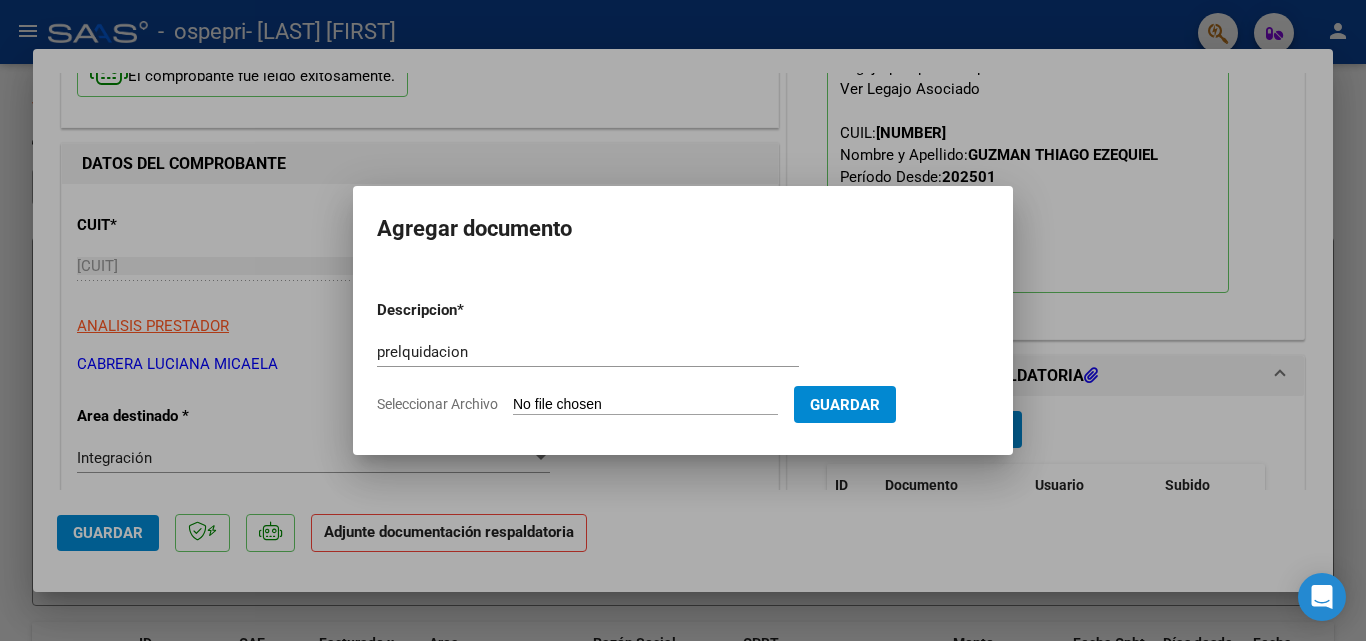 click on "Seleccionar Archivo" at bounding box center (645, 405) 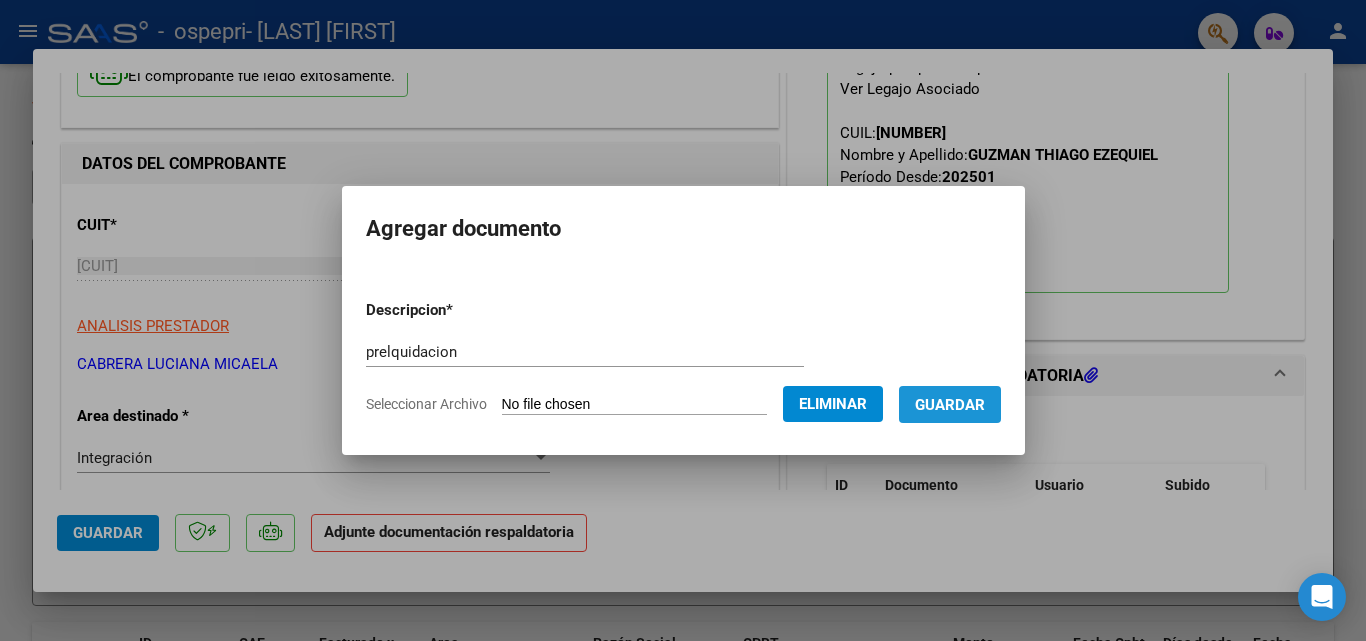 click on "Guardar" at bounding box center [950, 405] 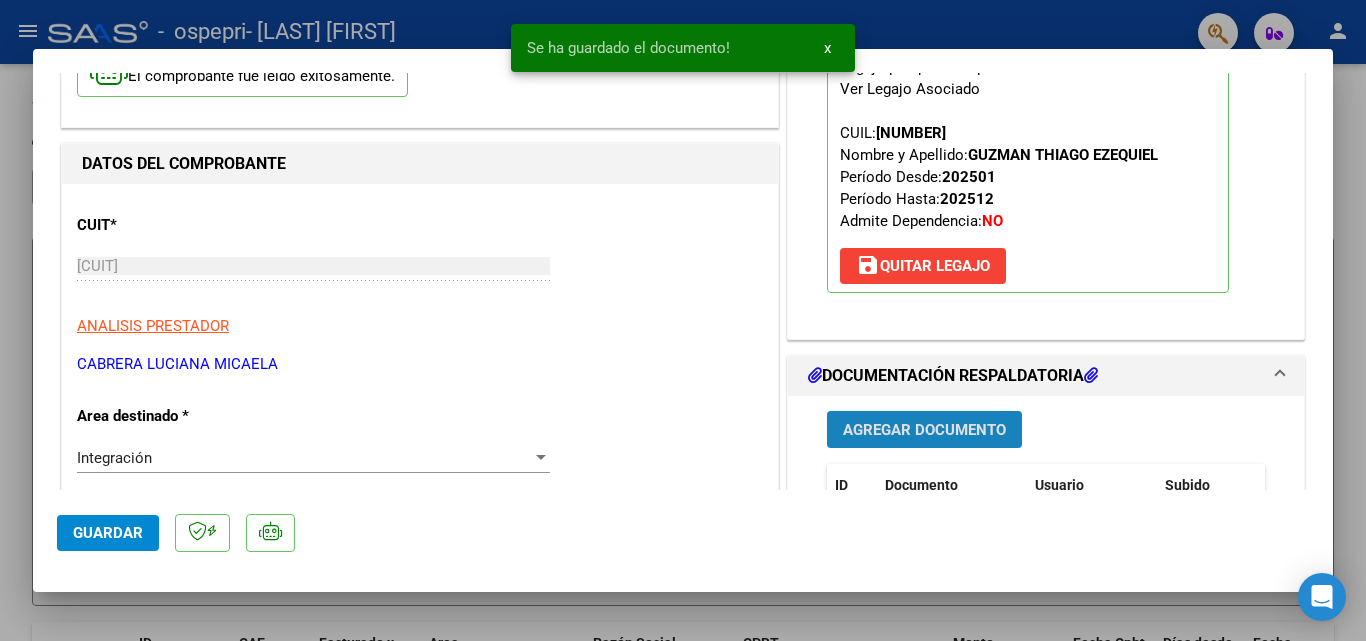 click on "Agregar Documento" at bounding box center (924, 430) 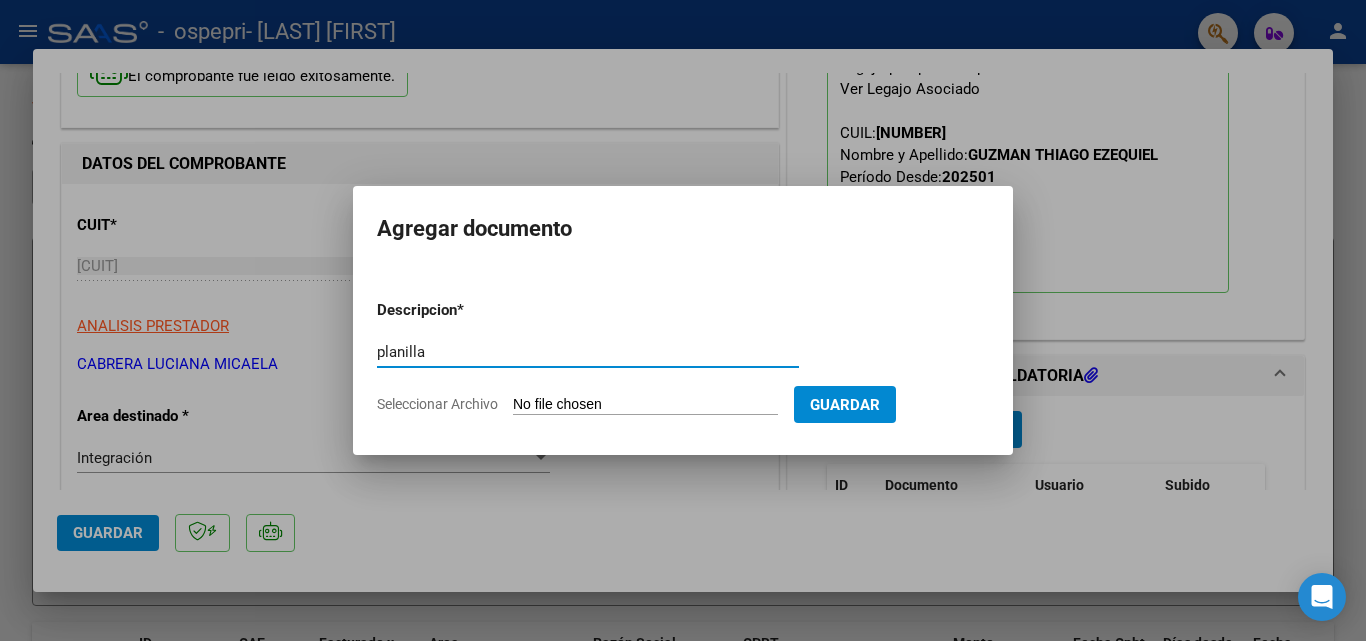 type on "planilla" 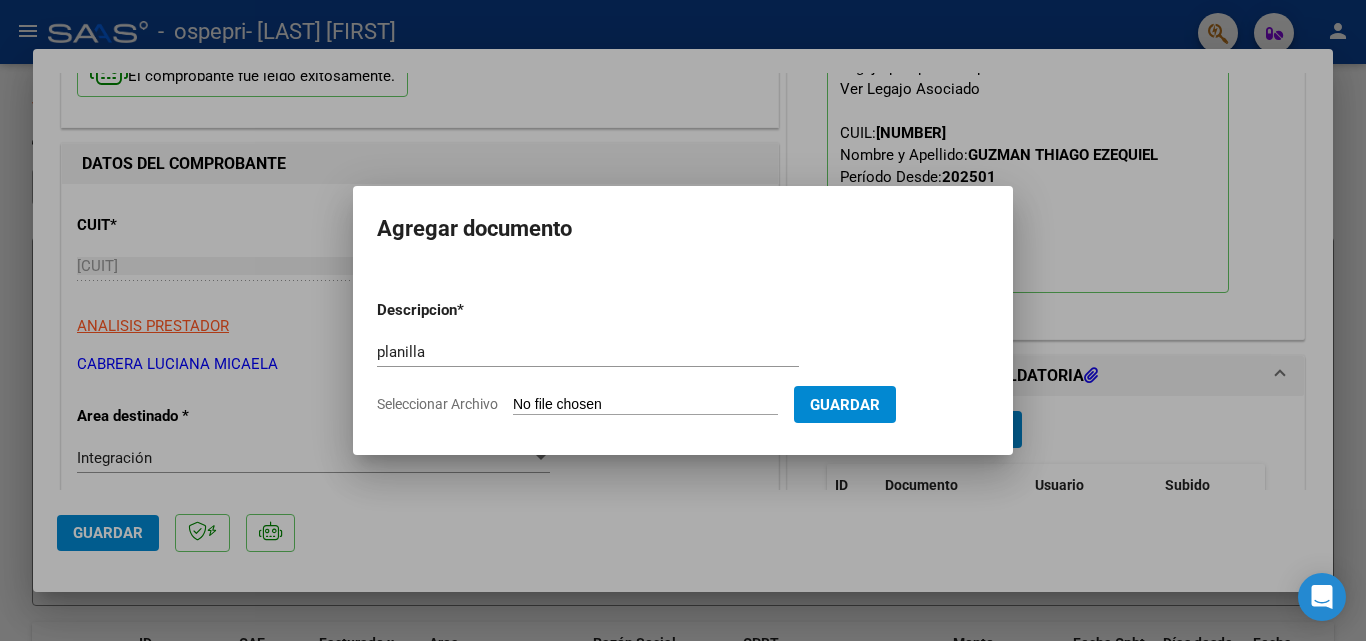 click on "Descripcion  *   planilla Escriba aquí una descripcion  Seleccionar Archivo Guardar" at bounding box center (683, 357) 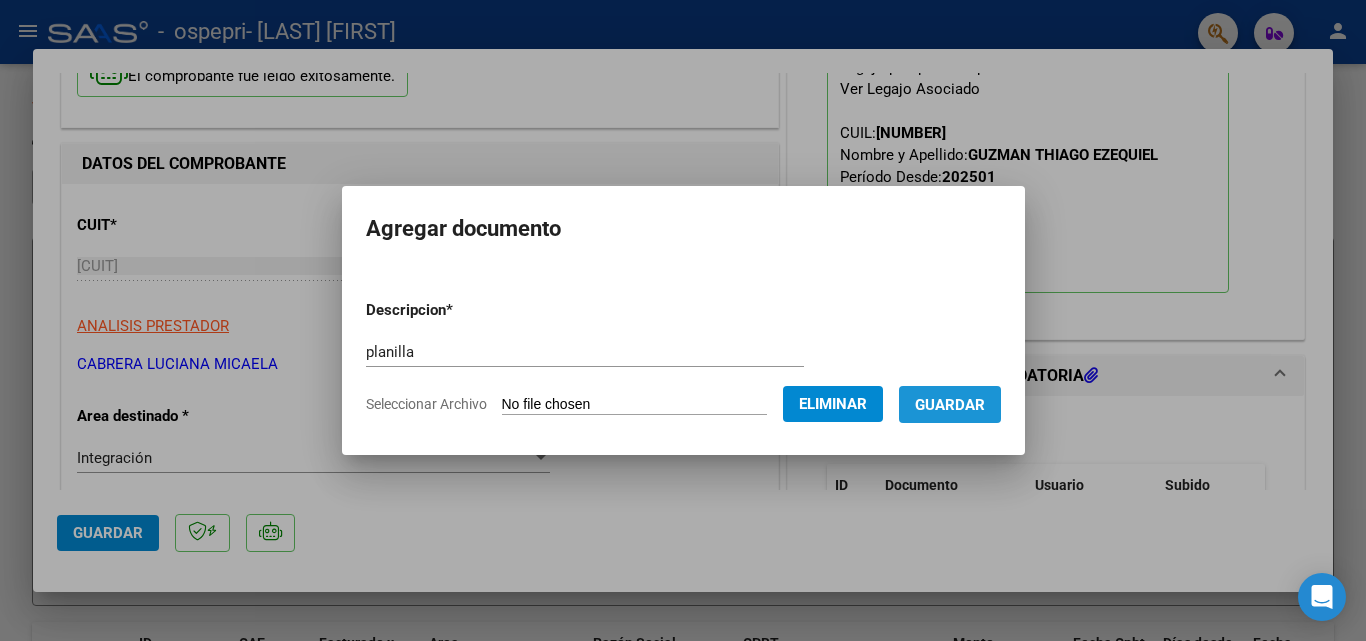 click on "Guardar" at bounding box center [950, 404] 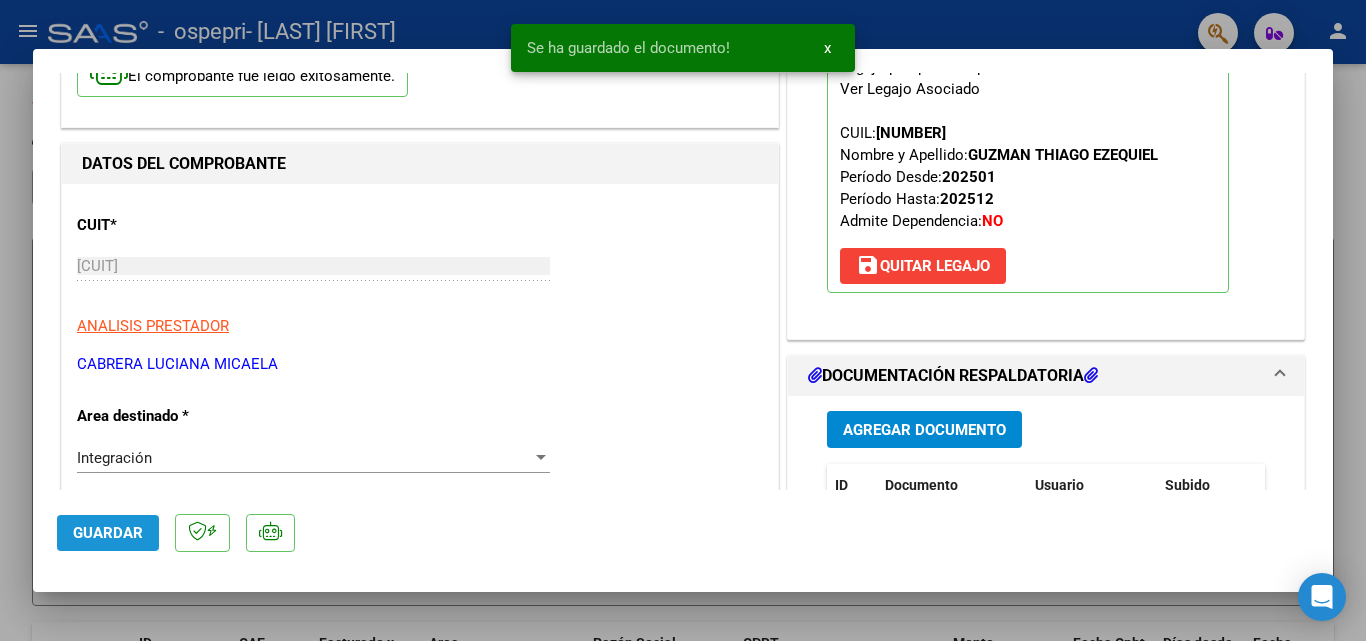 click on "Guardar" 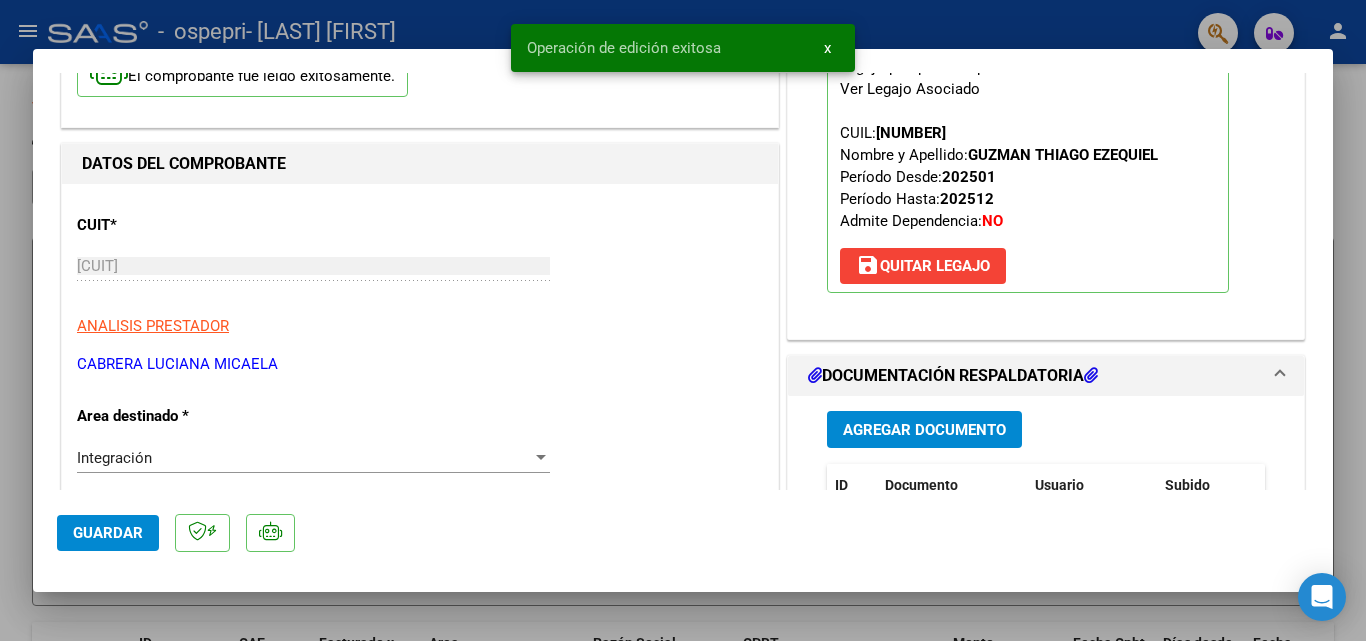 click at bounding box center (683, 320) 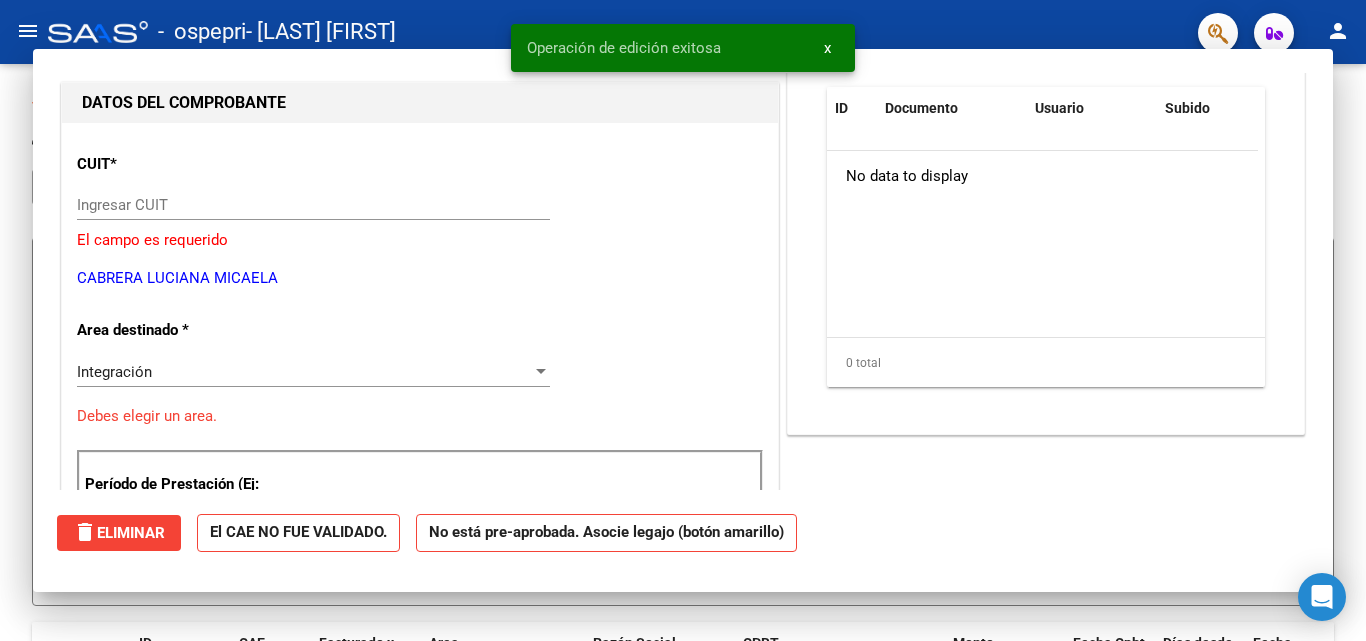 scroll, scrollTop: 0, scrollLeft: 0, axis: both 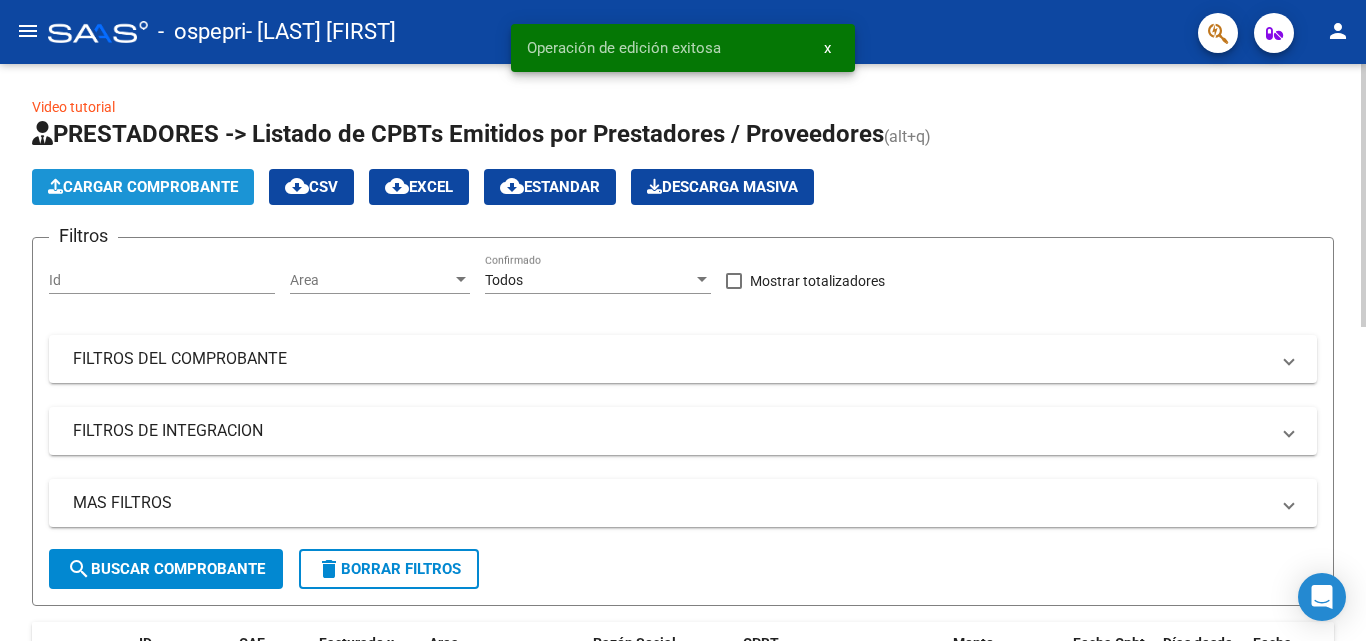 click on "Cargar Comprobante" 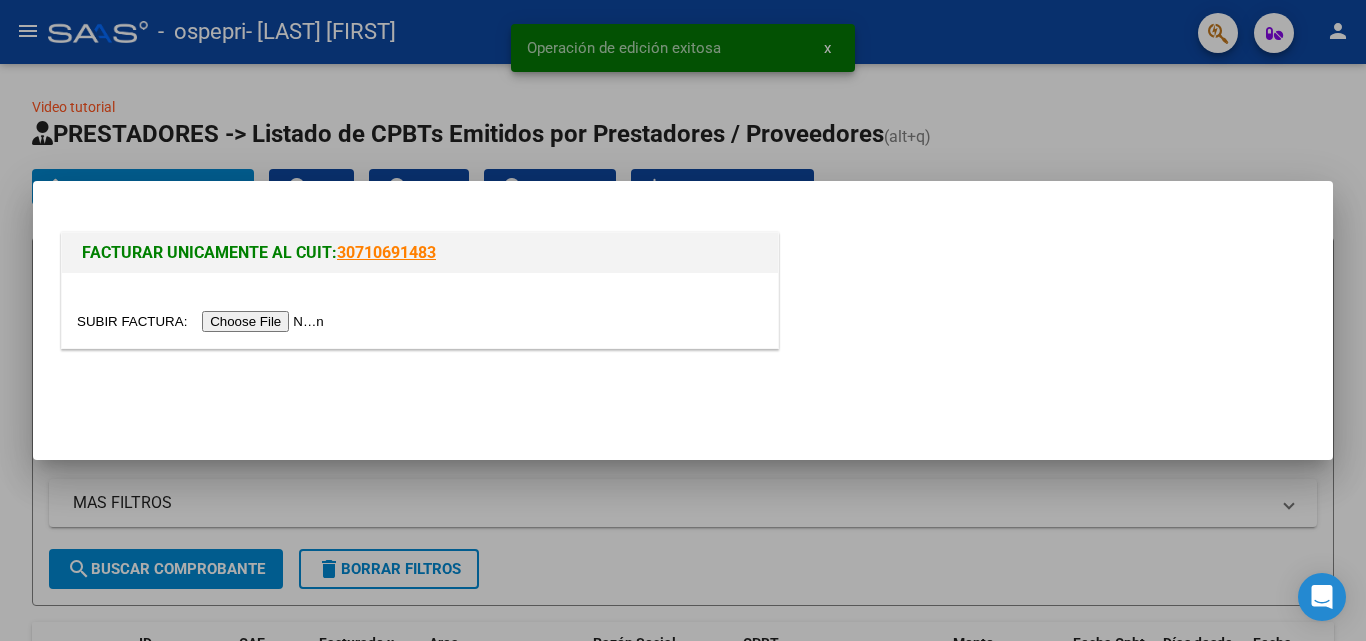 click at bounding box center (203, 321) 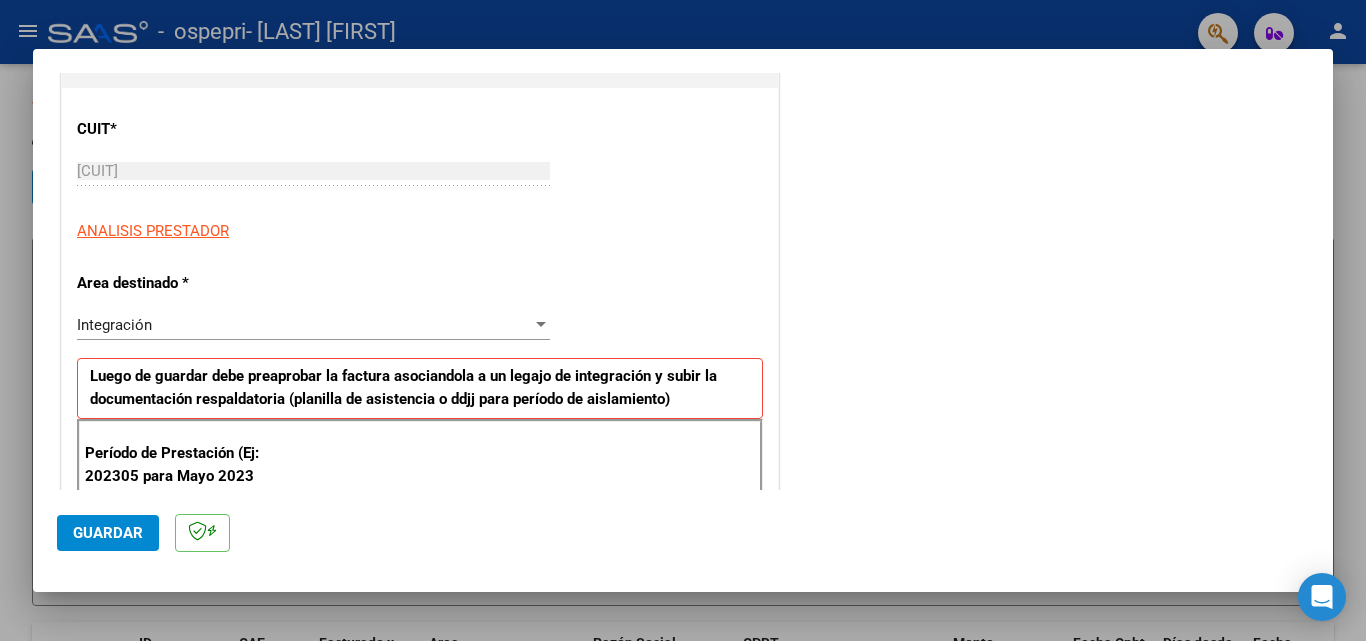 scroll, scrollTop: 421, scrollLeft: 0, axis: vertical 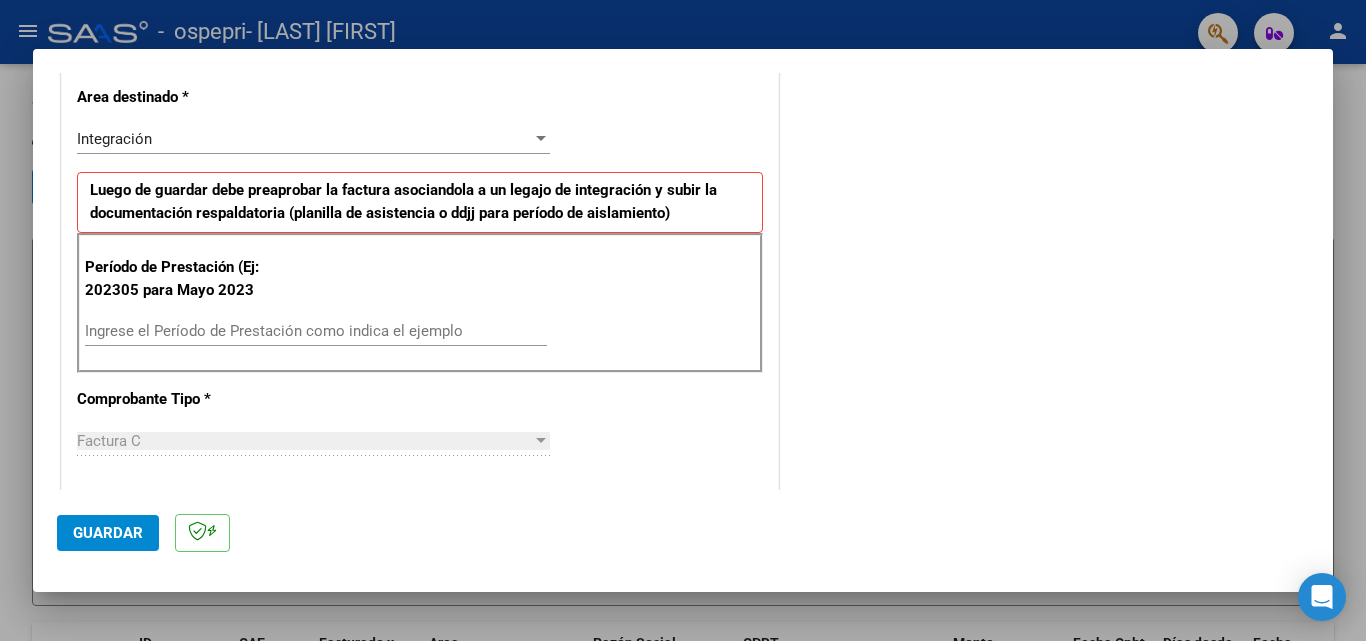 click on "Ingrese el Período de Prestación como indica el ejemplo" at bounding box center (316, 331) 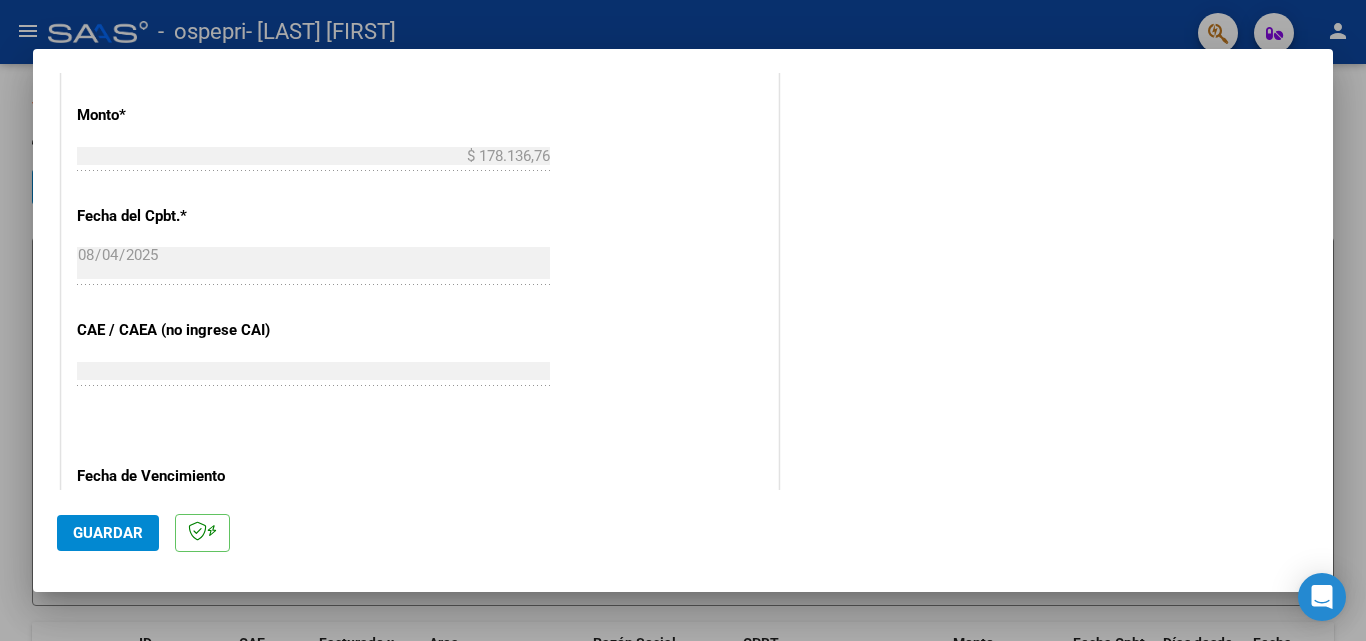 scroll, scrollTop: 1189, scrollLeft: 0, axis: vertical 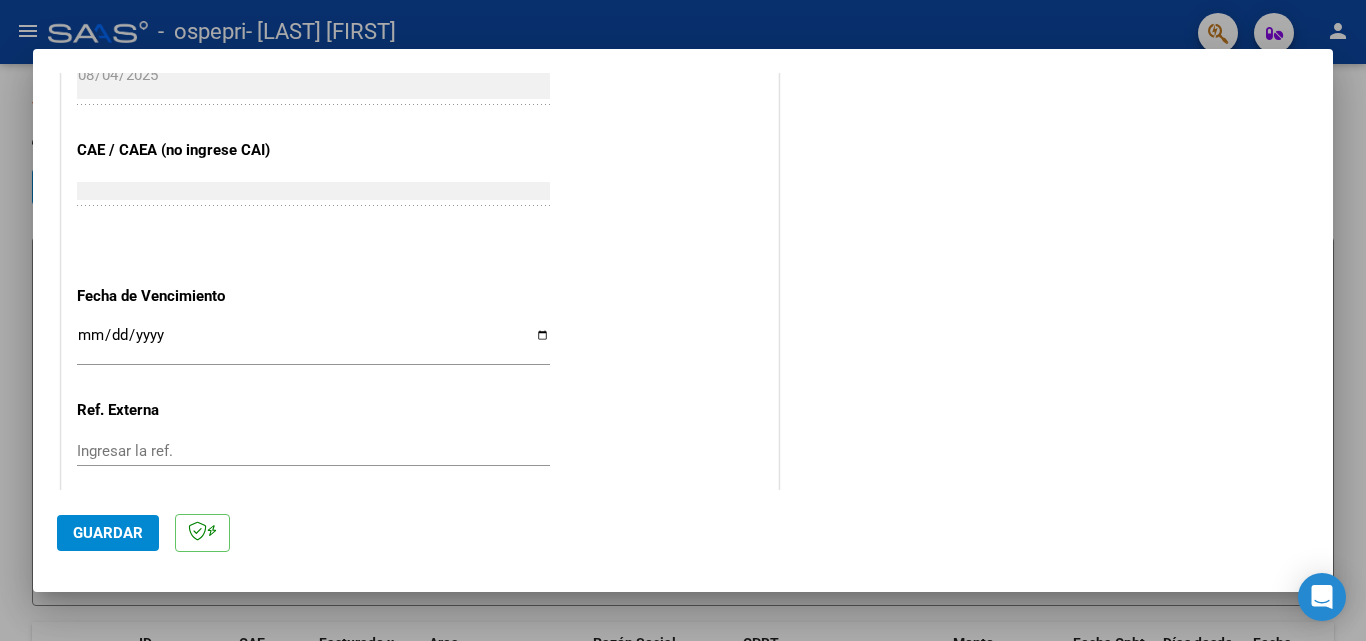 type on "202507" 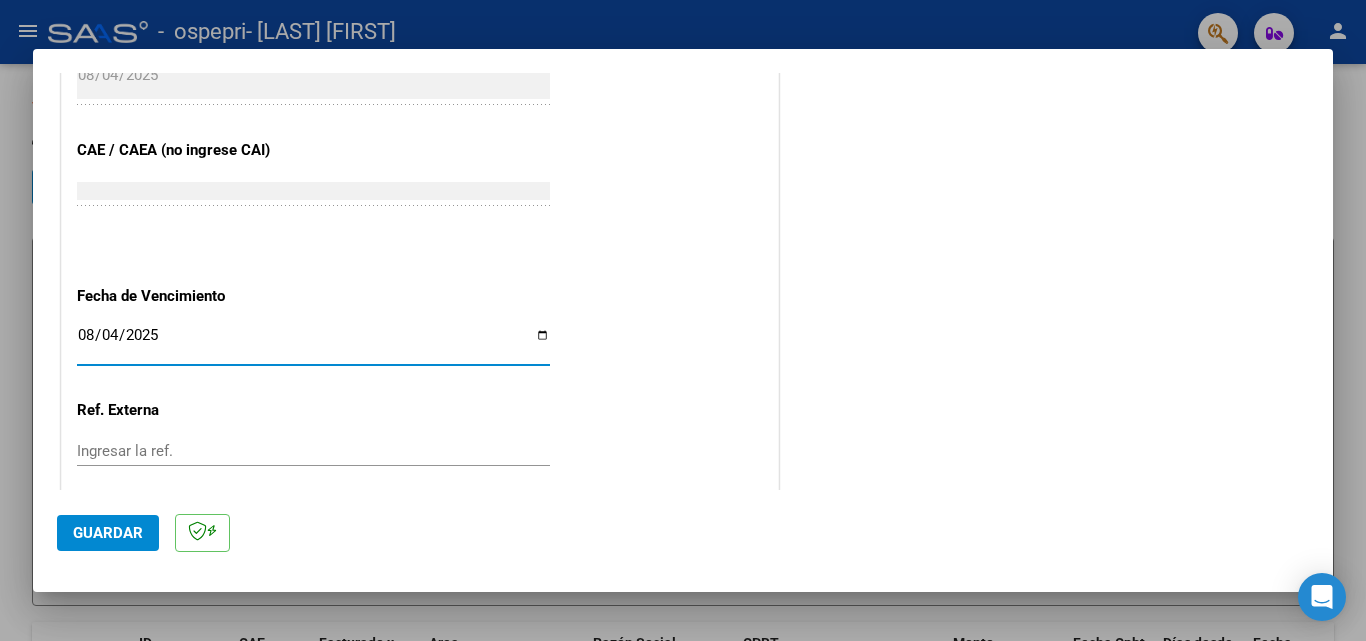 type on "2025-08-04" 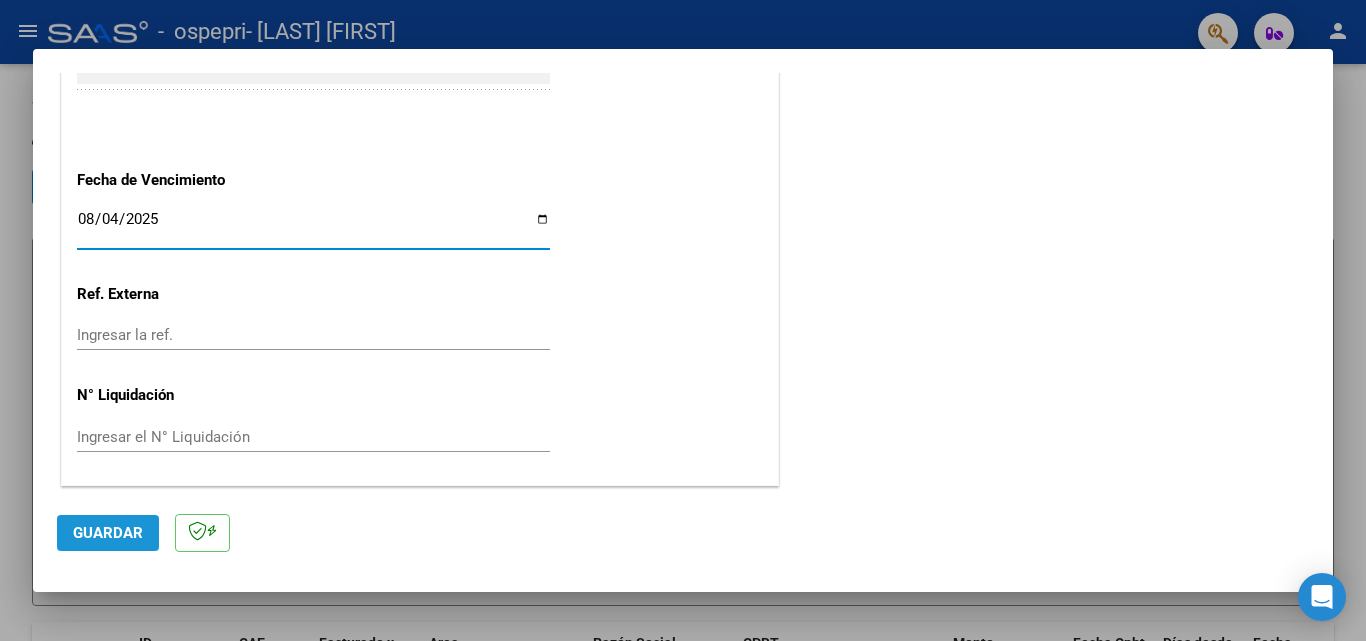click on "Guardar" 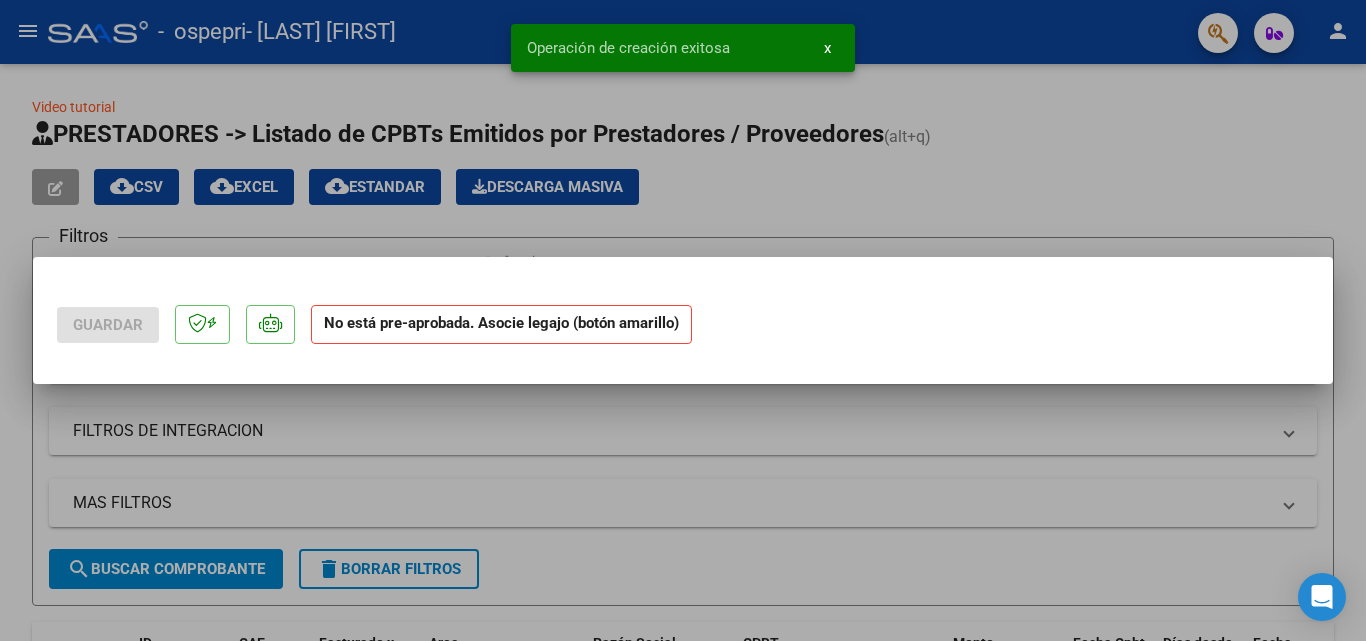 scroll, scrollTop: 0, scrollLeft: 0, axis: both 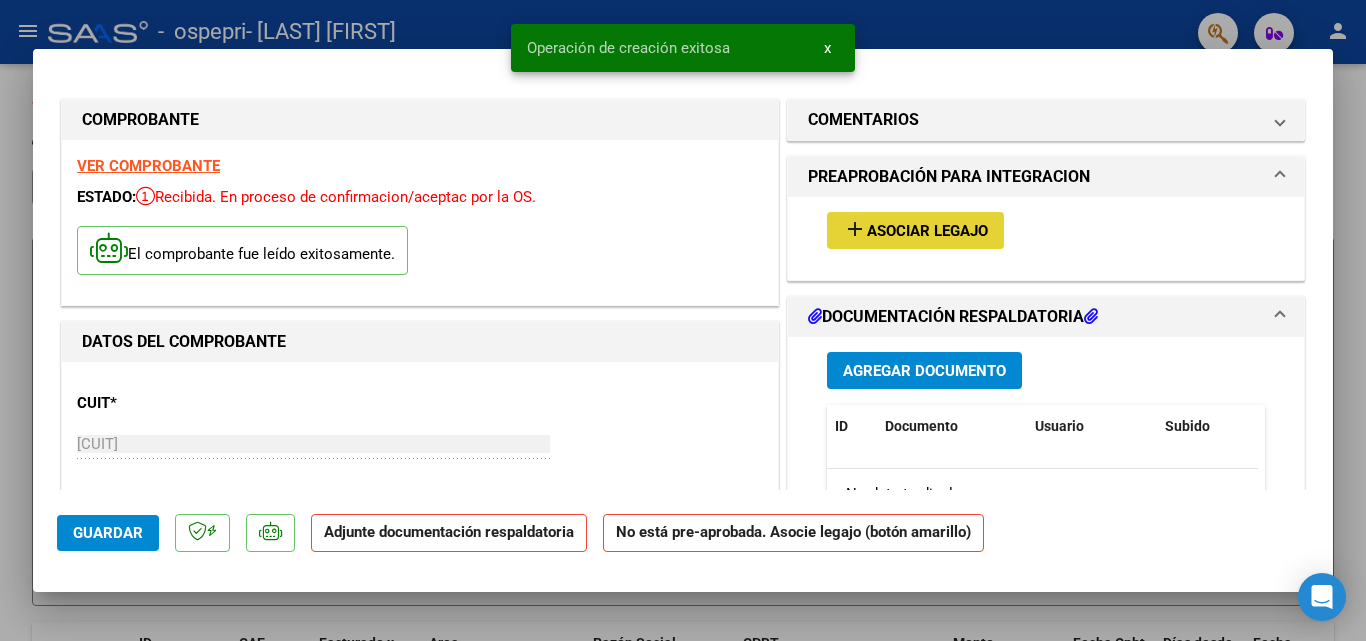 click on "Asociar Legajo" at bounding box center [927, 231] 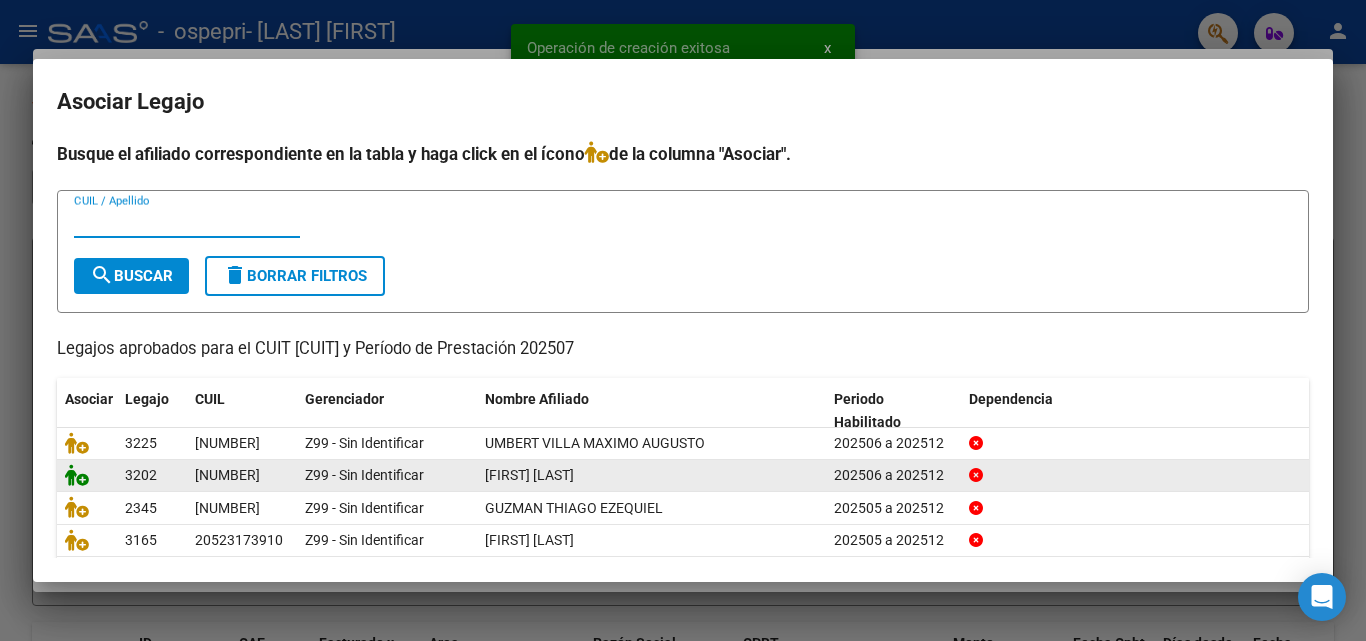 click 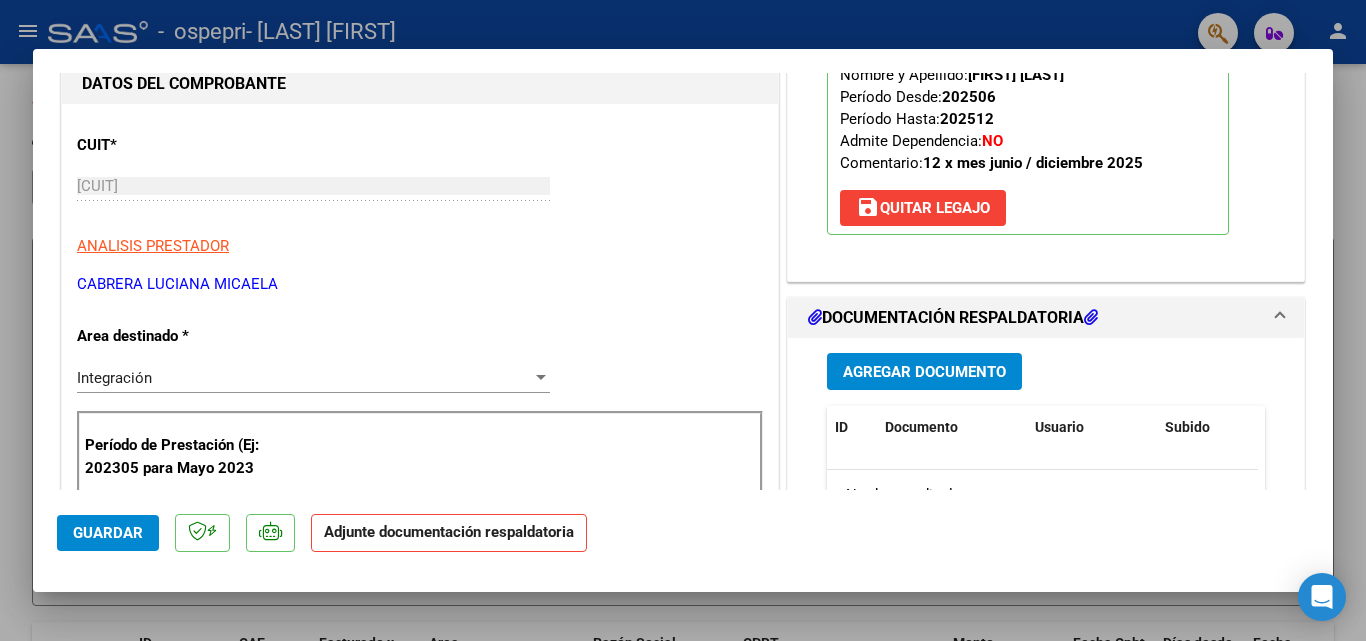 scroll, scrollTop: 262, scrollLeft: 0, axis: vertical 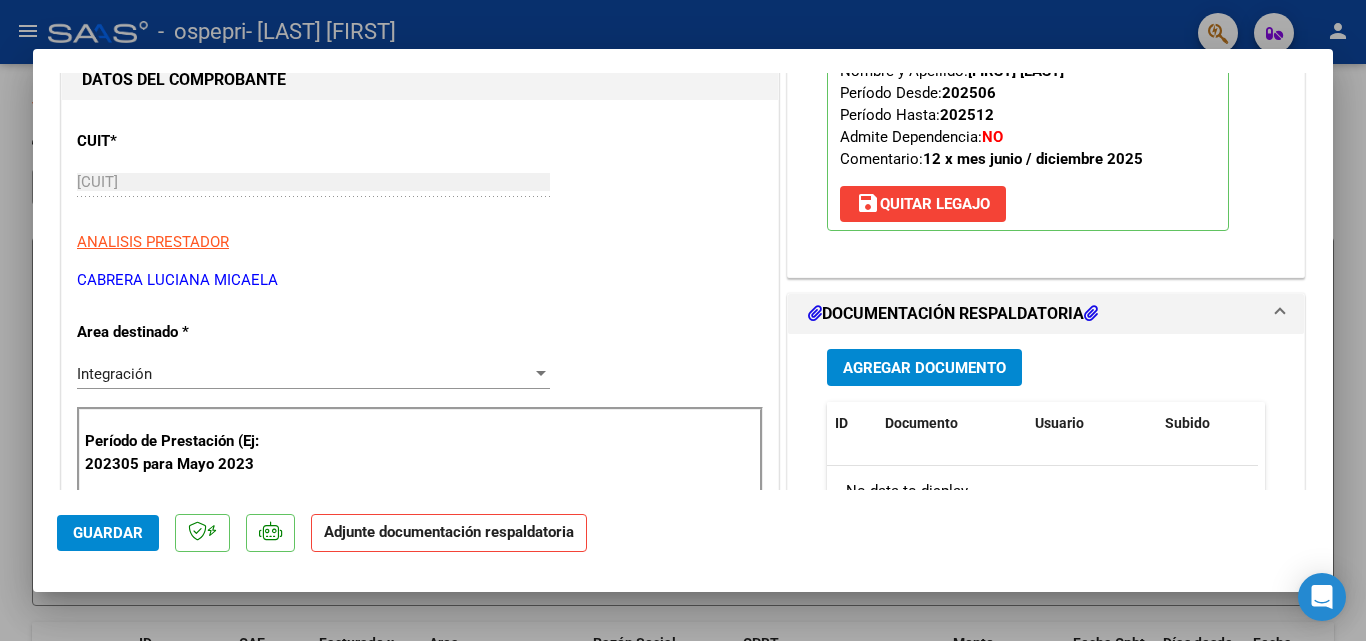 click on "Agregar Documento" at bounding box center [924, 368] 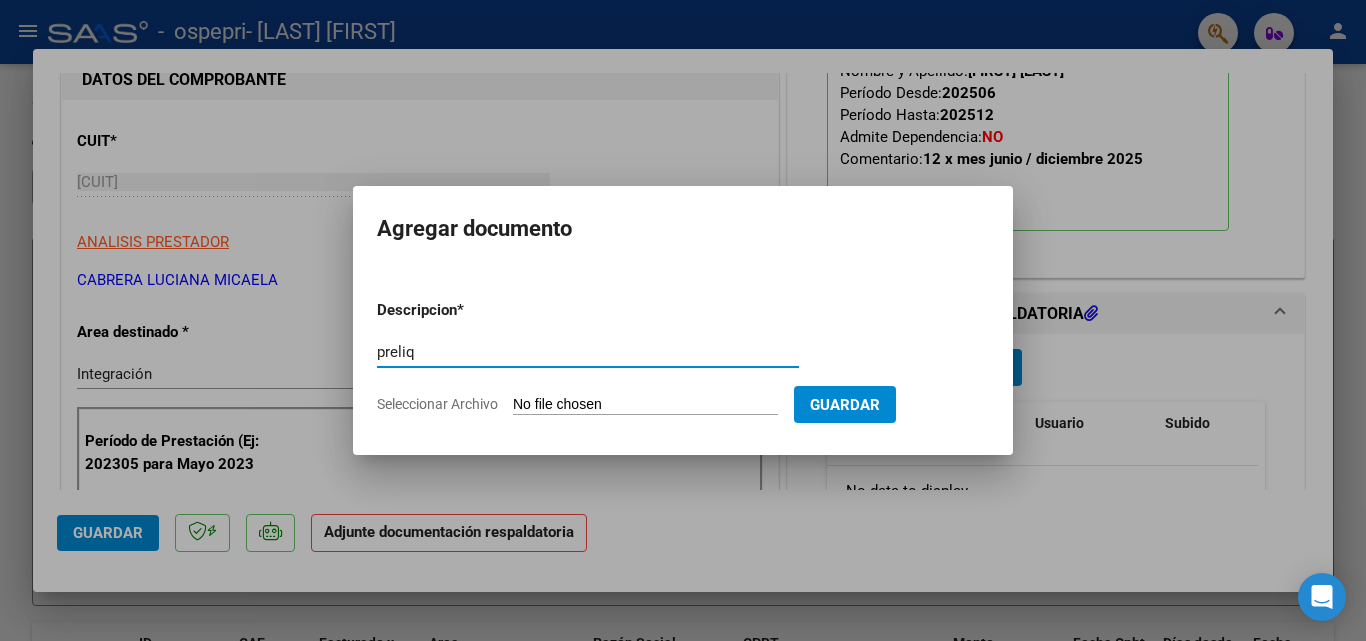 type on "preliq" 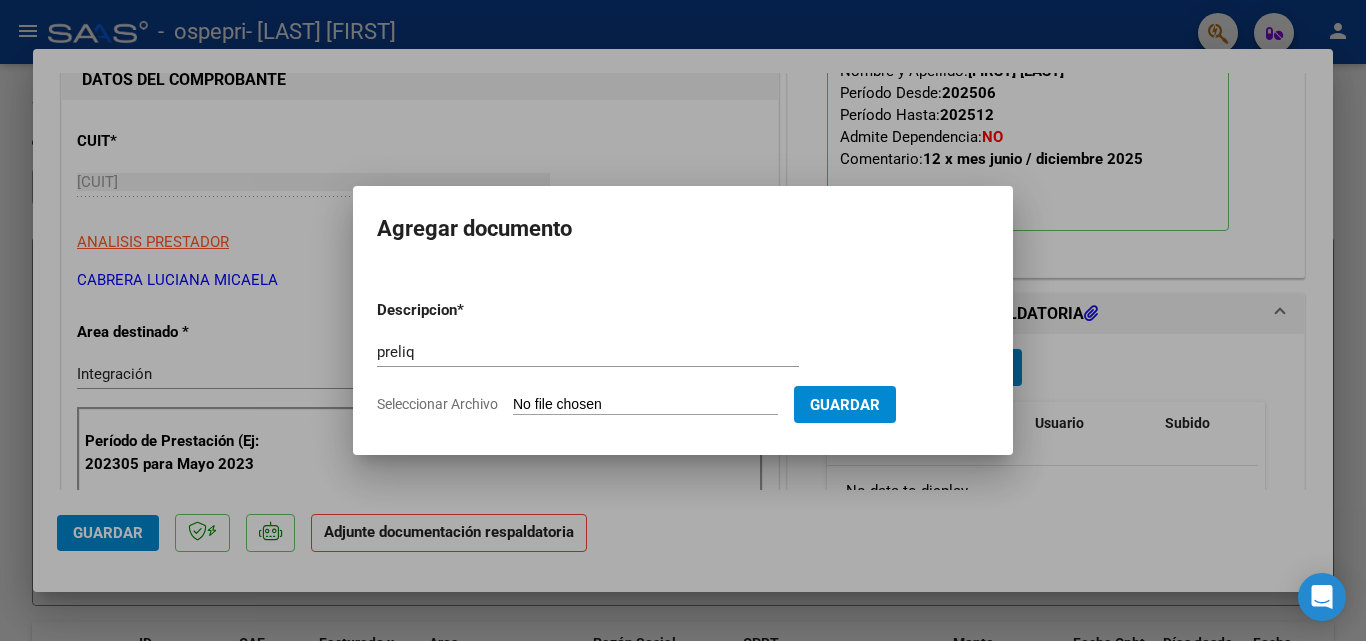type on "C:\fakepath\apfmimpresionpreliq [LAST].pdf" 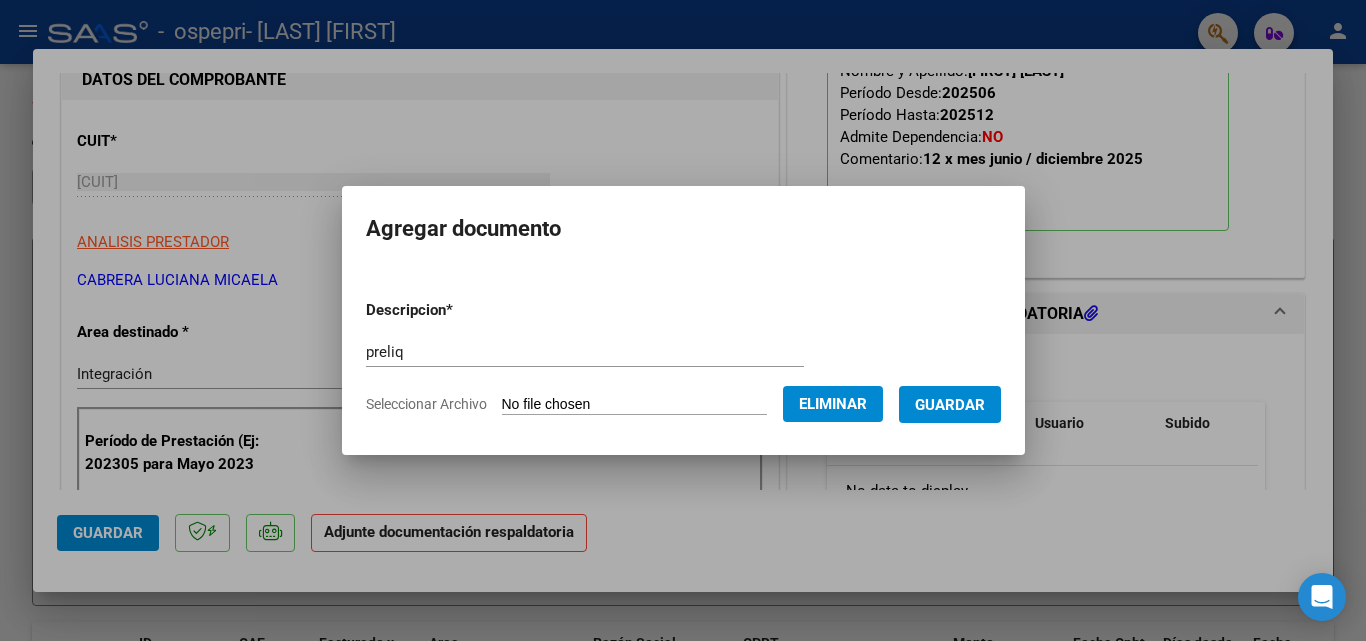 click on "Guardar" at bounding box center [950, 405] 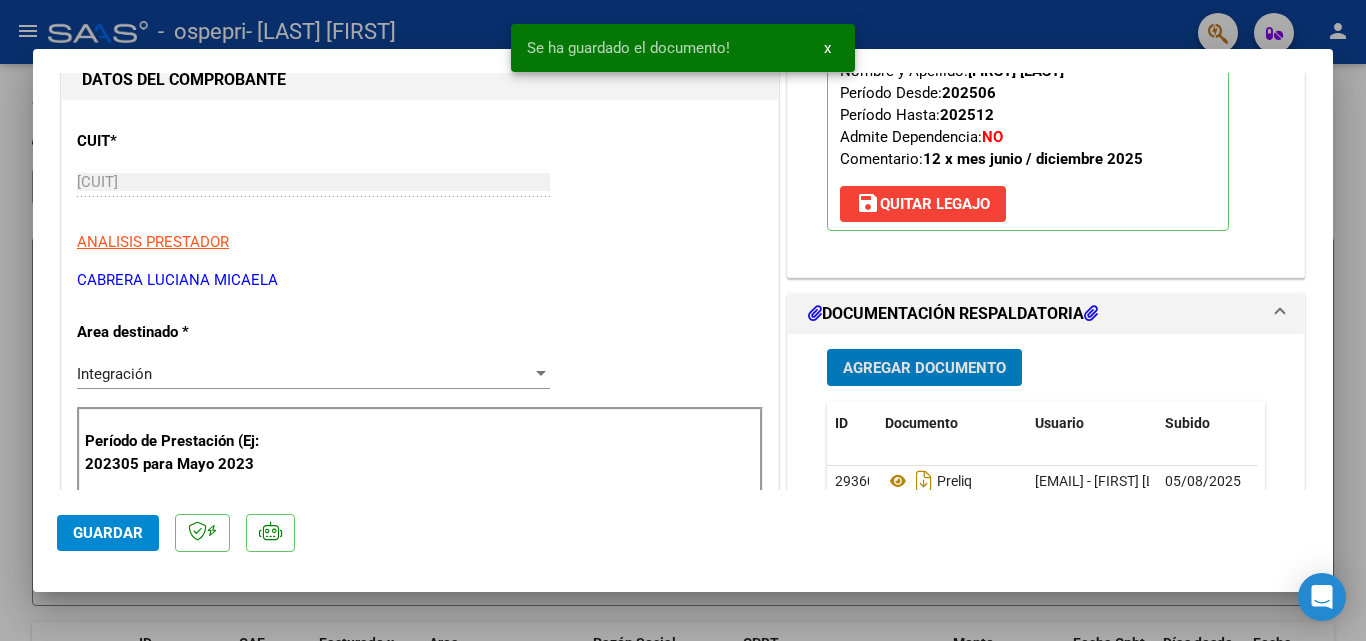click on "Agregar Documento" at bounding box center [924, 368] 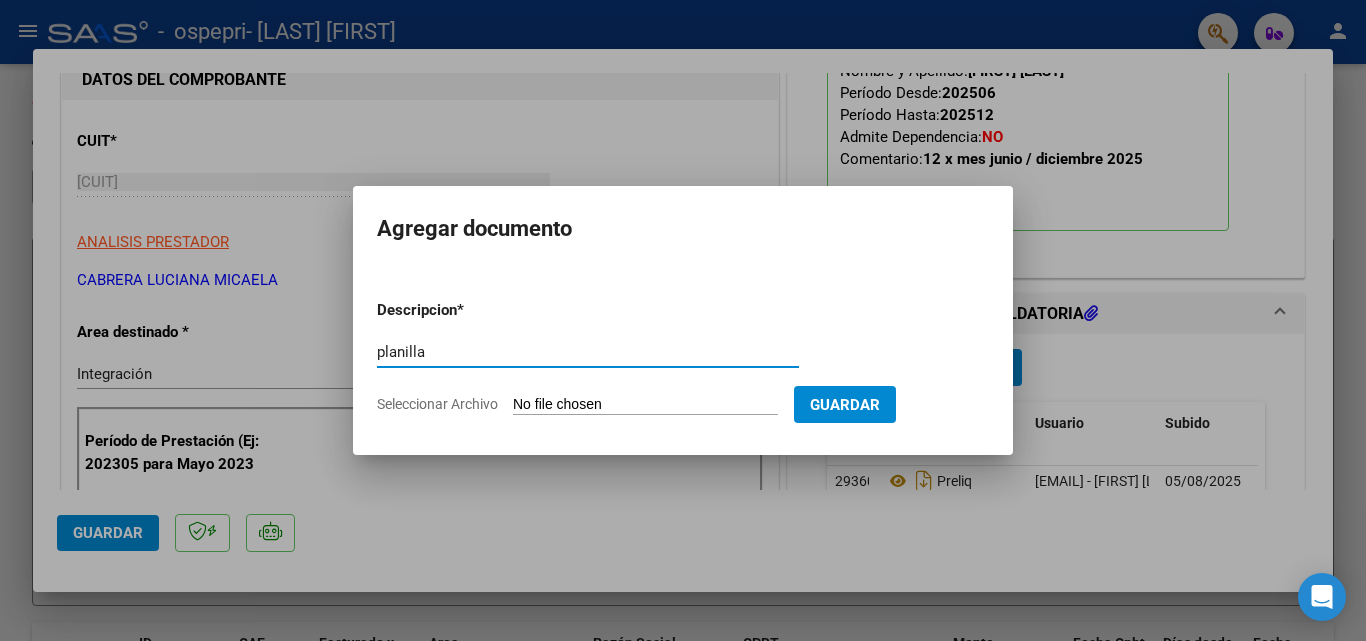 type on "planilla" 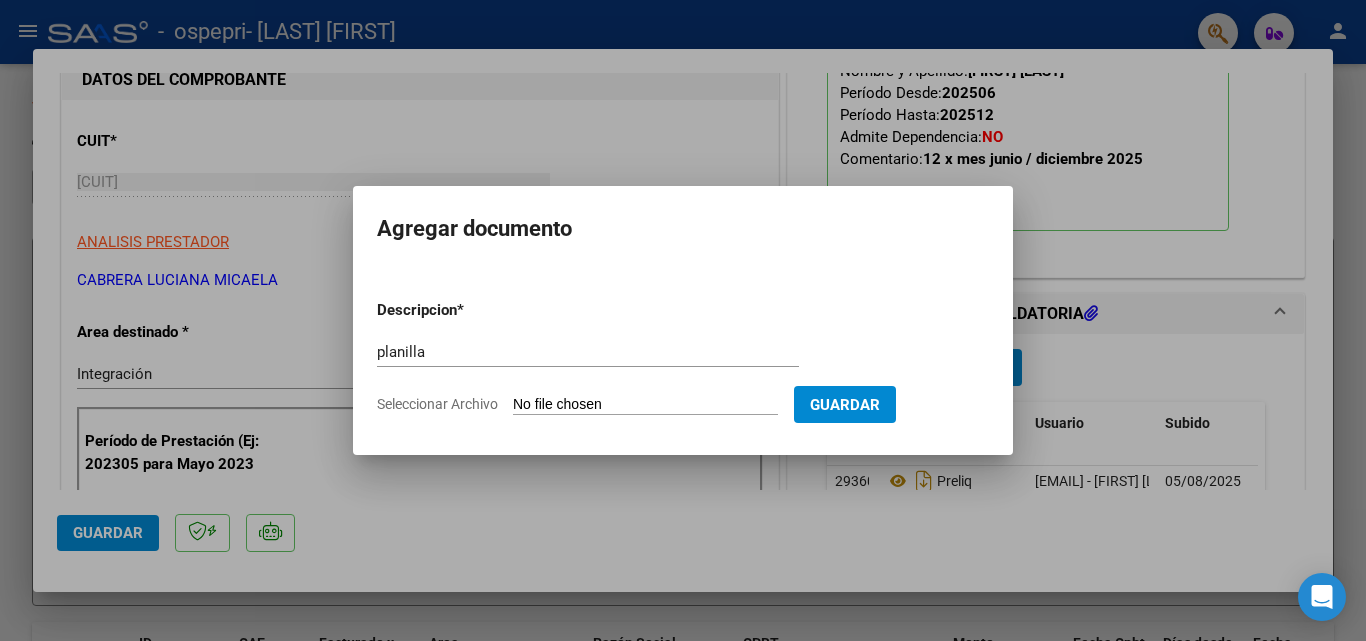 click on "Seleccionar Archivo" at bounding box center (645, 405) 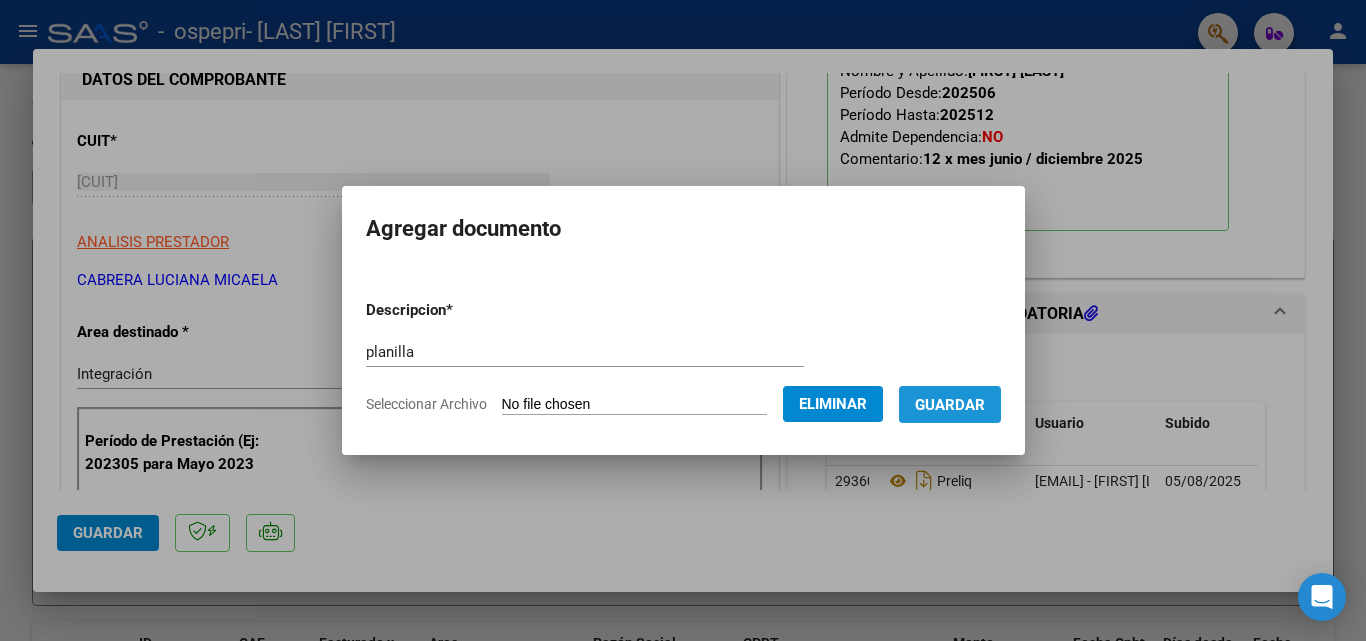 click on "Guardar" at bounding box center [950, 405] 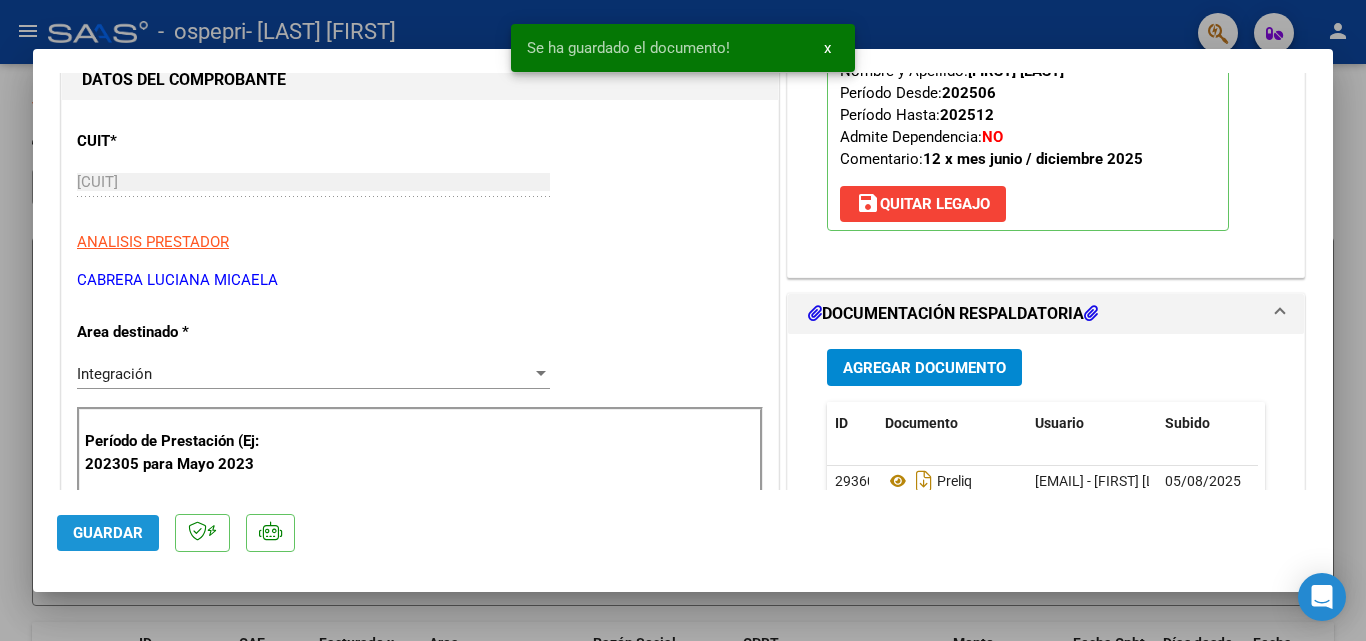 click on "Guardar" 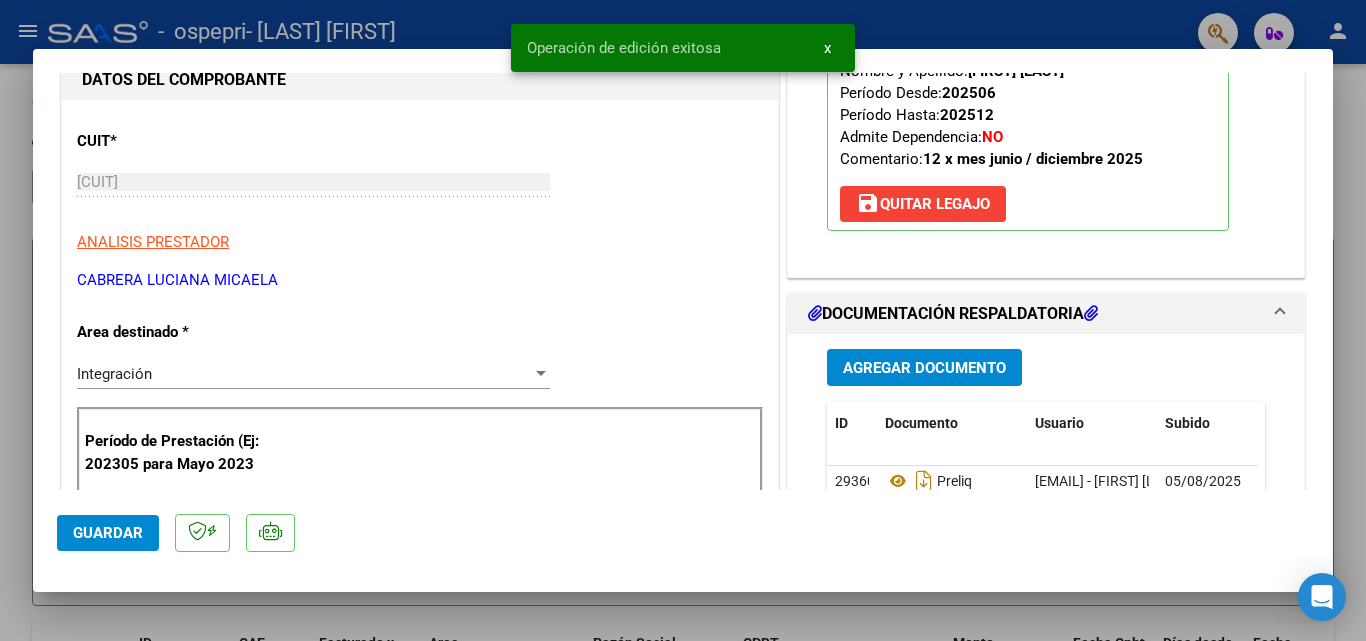click at bounding box center [683, 320] 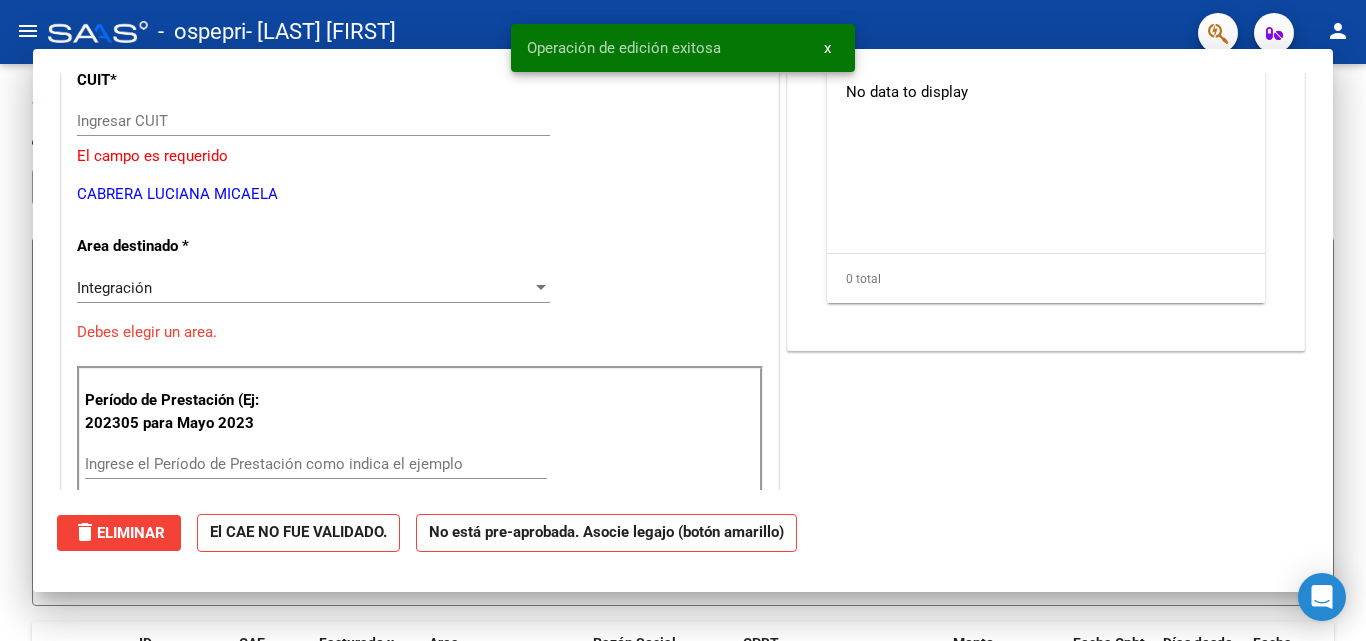 scroll, scrollTop: 0, scrollLeft: 0, axis: both 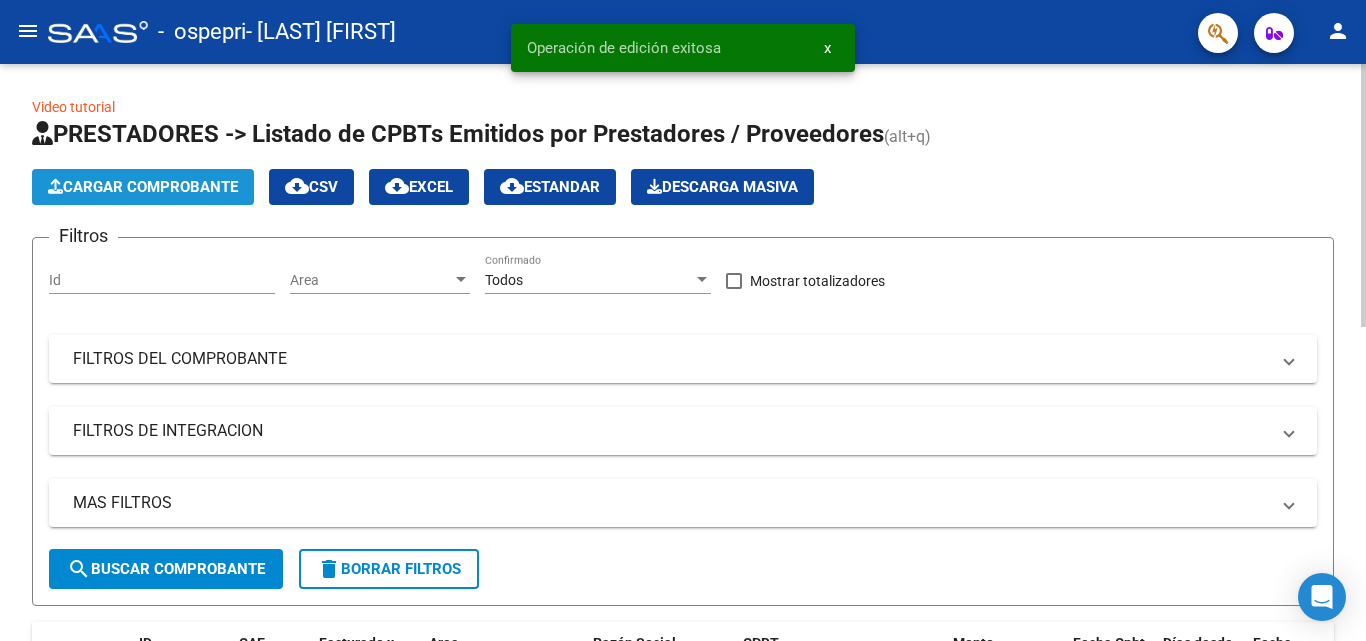 click on "Cargar Comprobante" 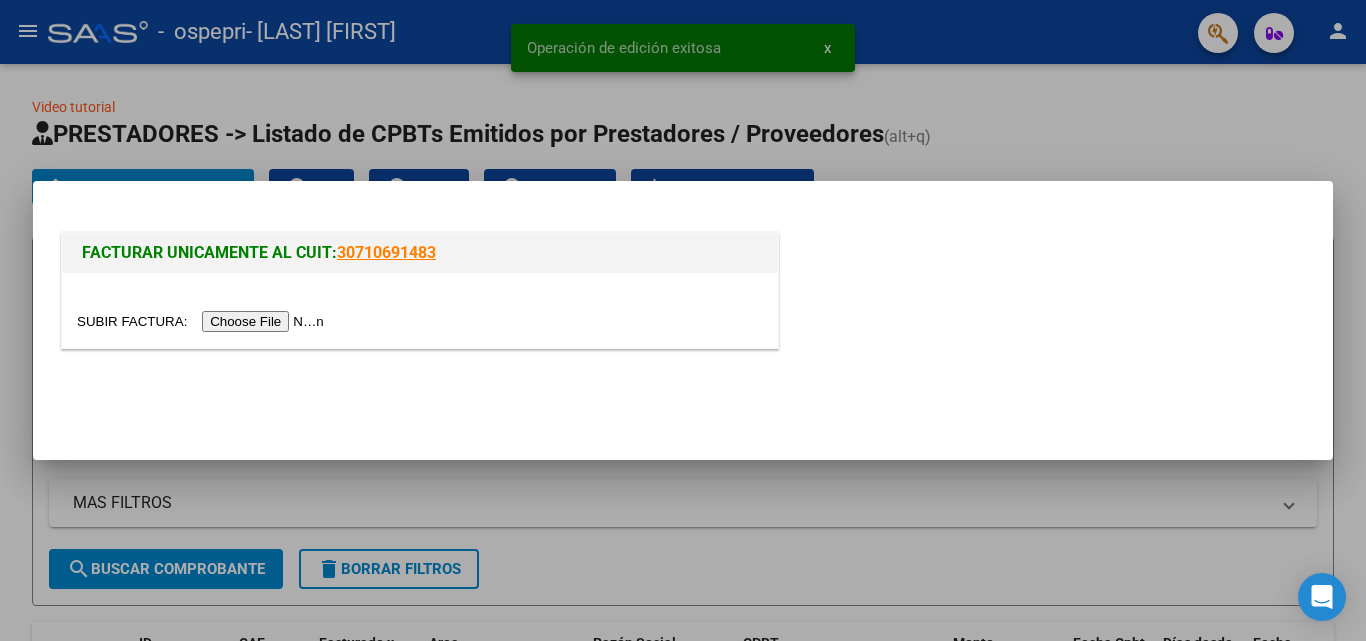 click at bounding box center [203, 321] 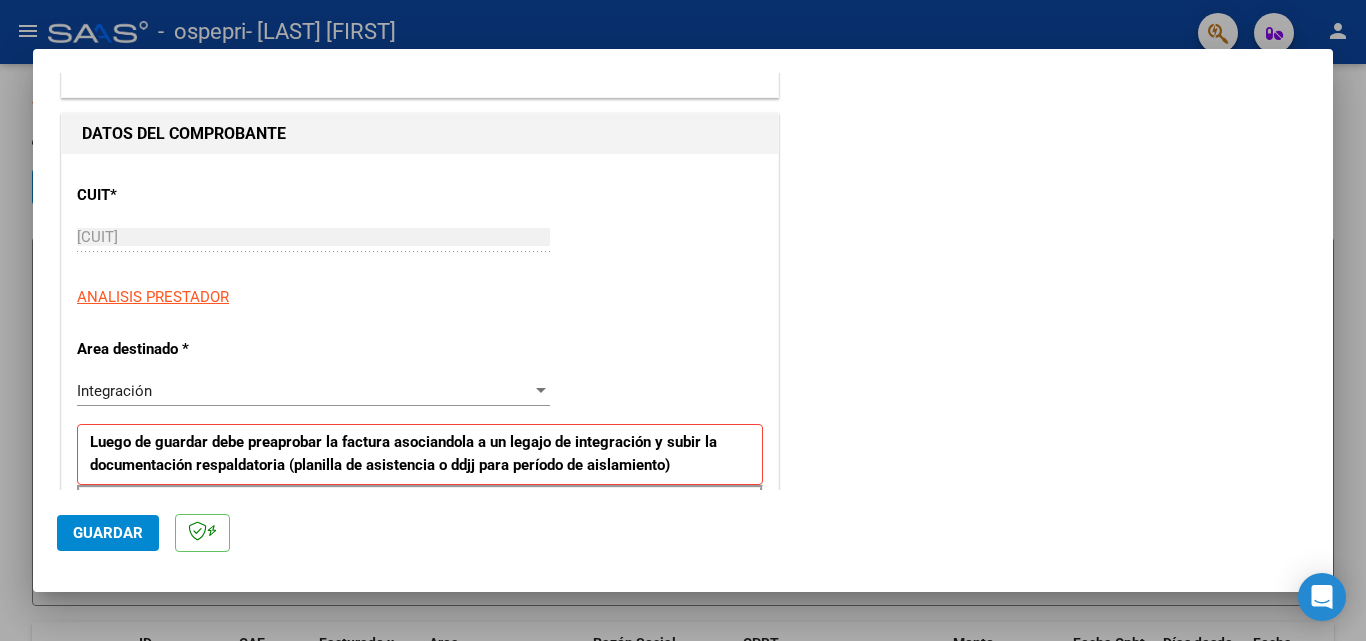 scroll, scrollTop: 379, scrollLeft: 0, axis: vertical 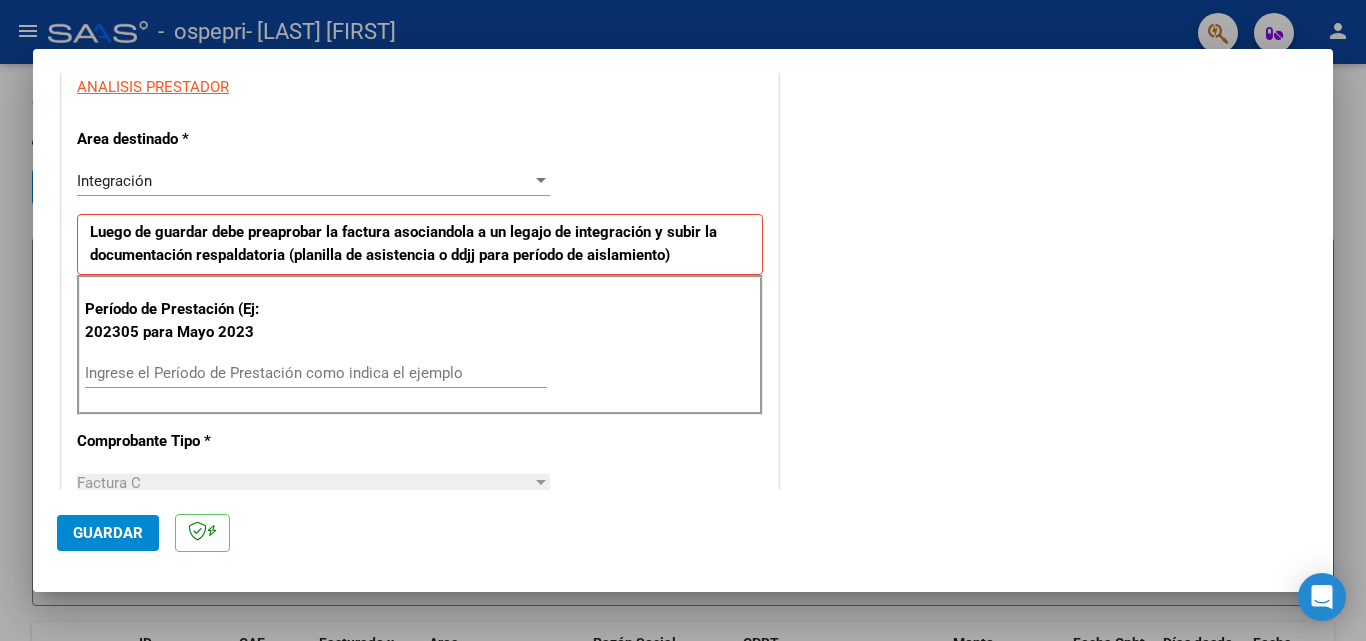 click on "Ingrese el Período de Prestación como indica el ejemplo" at bounding box center (316, 373) 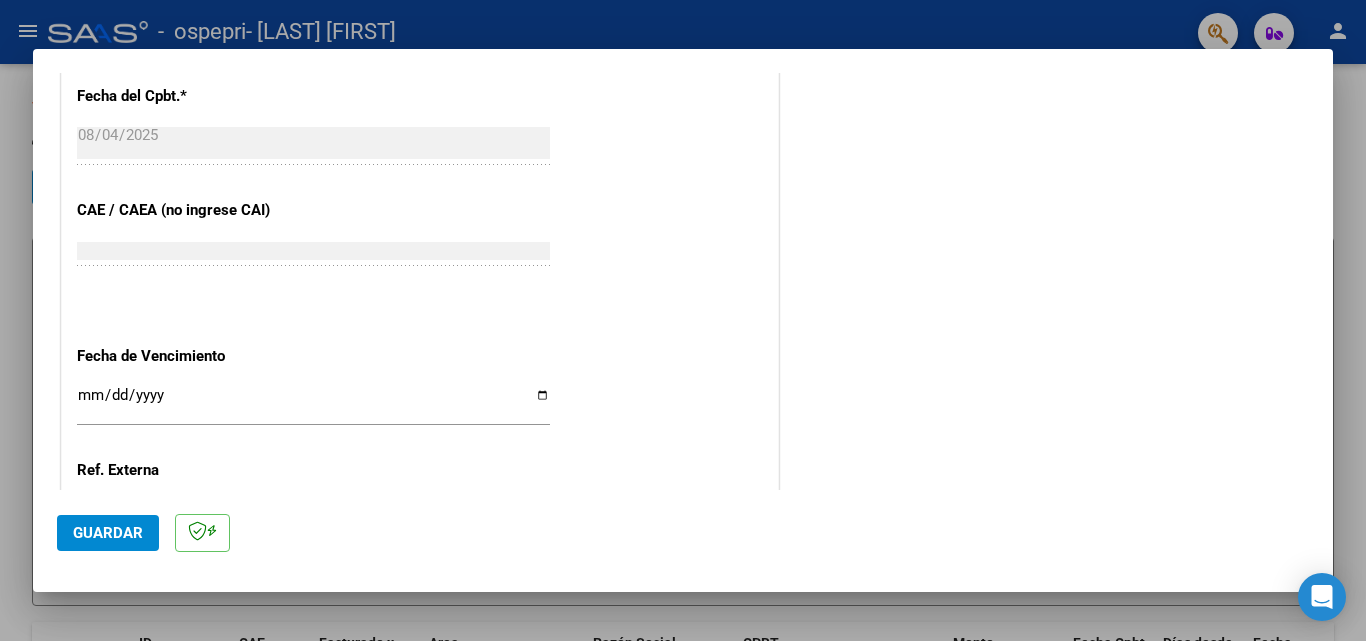 scroll, scrollTop: 1245, scrollLeft: 0, axis: vertical 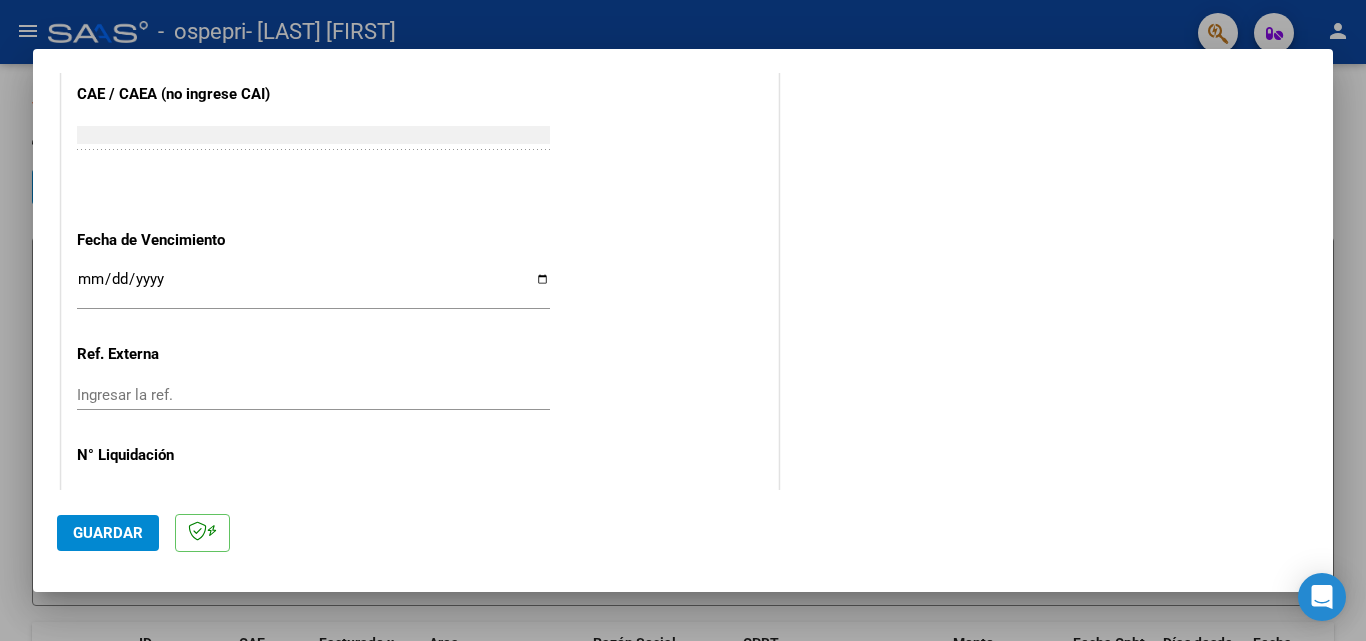 type on "202507" 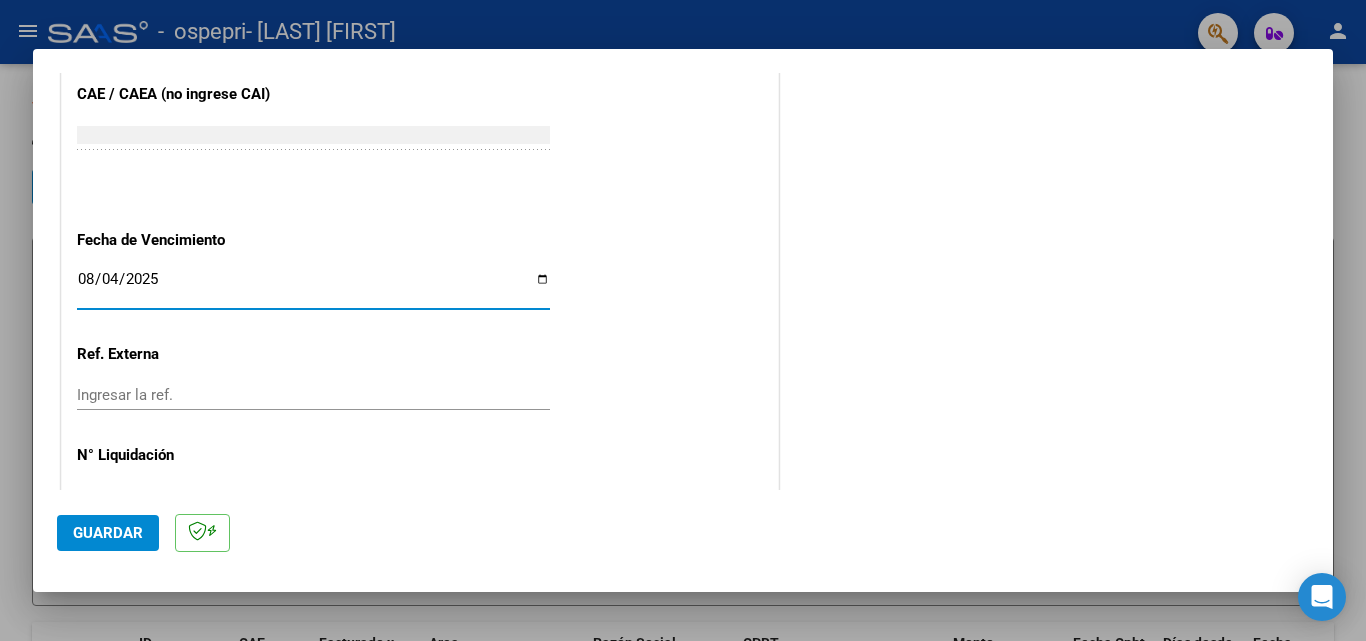 type on "2025-08-04" 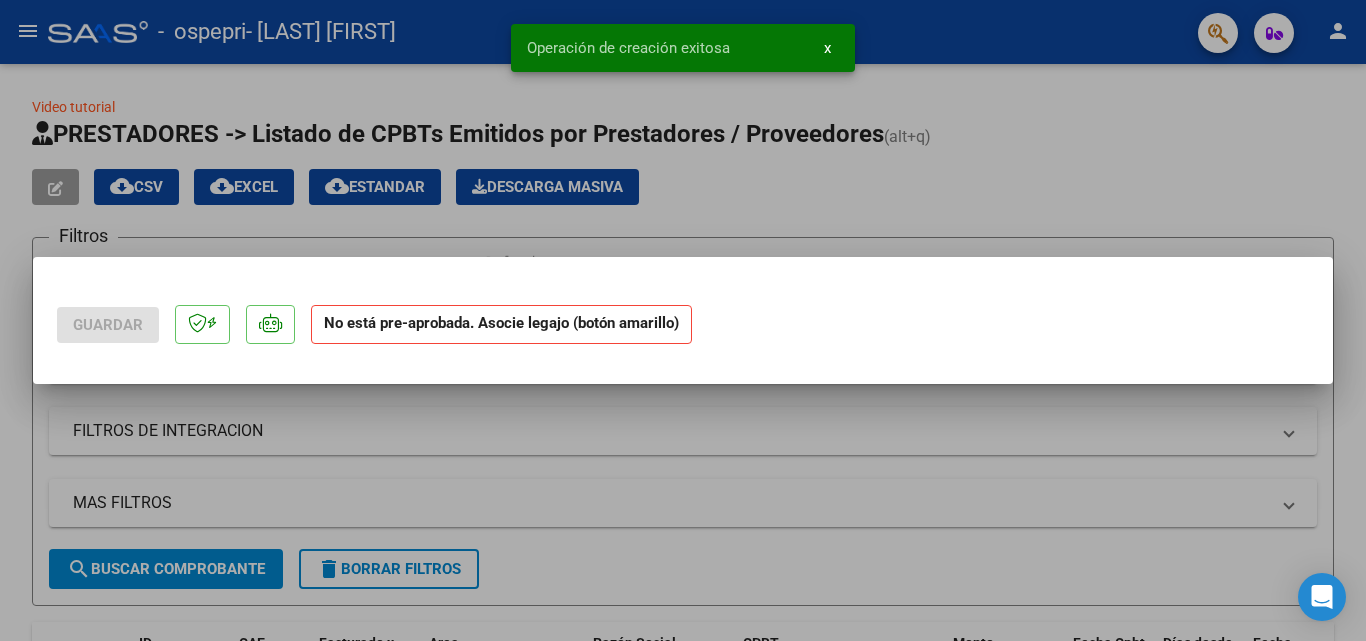 scroll, scrollTop: 0, scrollLeft: 0, axis: both 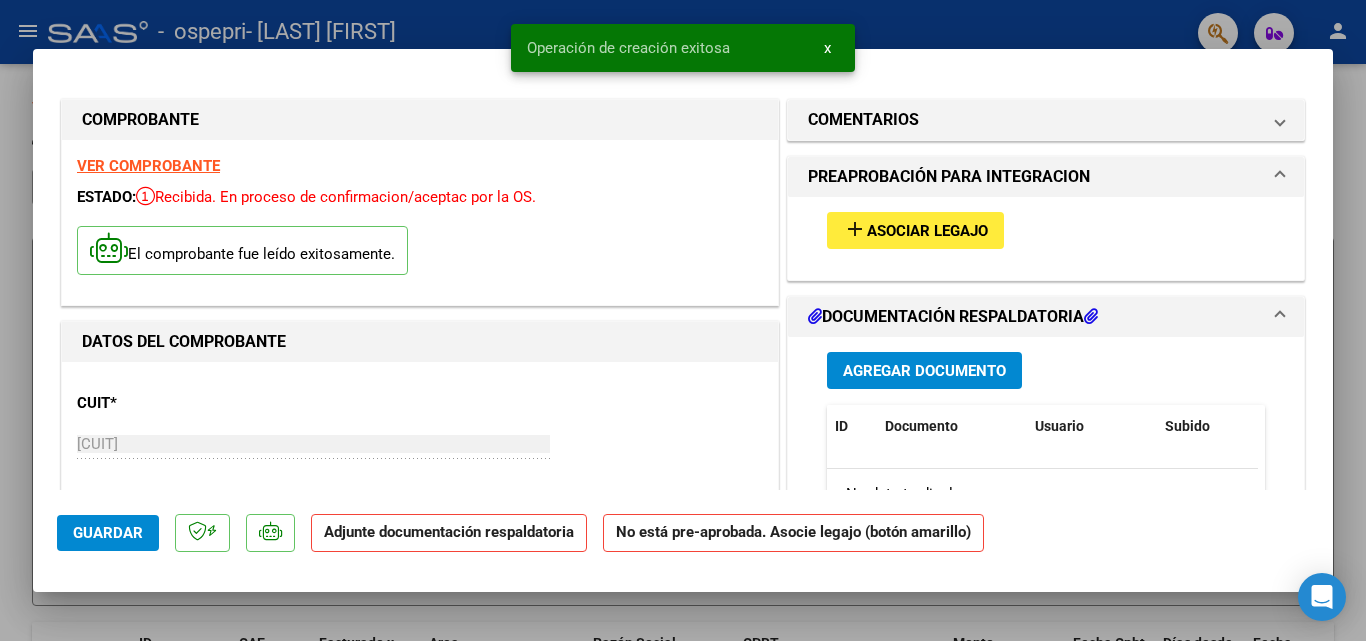 click on "Asociar Legajo" at bounding box center (927, 231) 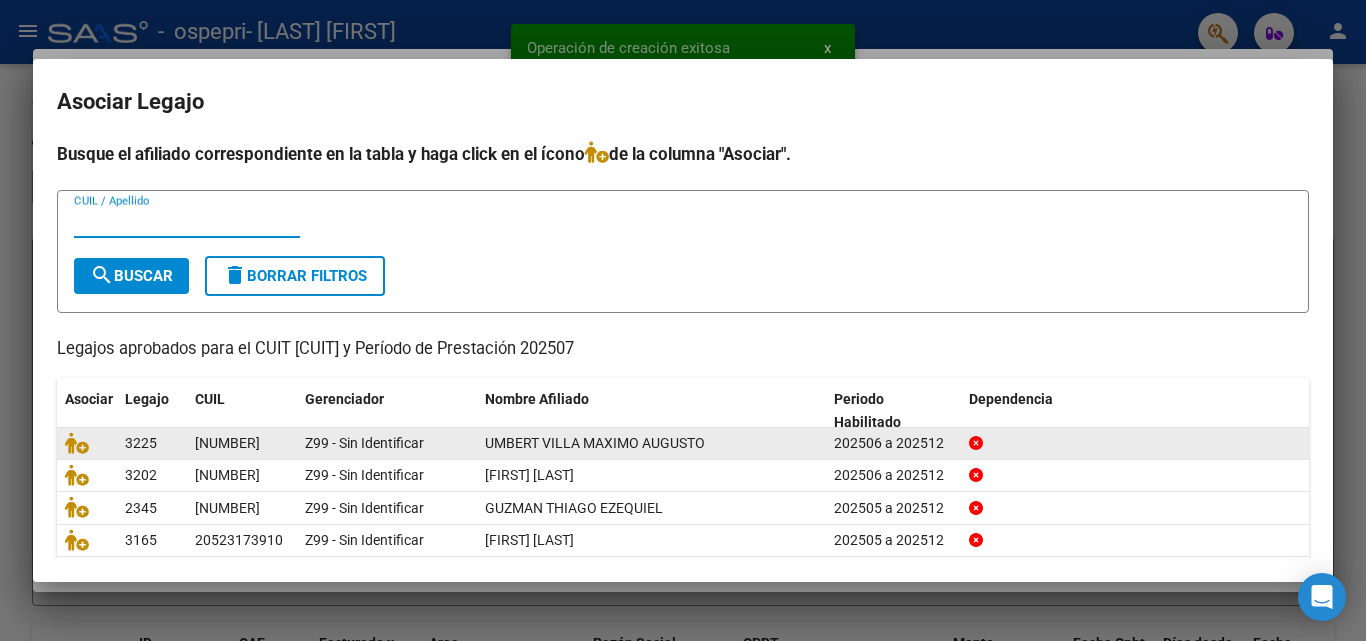 click on "UMBERT VILLA MAXIMO AUGUSTO" 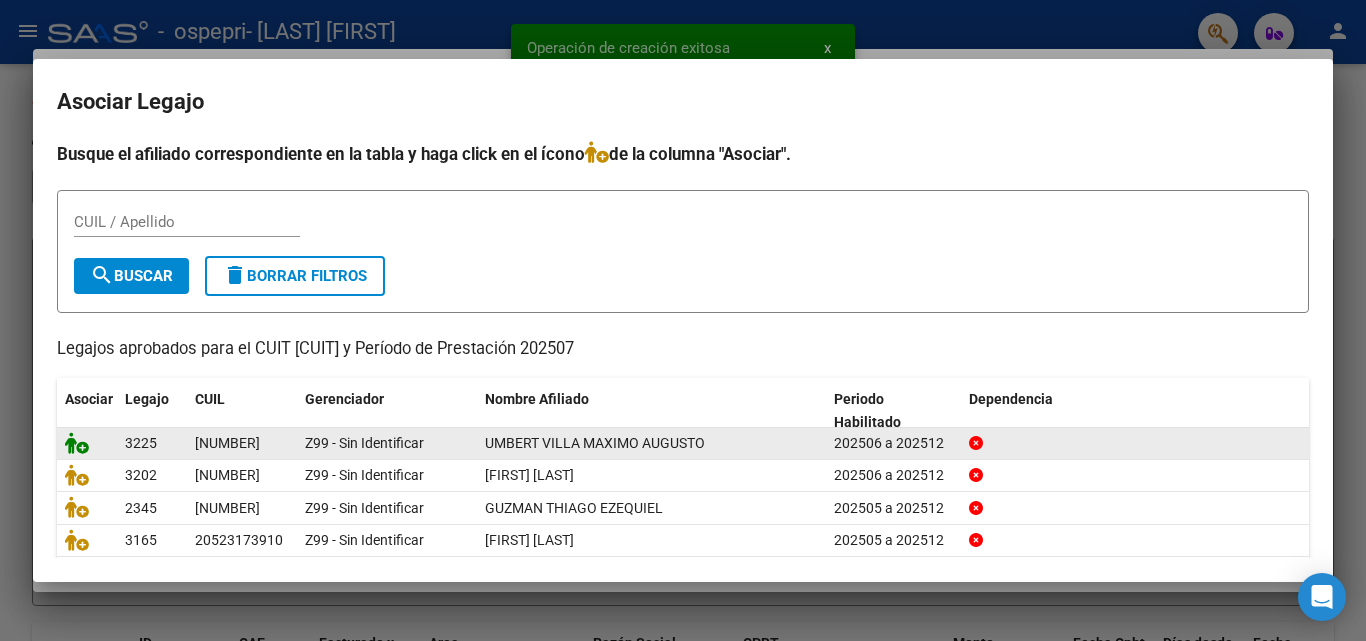 click 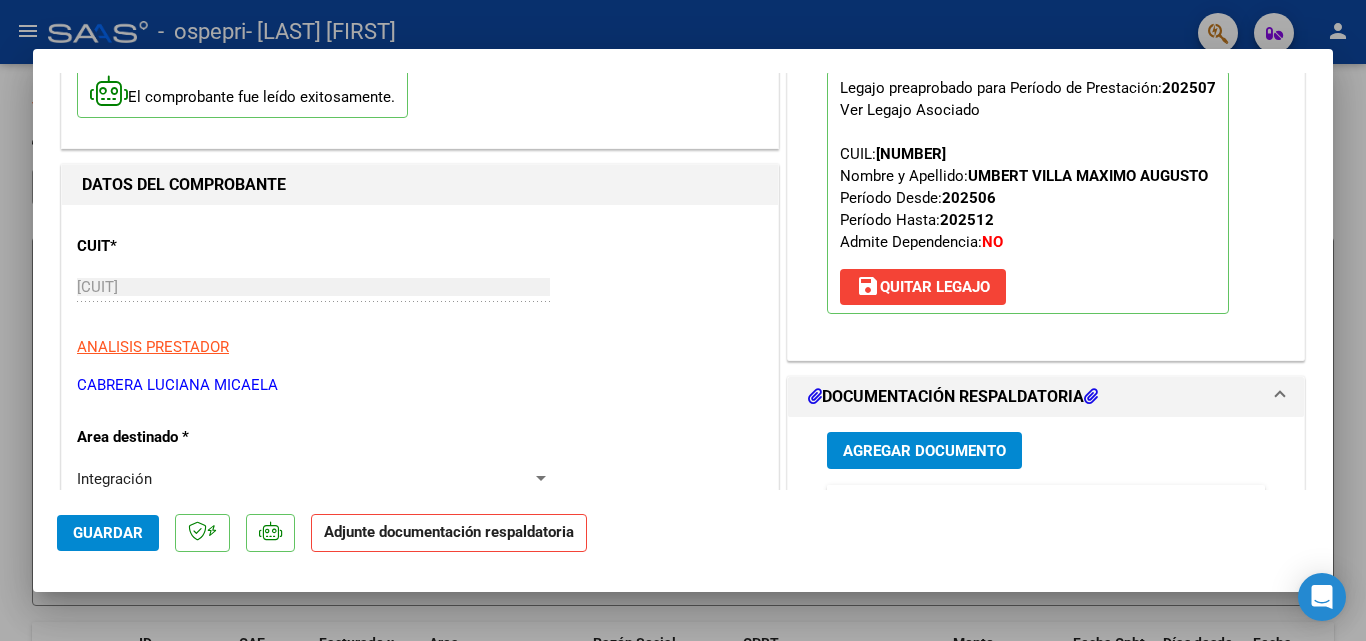 scroll, scrollTop: 159, scrollLeft: 0, axis: vertical 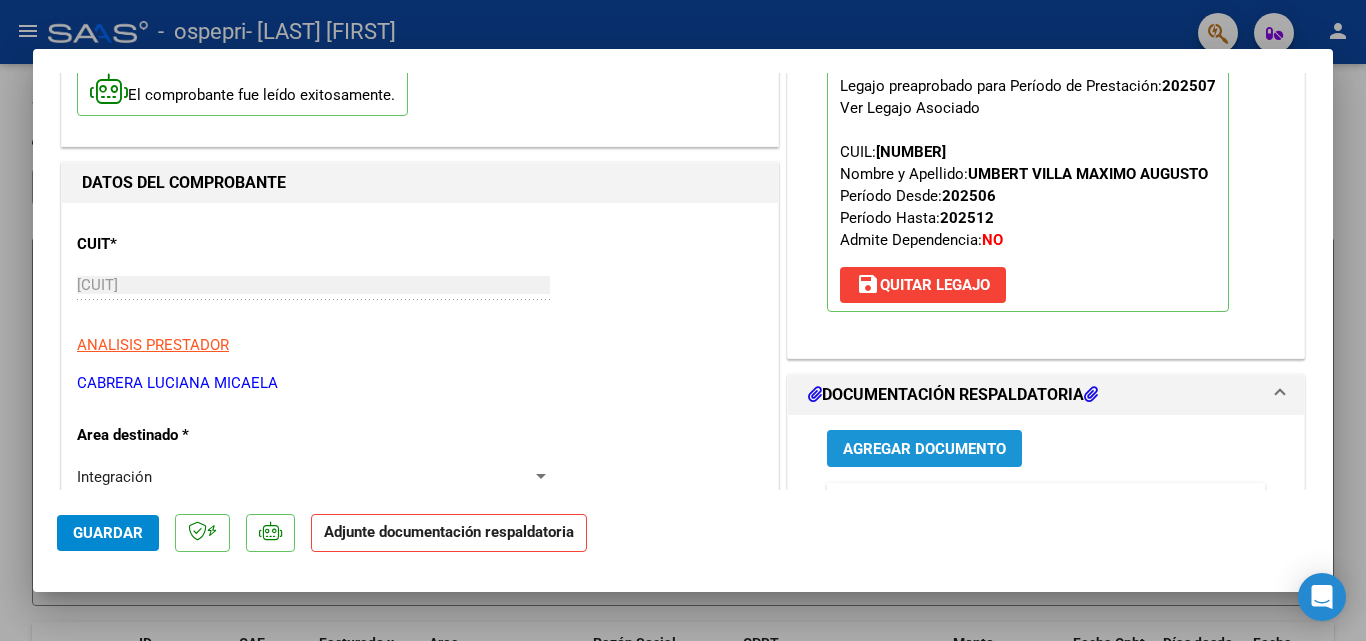 click on "Agregar Documento" at bounding box center [924, 449] 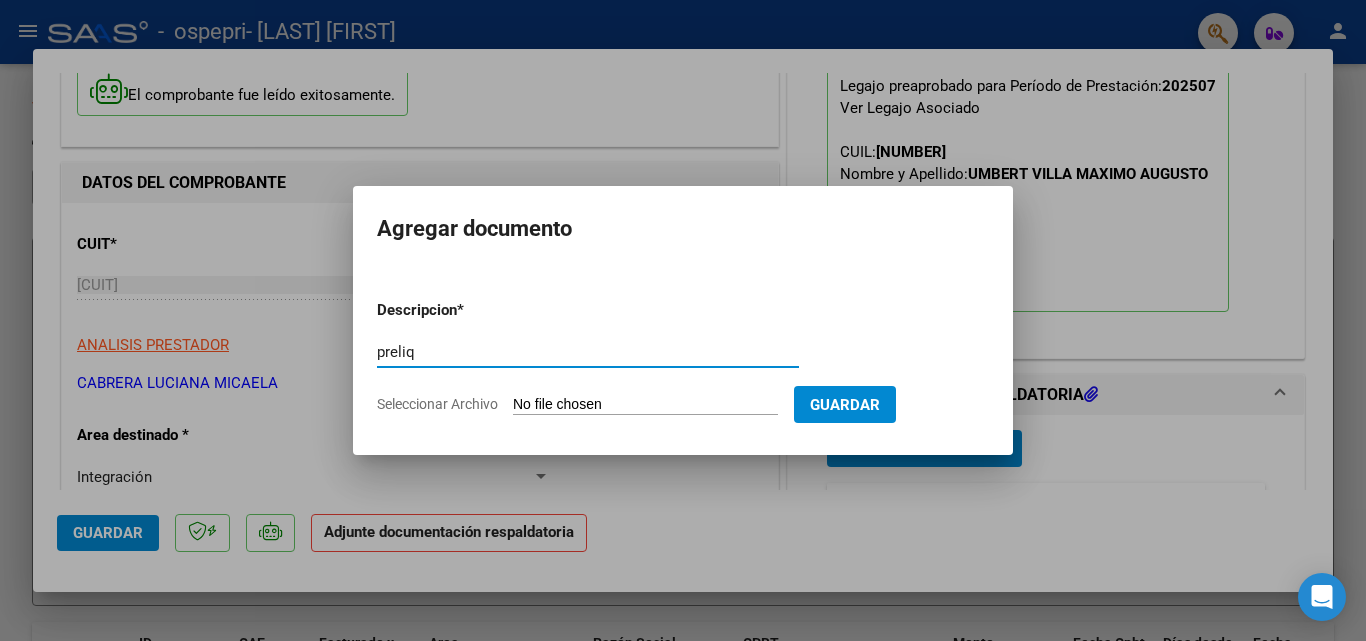 type on "preliq" 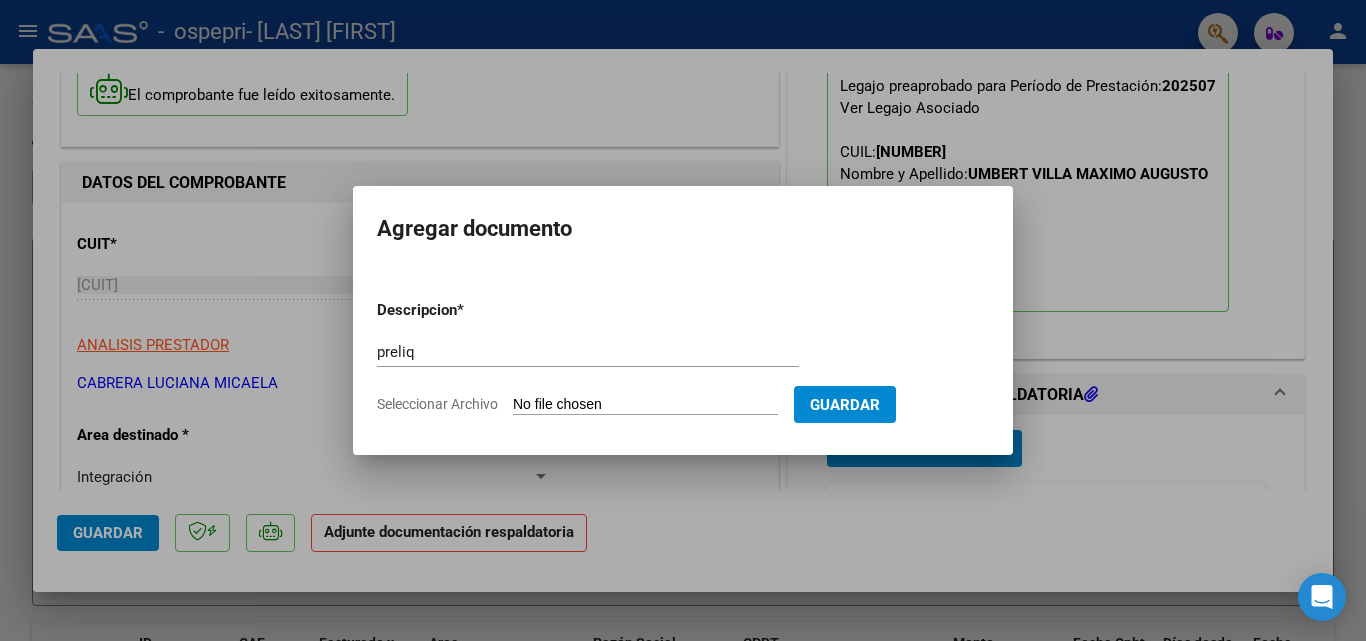 type on "C:\fakepath\apfmimpresionpreliq (11).pdf" 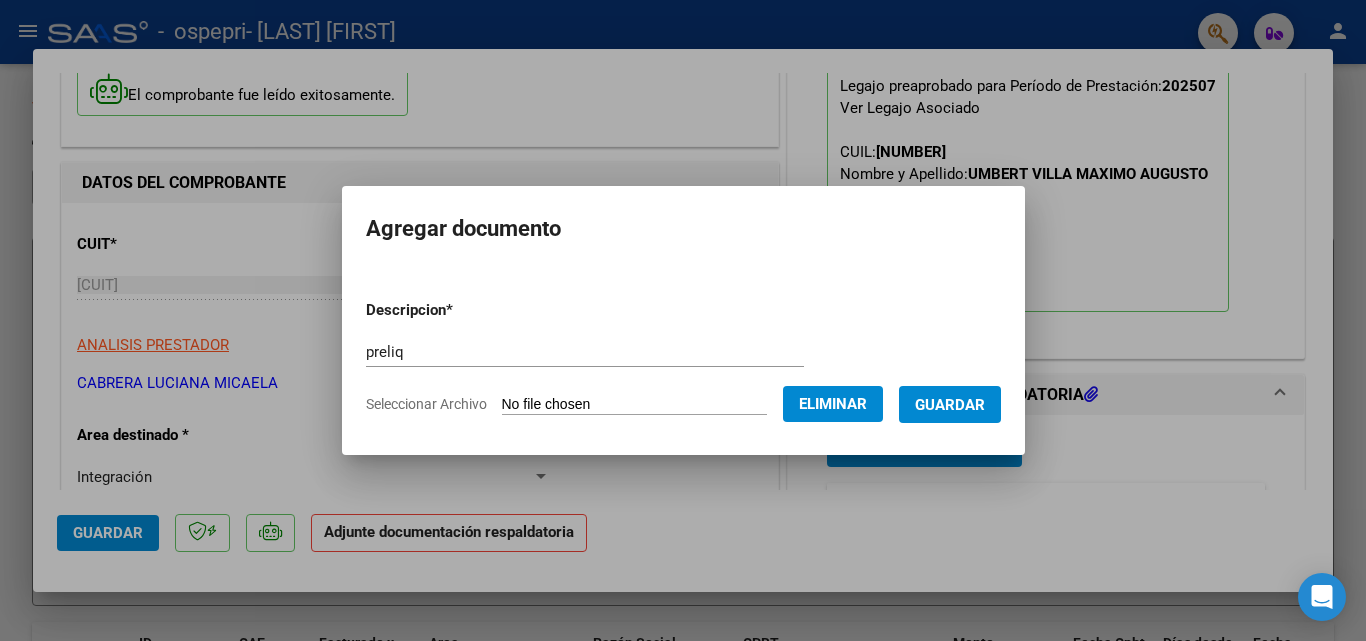click on "Guardar" at bounding box center (950, 405) 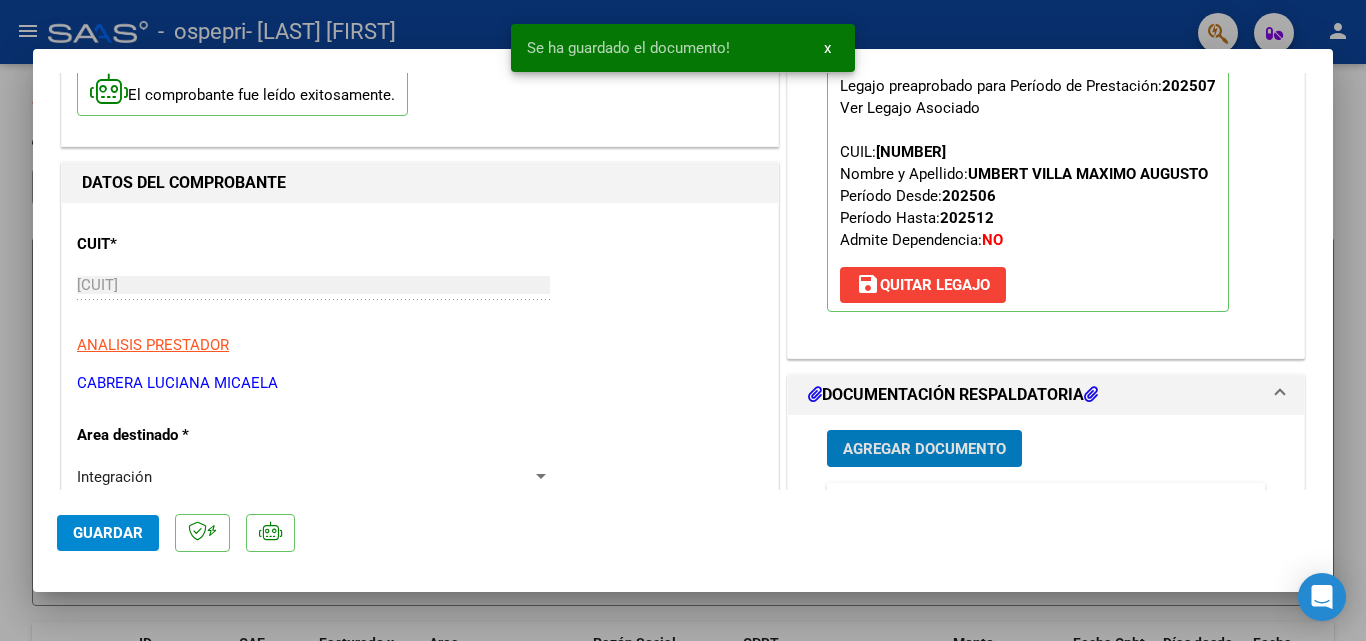 click on "Agregar Documento" at bounding box center [924, 449] 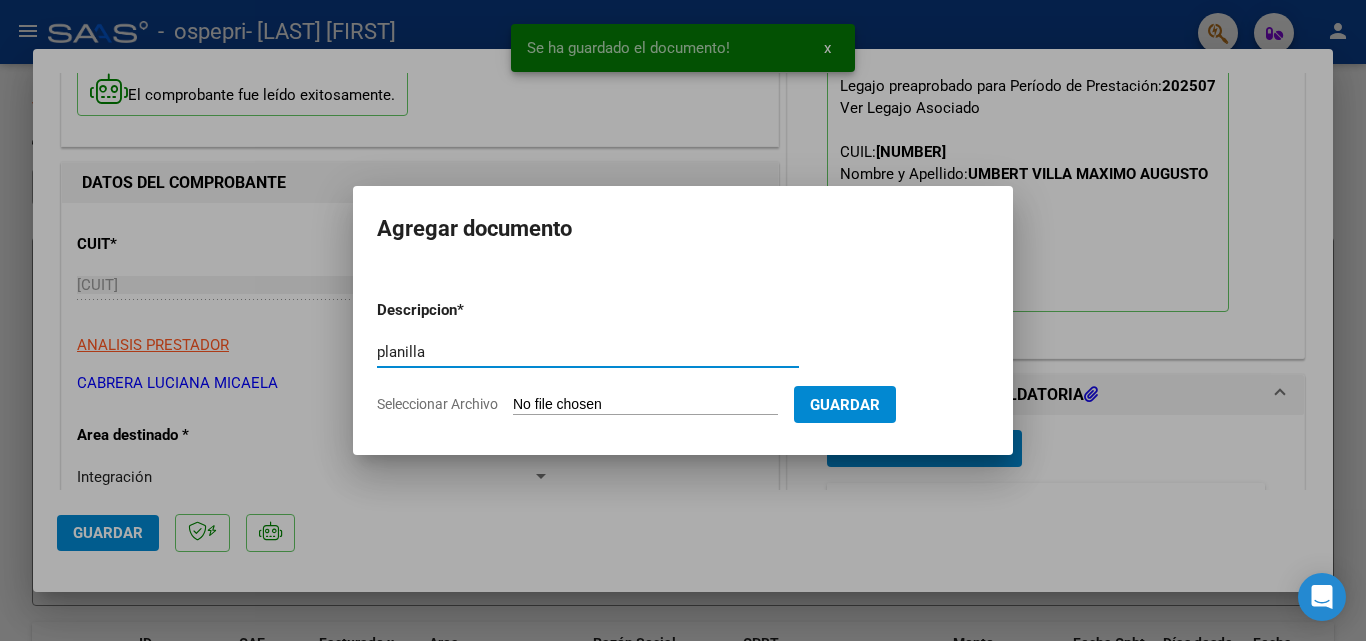 type on "planilla" 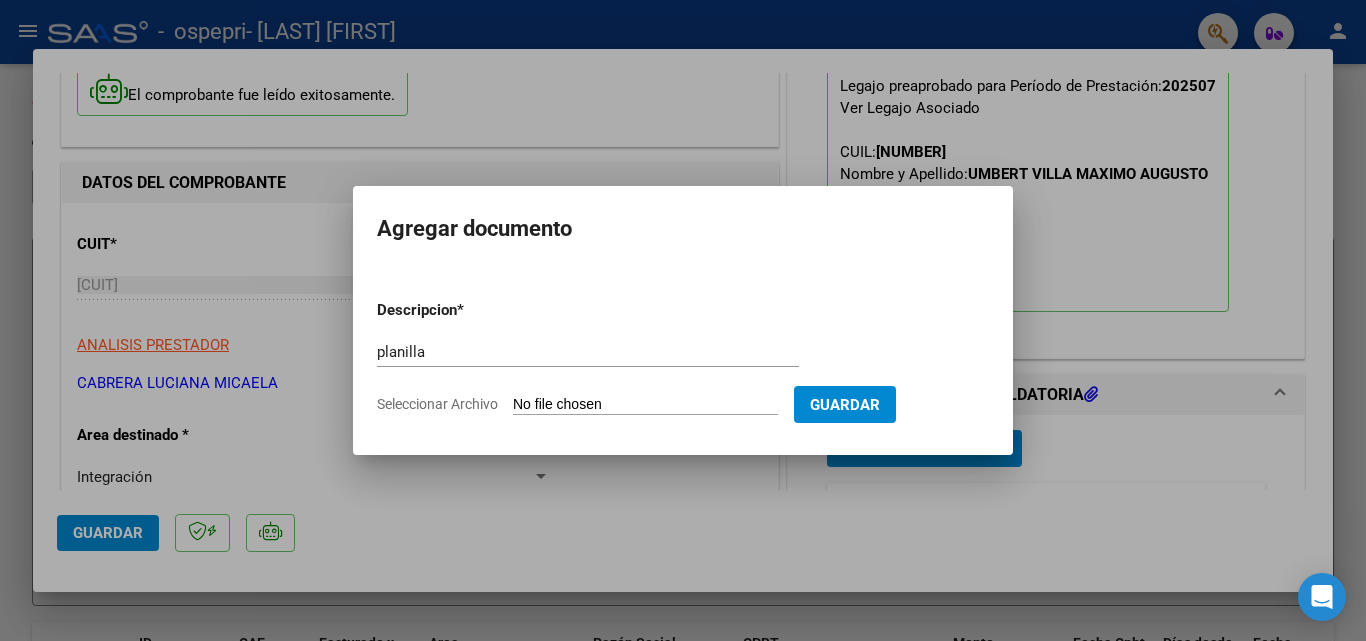 click on "Seleccionar Archivo" at bounding box center [645, 405] 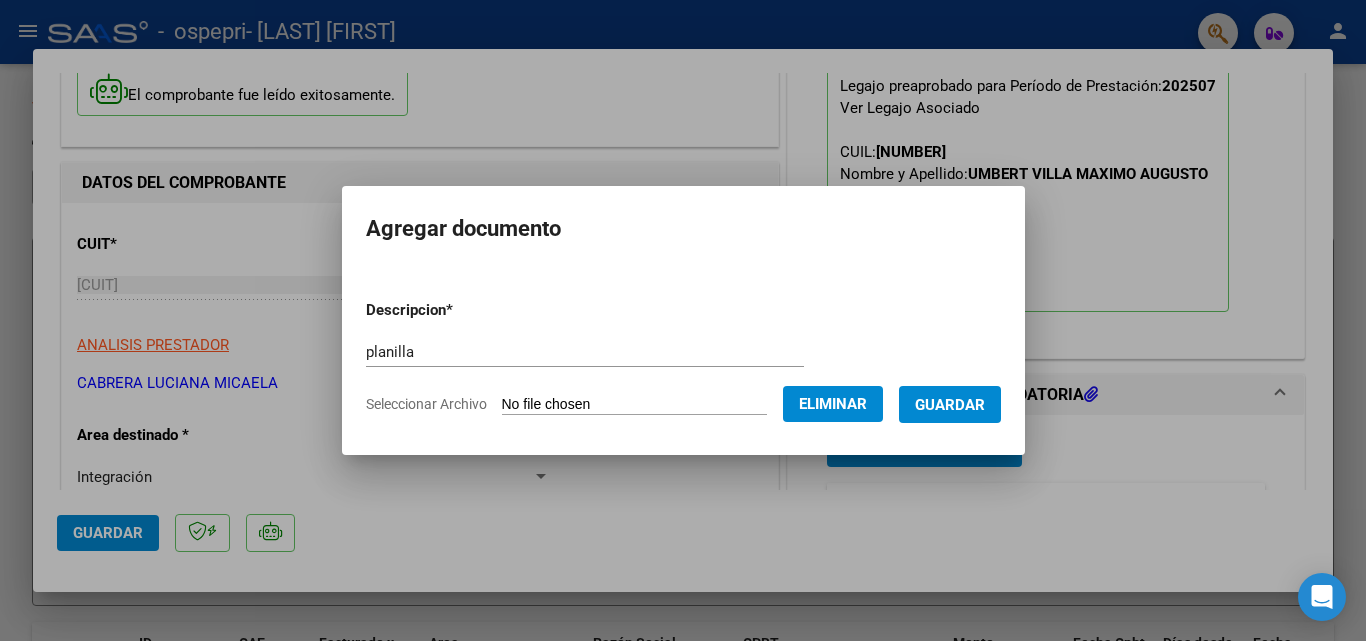 click on "Guardar" at bounding box center [950, 405] 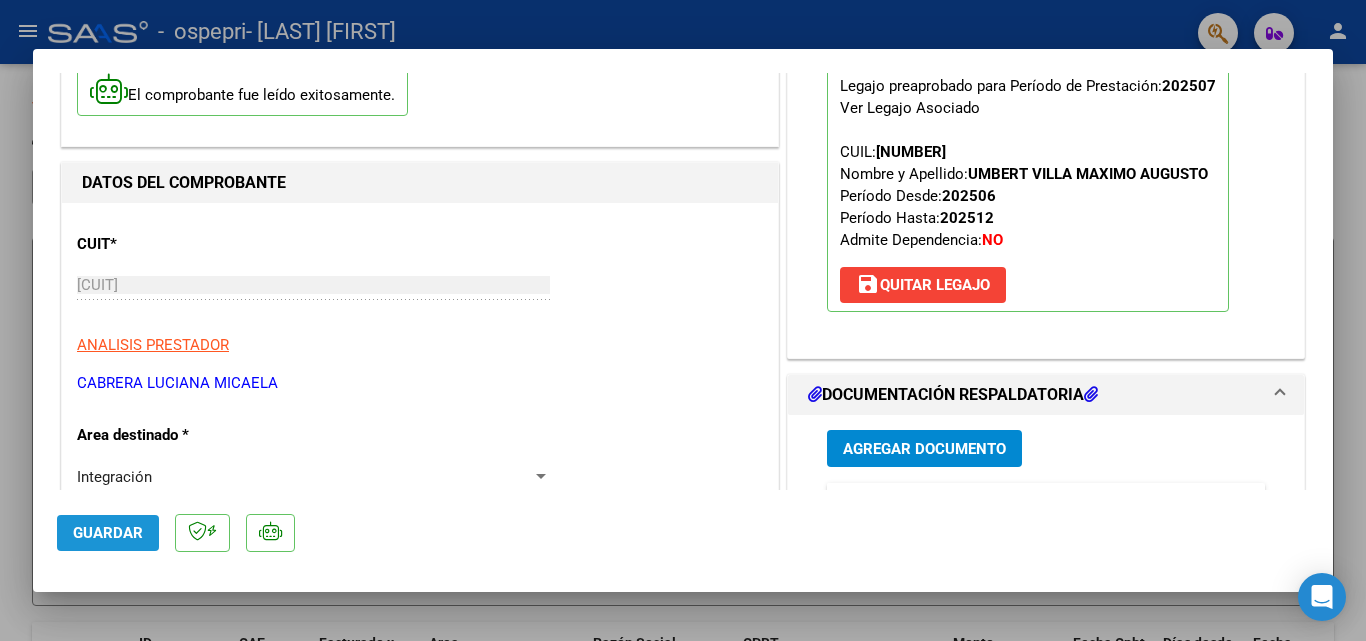 click on "Guardar" 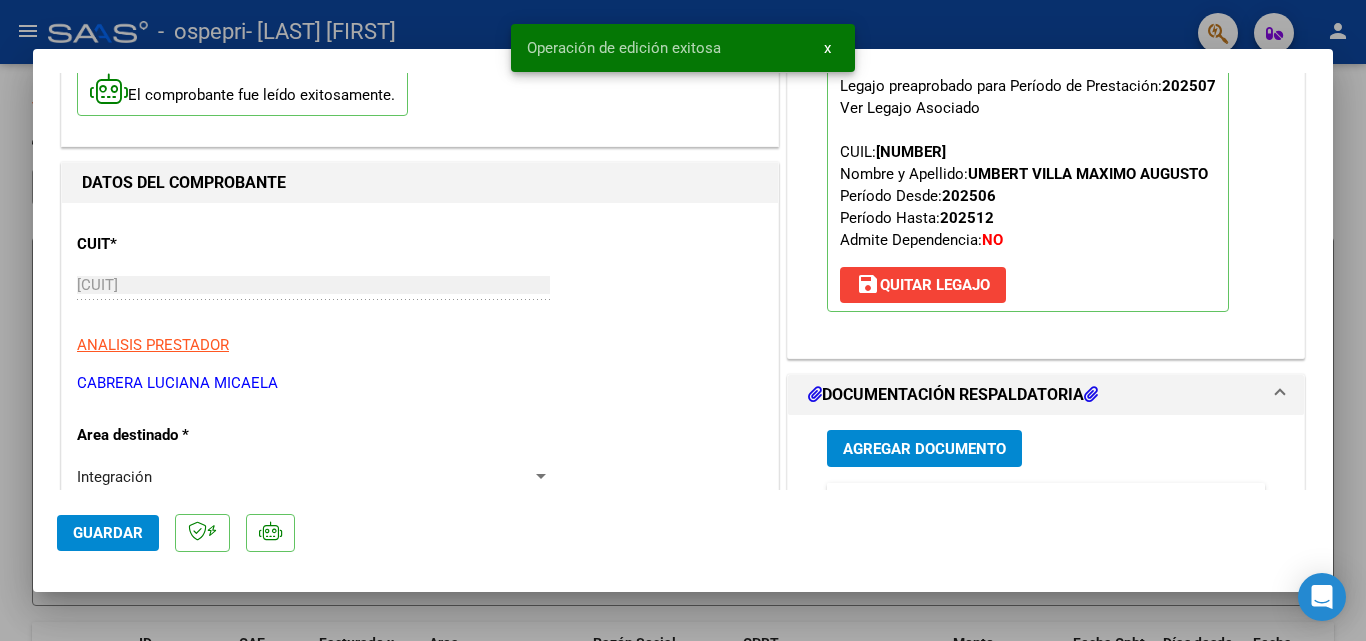 click at bounding box center (683, 320) 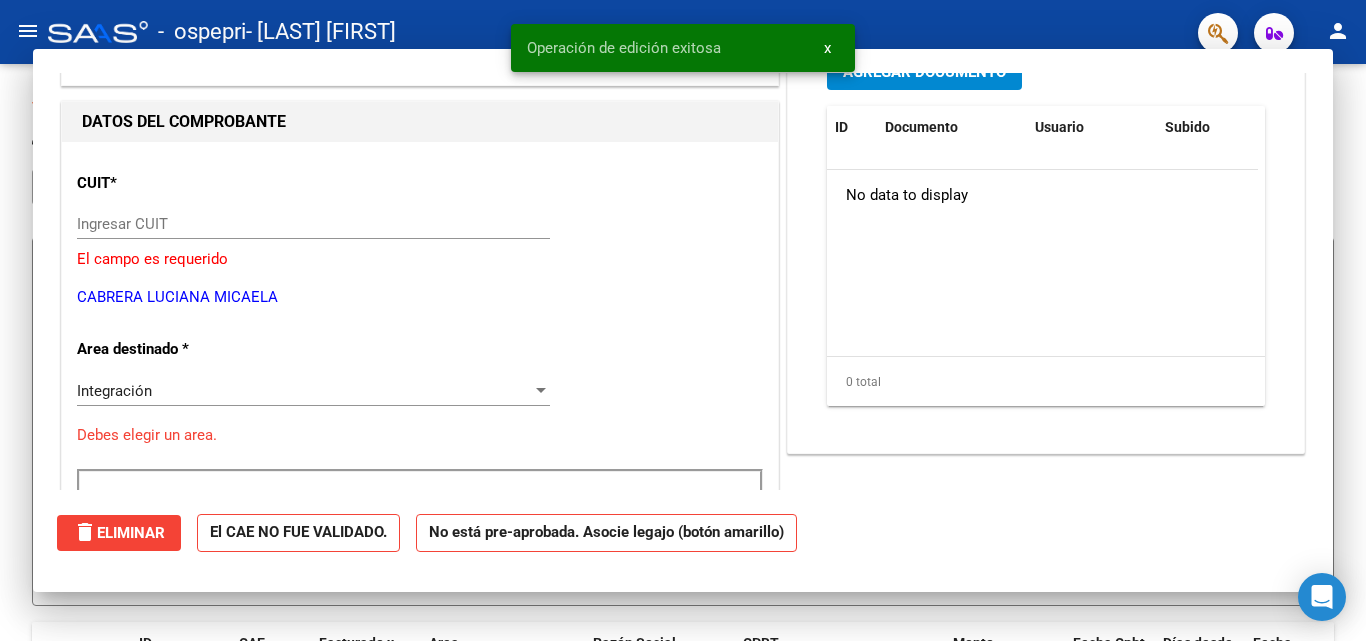 scroll, scrollTop: 0, scrollLeft: 0, axis: both 